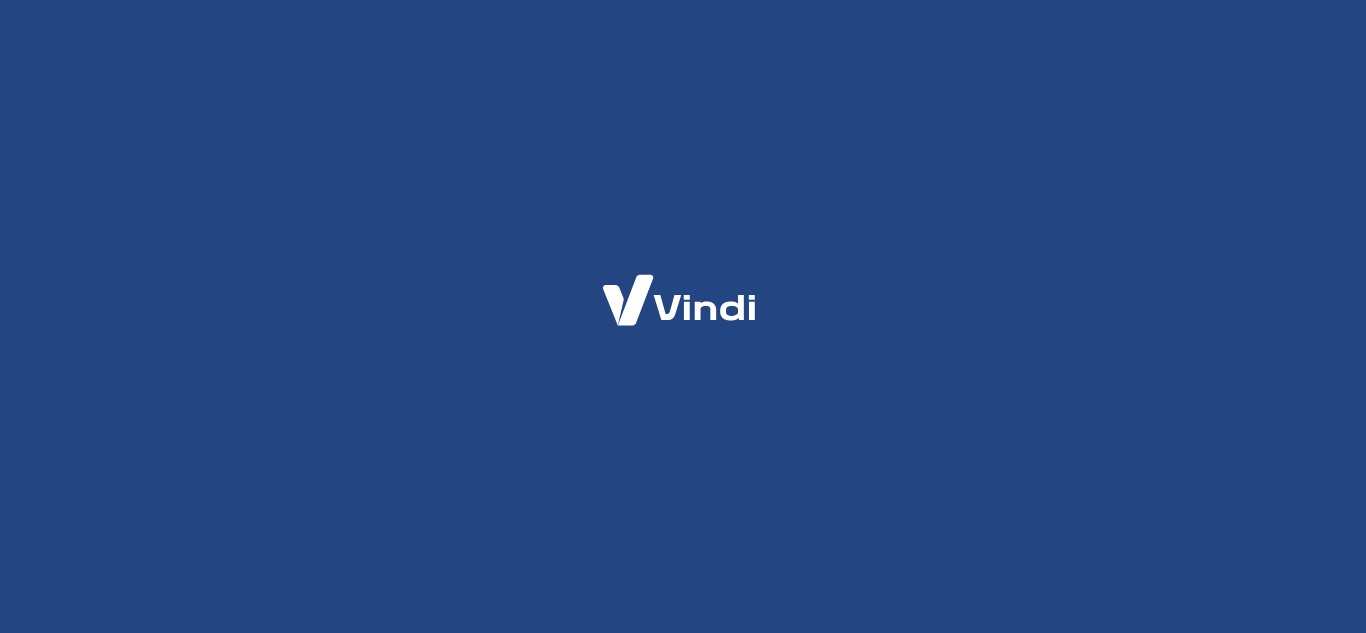 scroll, scrollTop: 0, scrollLeft: 0, axis: both 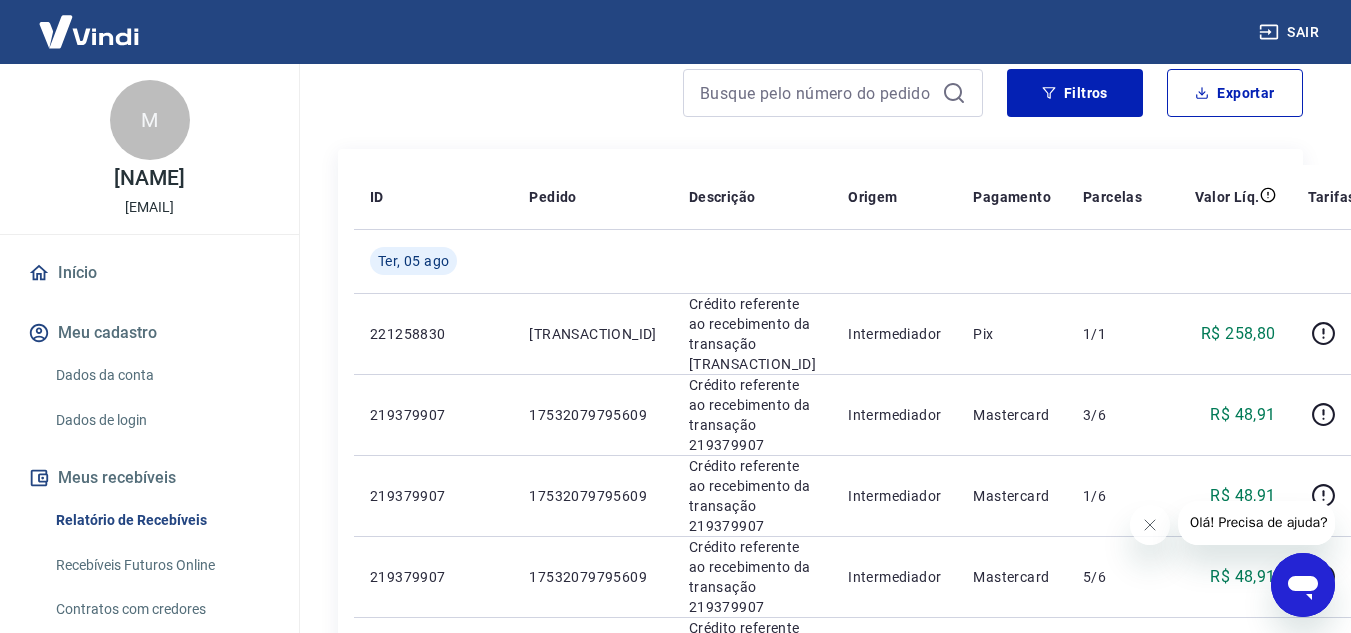 click on "Filtros Exportar" at bounding box center [820, 101] 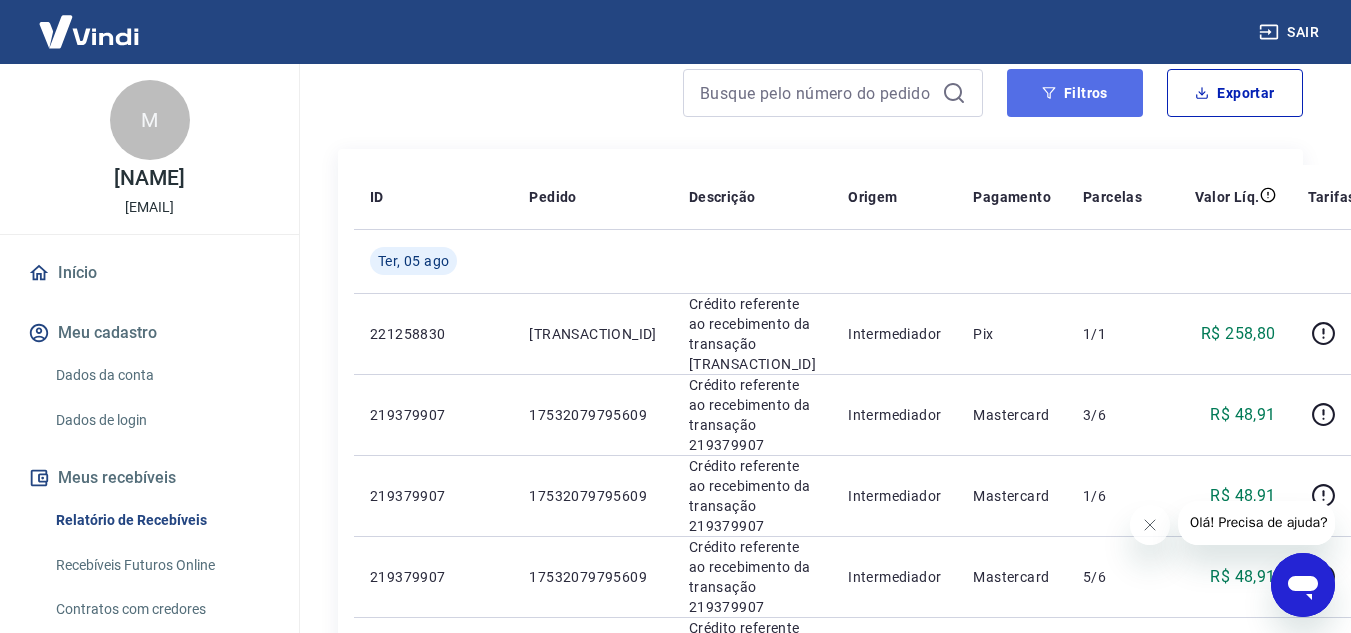 click on "Filtros" at bounding box center (1075, 93) 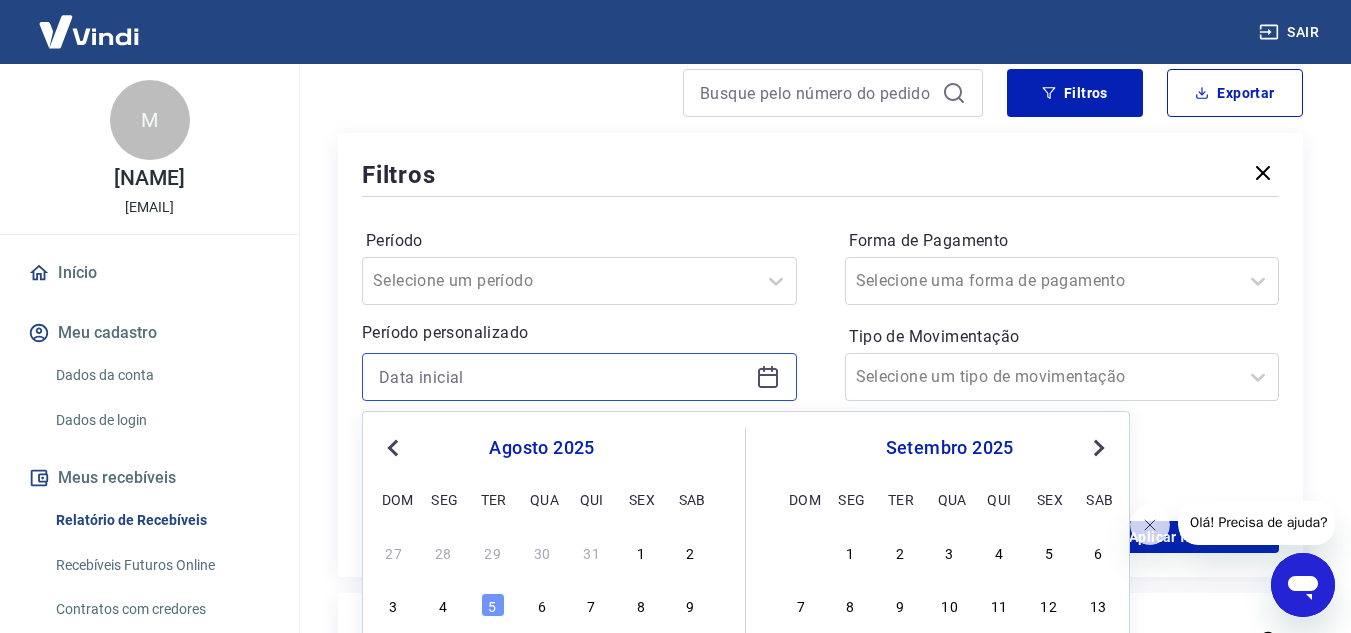 click at bounding box center [563, 377] 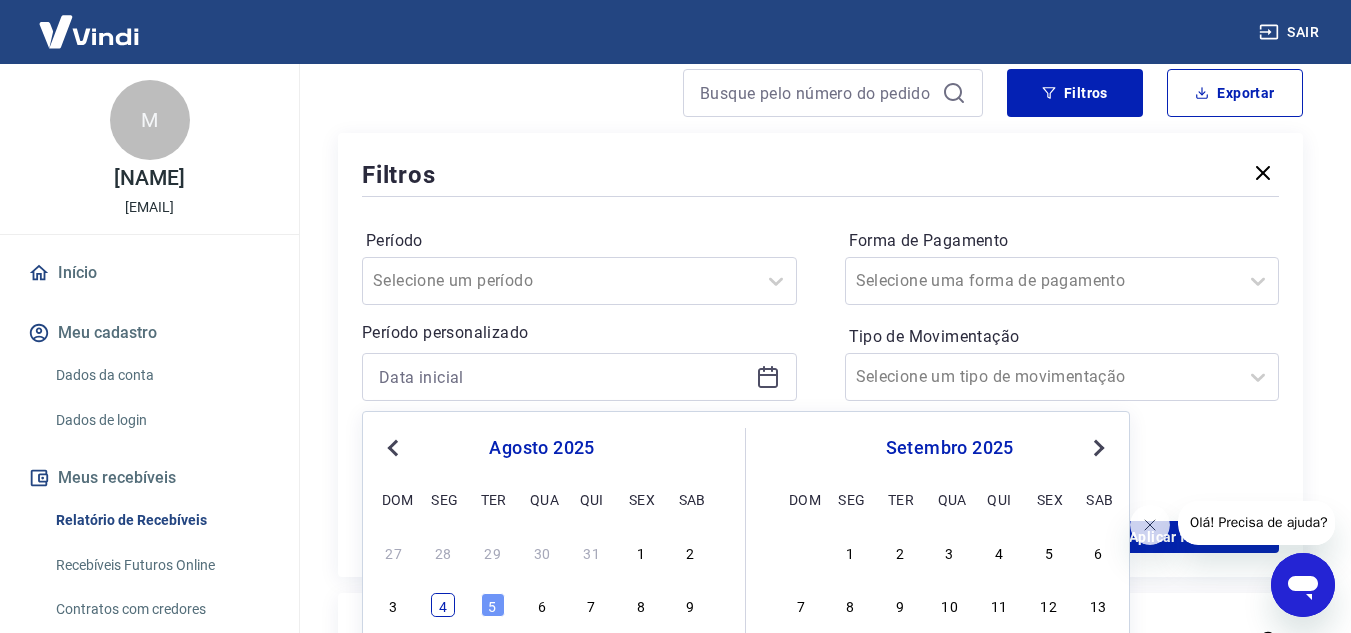 click on "4" at bounding box center (443, 605) 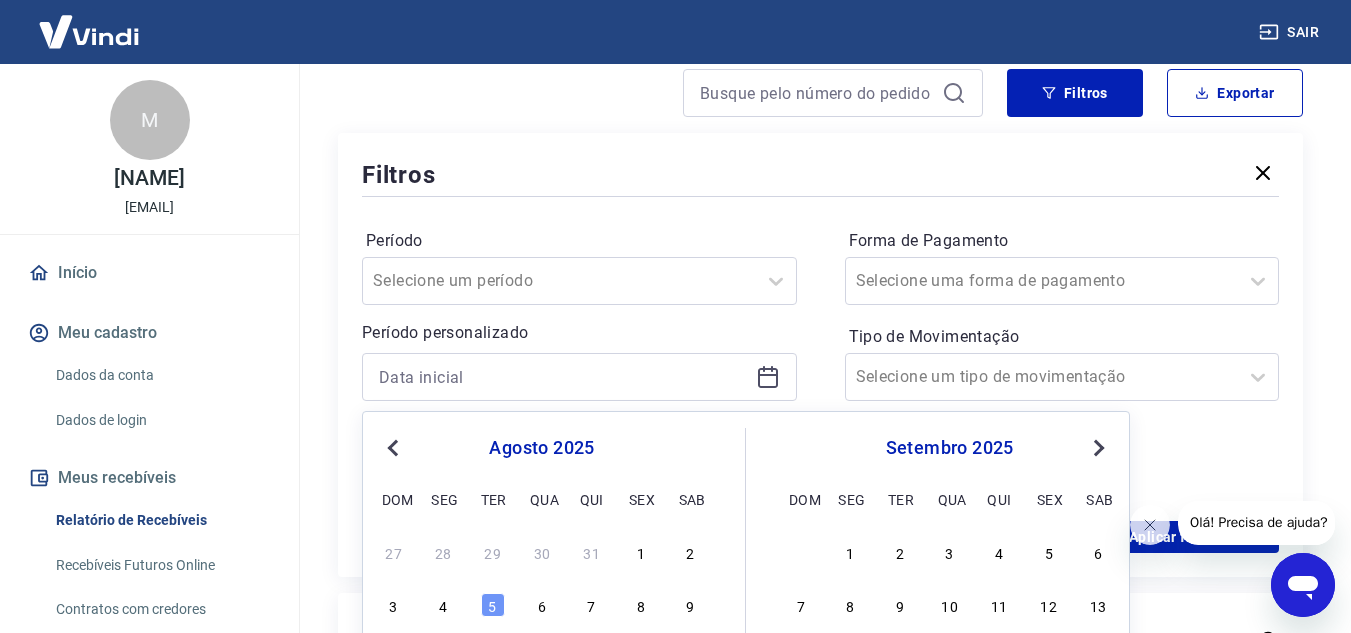 type on "04/08/2025" 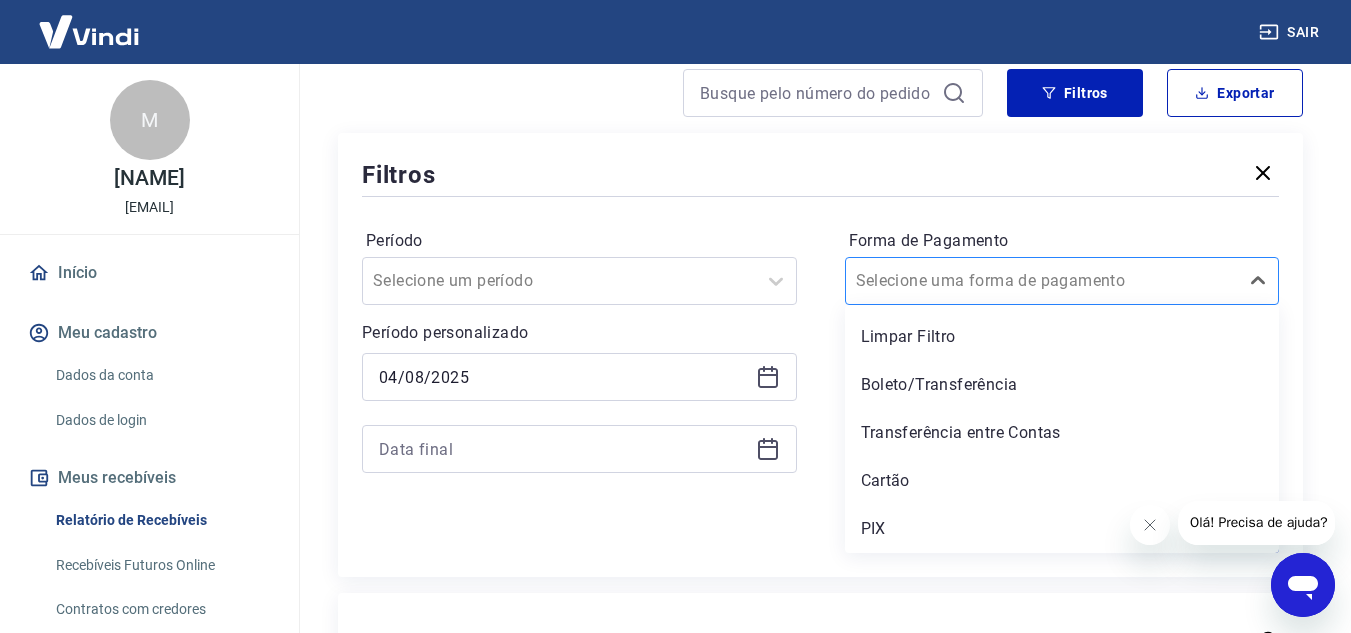 click on "Forma de Pagamento" at bounding box center (957, 281) 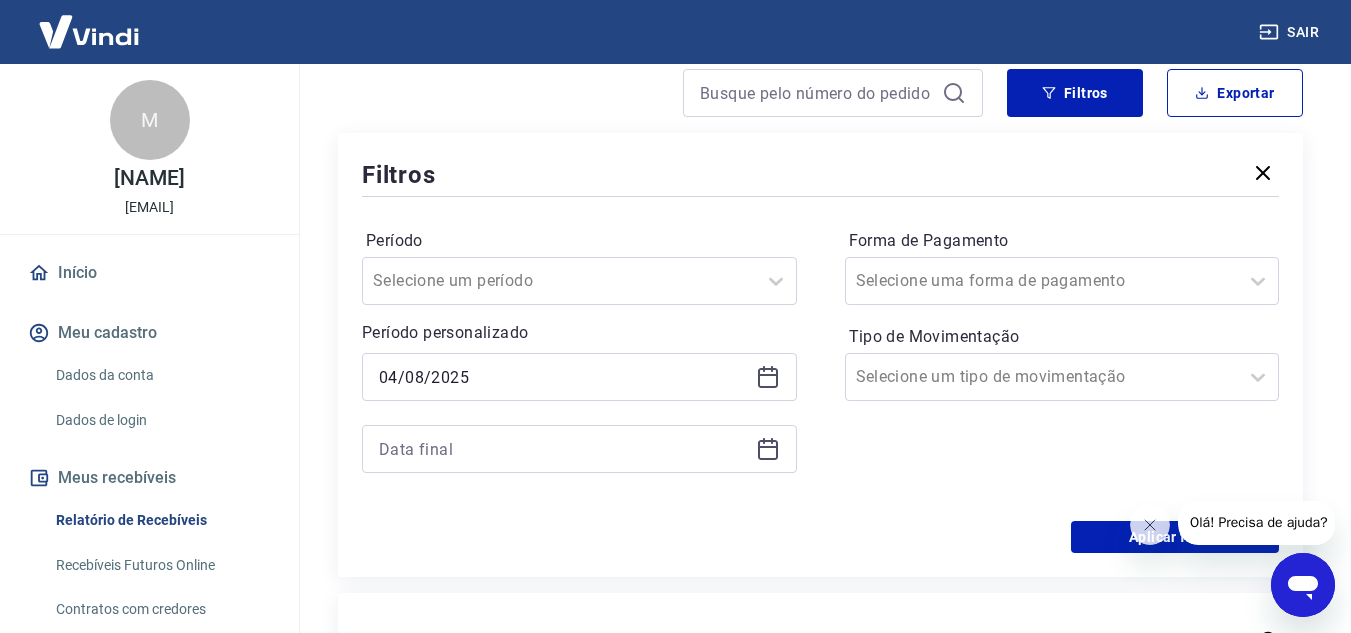click on "Período Selecione um período Período personalizado Selected date: [DATE] [DATE]/[DATE] Forma de Pagamento Selecione uma forma de pagamento Tipo de Movimentação Selecione um tipo de movimentação" at bounding box center (820, 361) 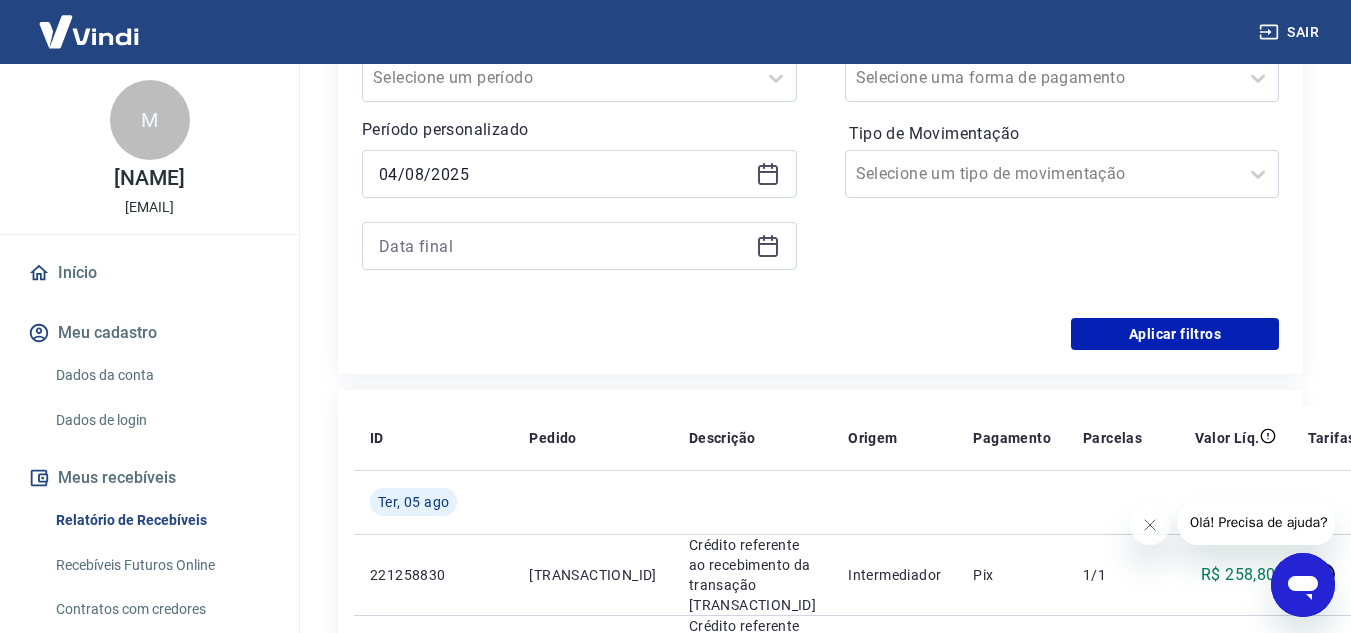 click on "Filtros Período Selecione um período Período personalizado Selected date: segunda-feira, 4 de agosto de 2025 04/08/2025 Forma de Pagamento Selecione uma forma de pagamento Tipo de Movimentação Selecione um tipo de movimentação Aplicar filtros" at bounding box center (820, 152) 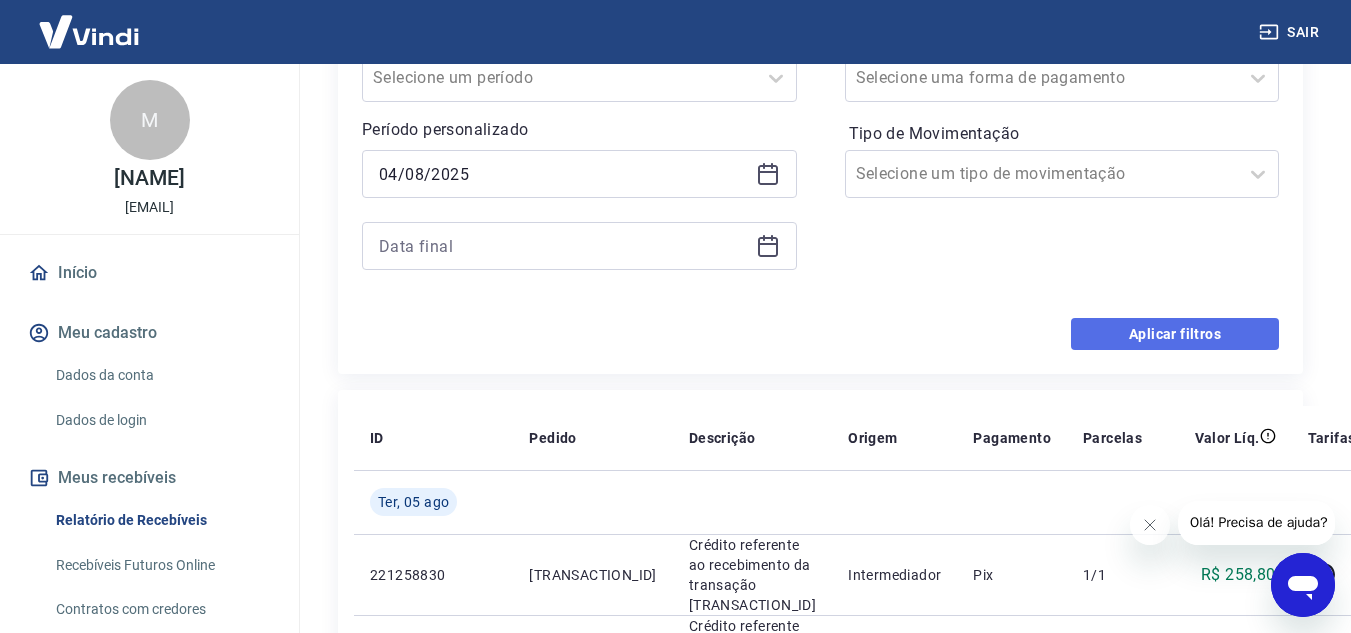 click on "Aplicar filtros" at bounding box center [1175, 334] 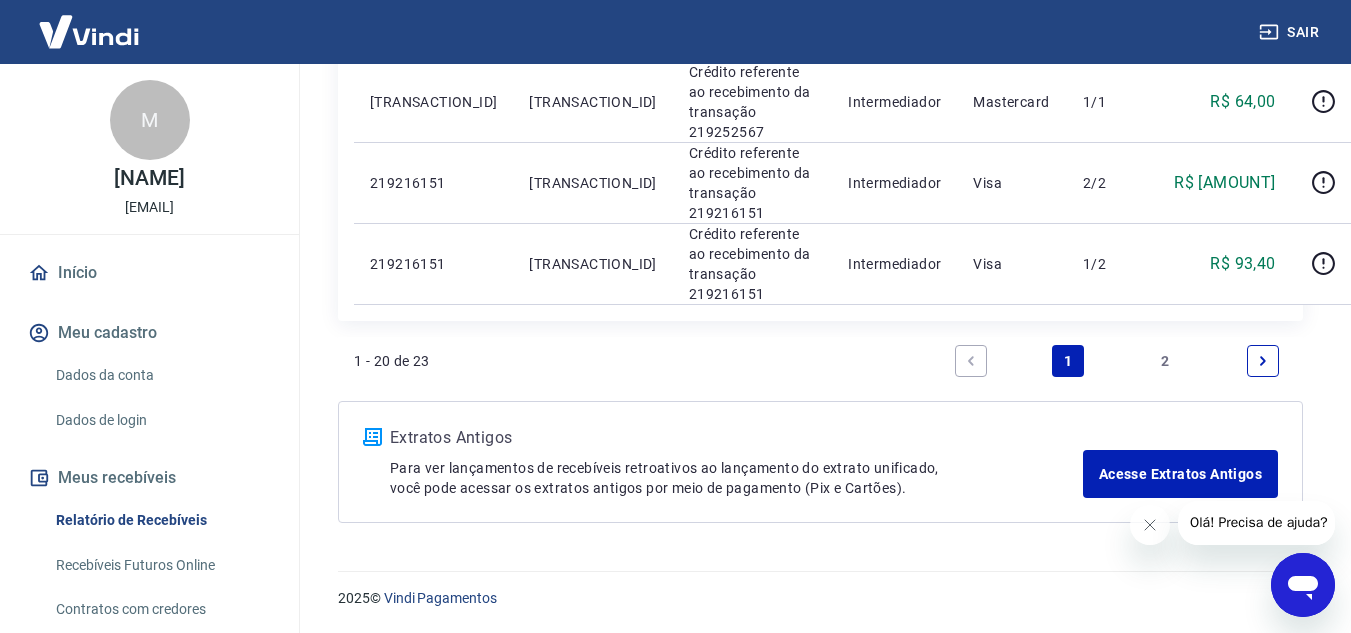 scroll, scrollTop: 2136, scrollLeft: 0, axis: vertical 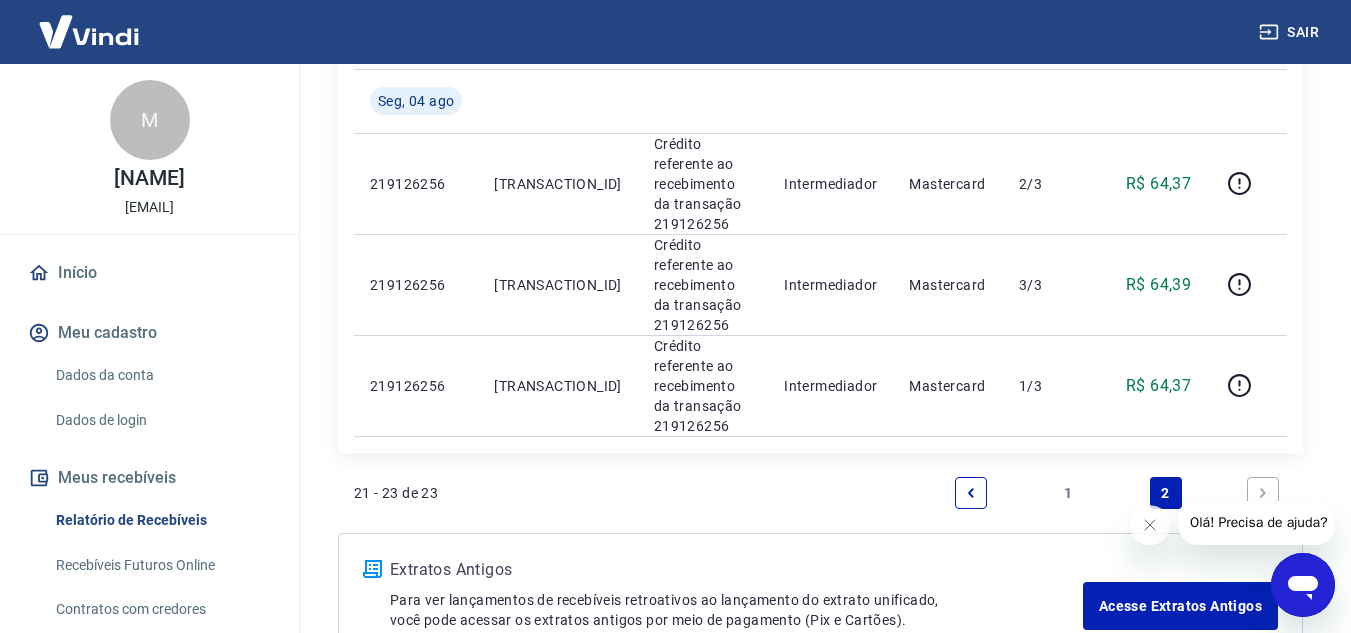 click on "1" at bounding box center [1068, 493] 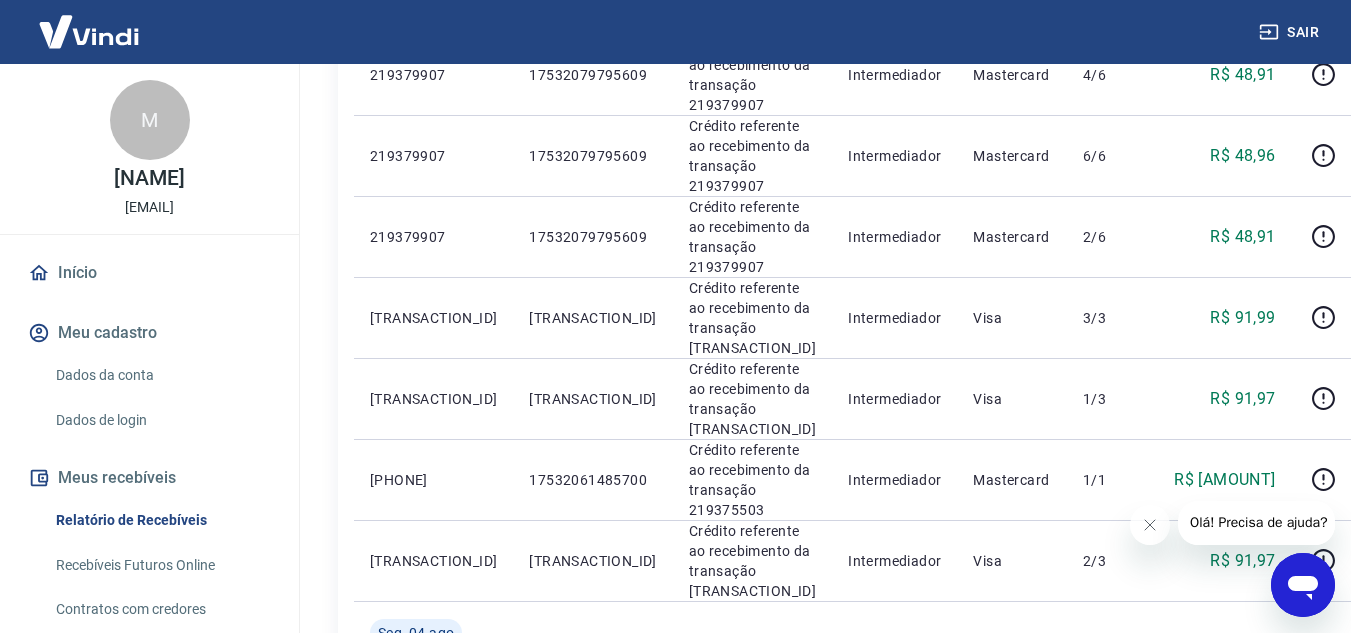 scroll, scrollTop: 837, scrollLeft: 0, axis: vertical 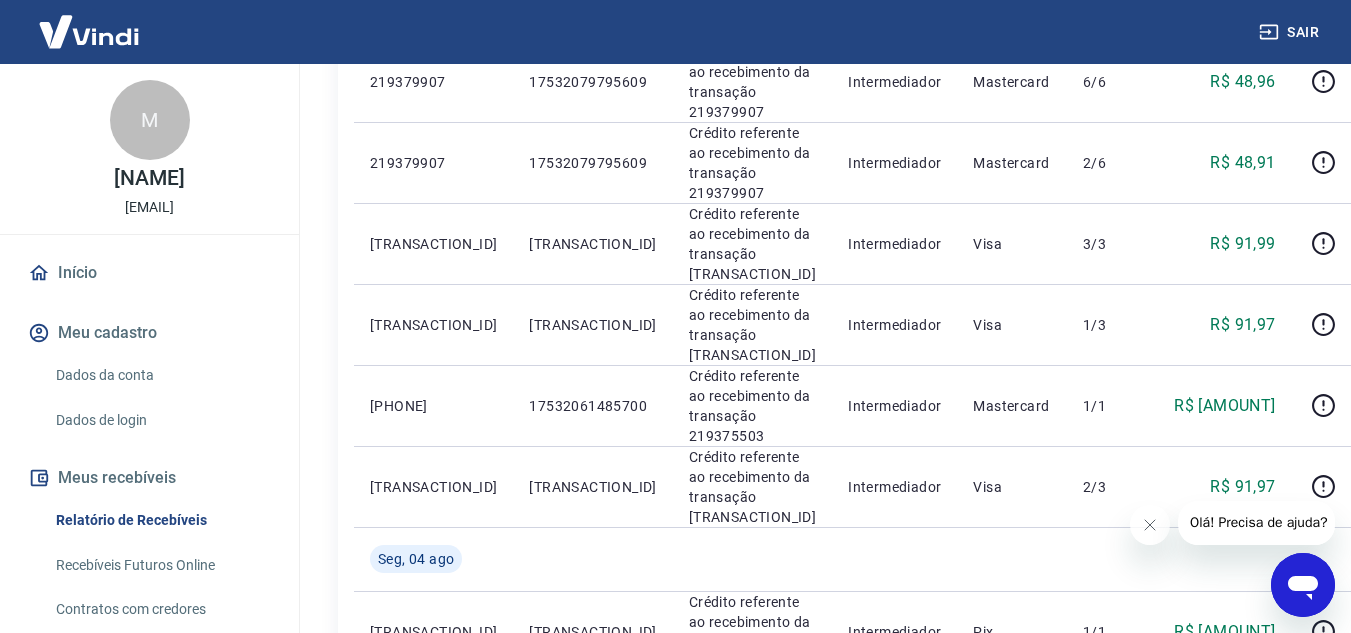 click on "Visa" at bounding box center (1012, 243) 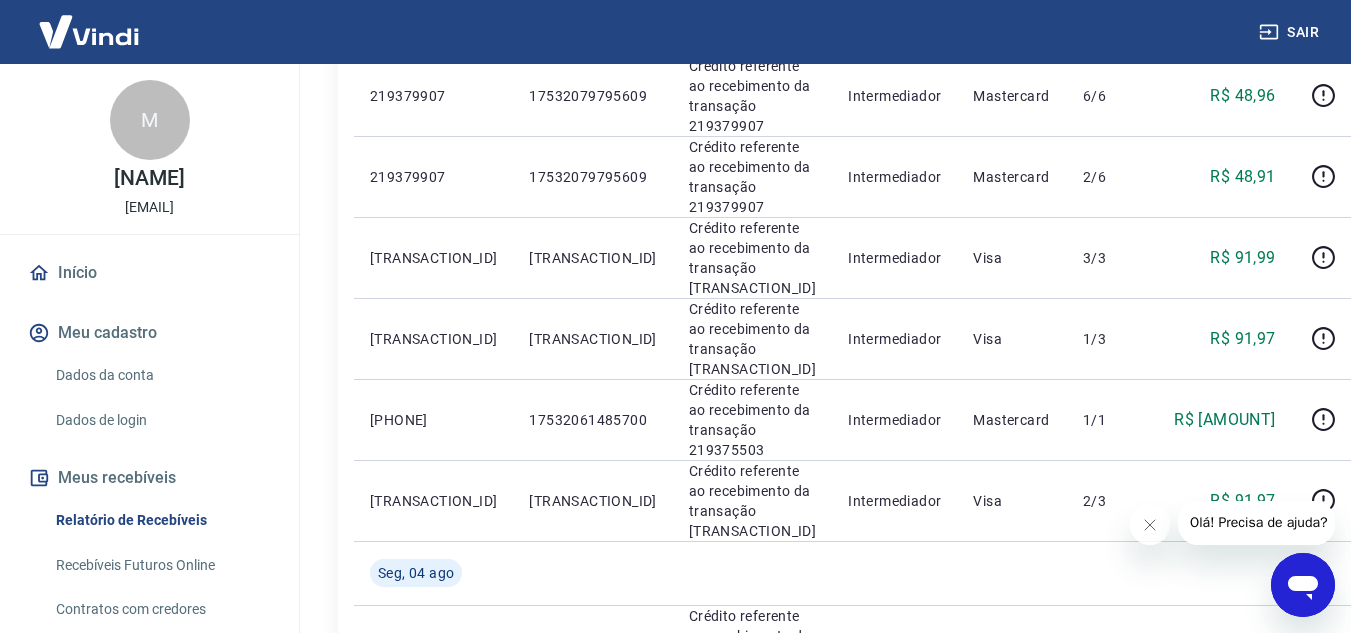 scroll, scrollTop: 790, scrollLeft: 0, axis: vertical 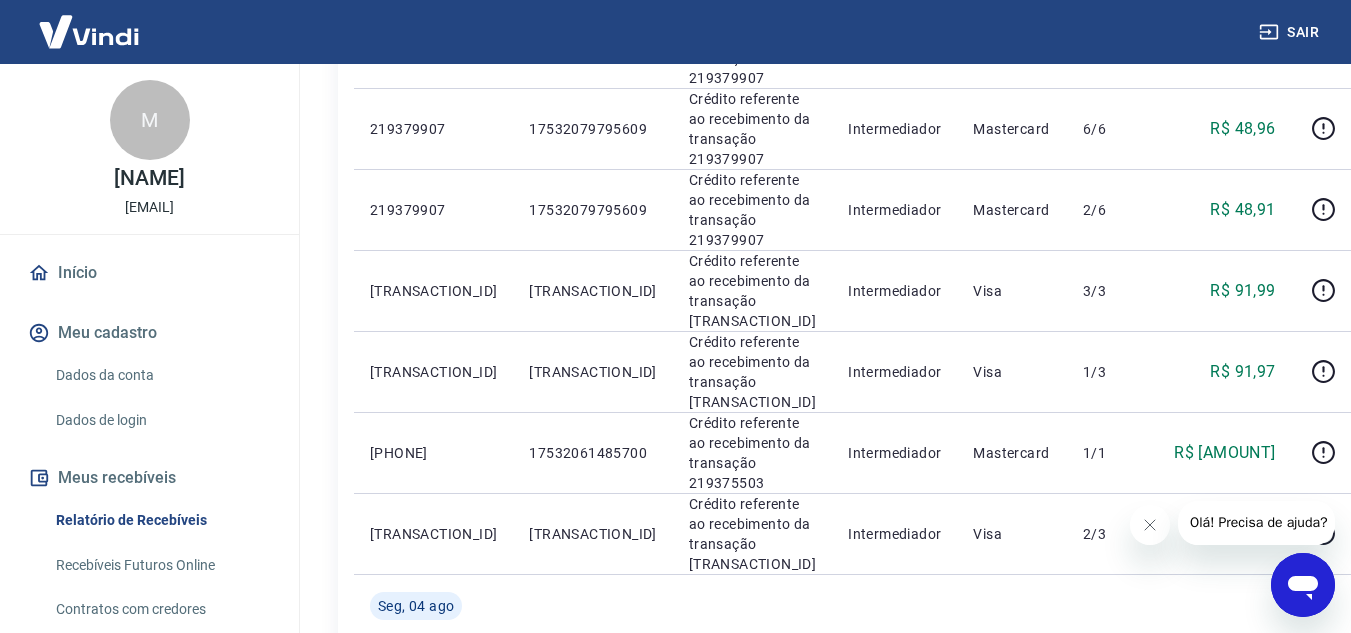 click 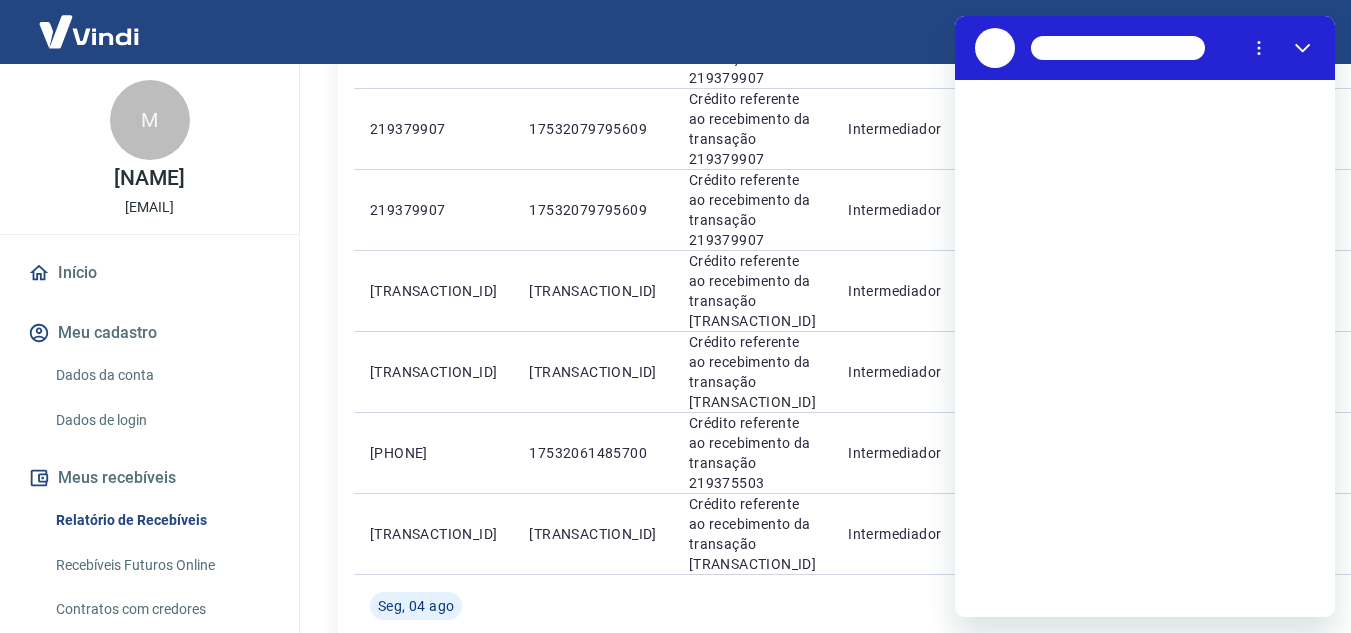 scroll, scrollTop: 0, scrollLeft: 0, axis: both 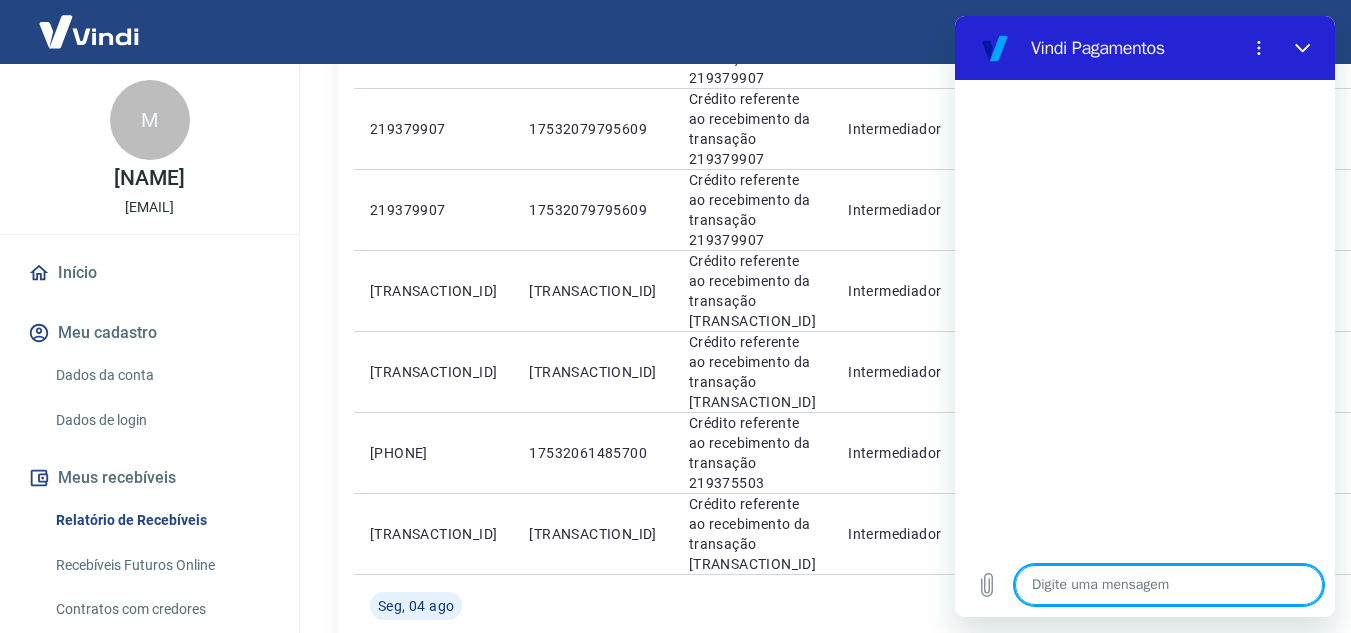 click at bounding box center [1169, 585] 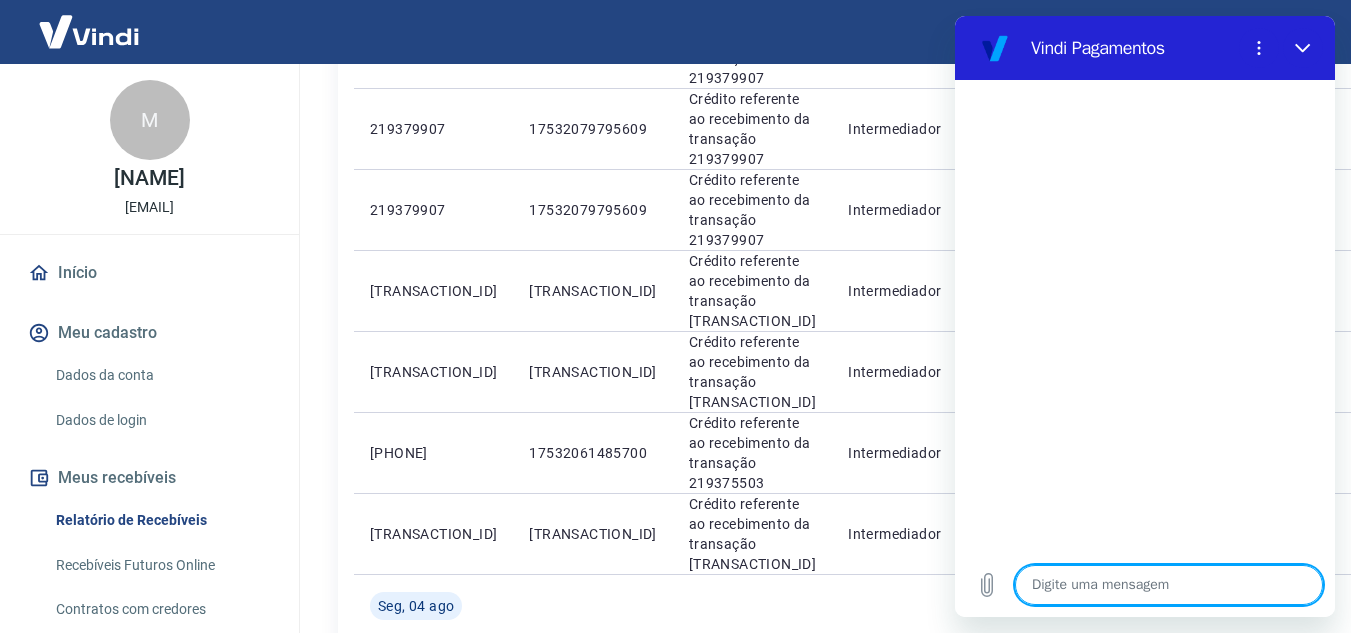 type on "o" 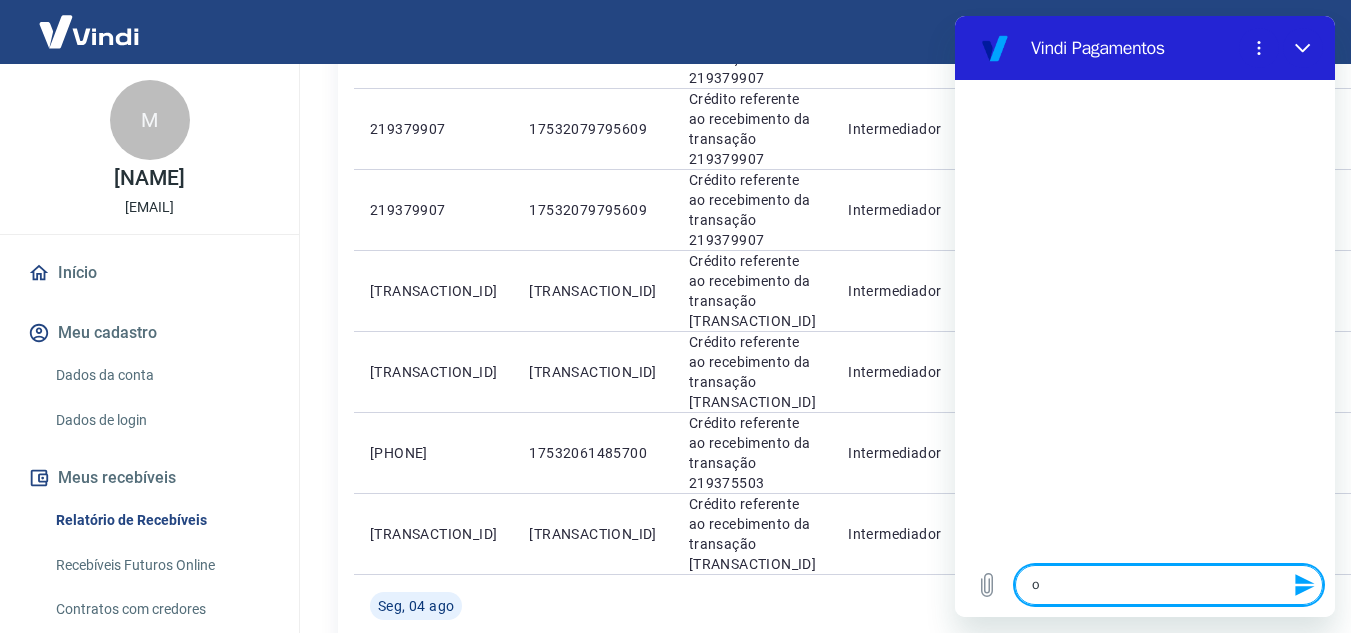 type on "ol" 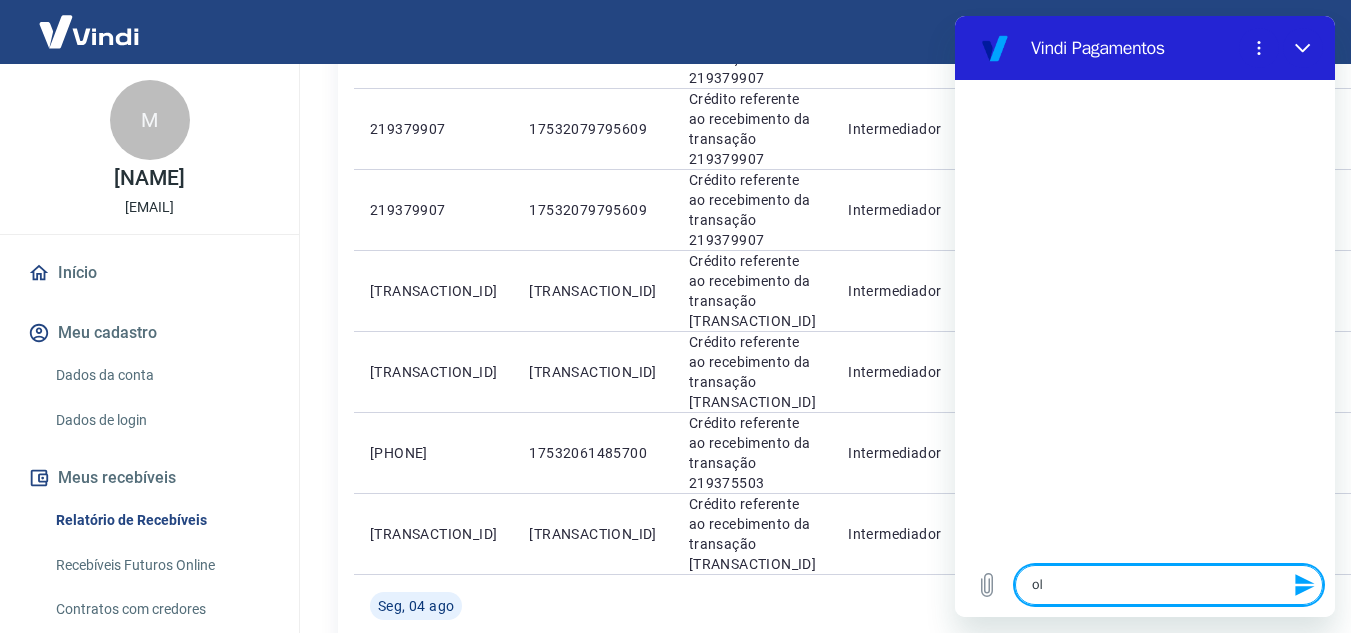 type on "olá" 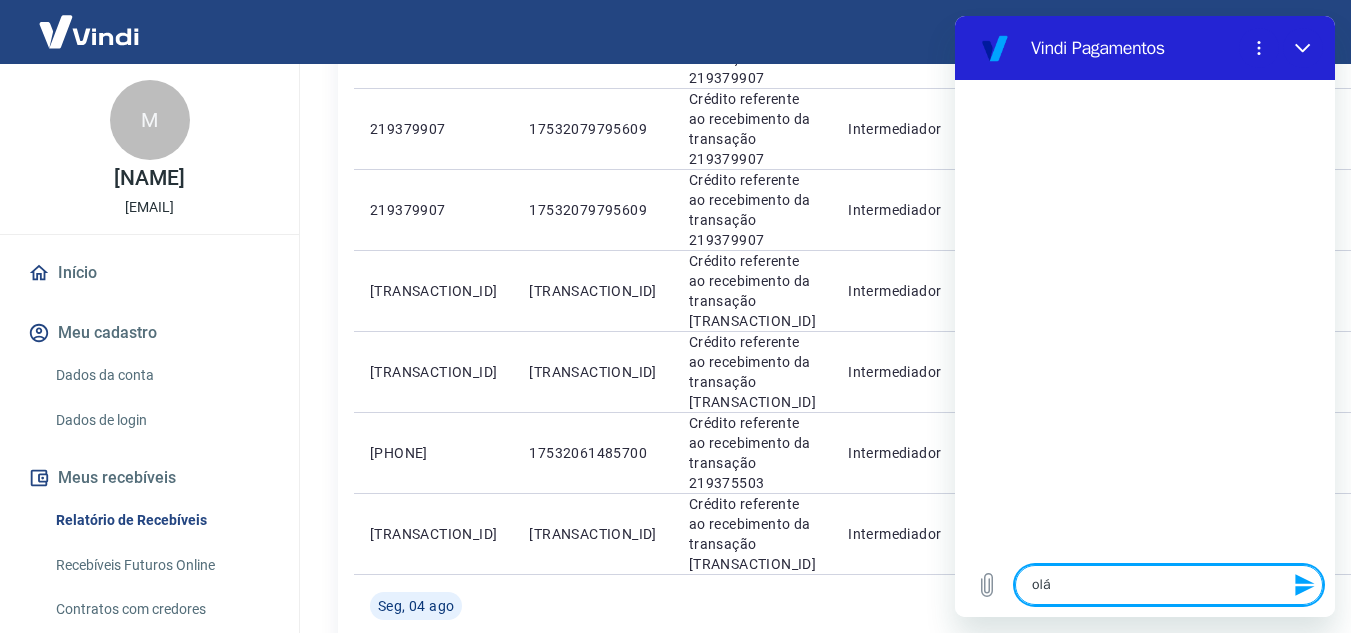 type 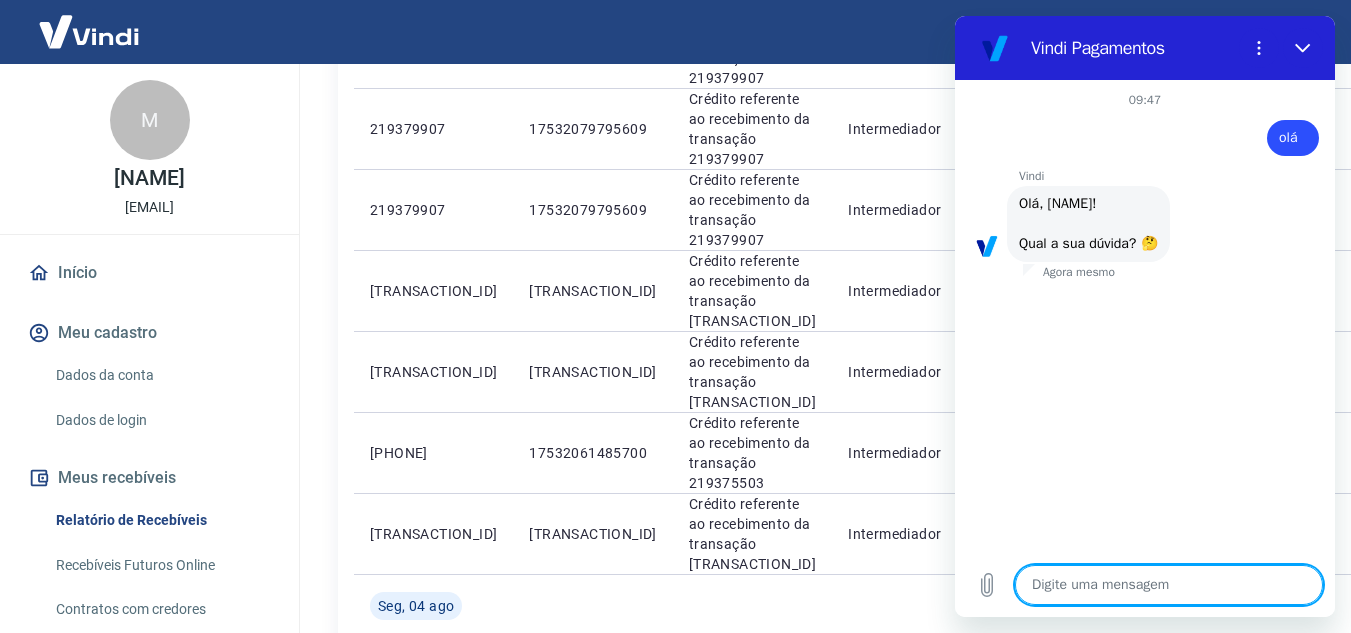 scroll, scrollTop: 100, scrollLeft: 0, axis: vertical 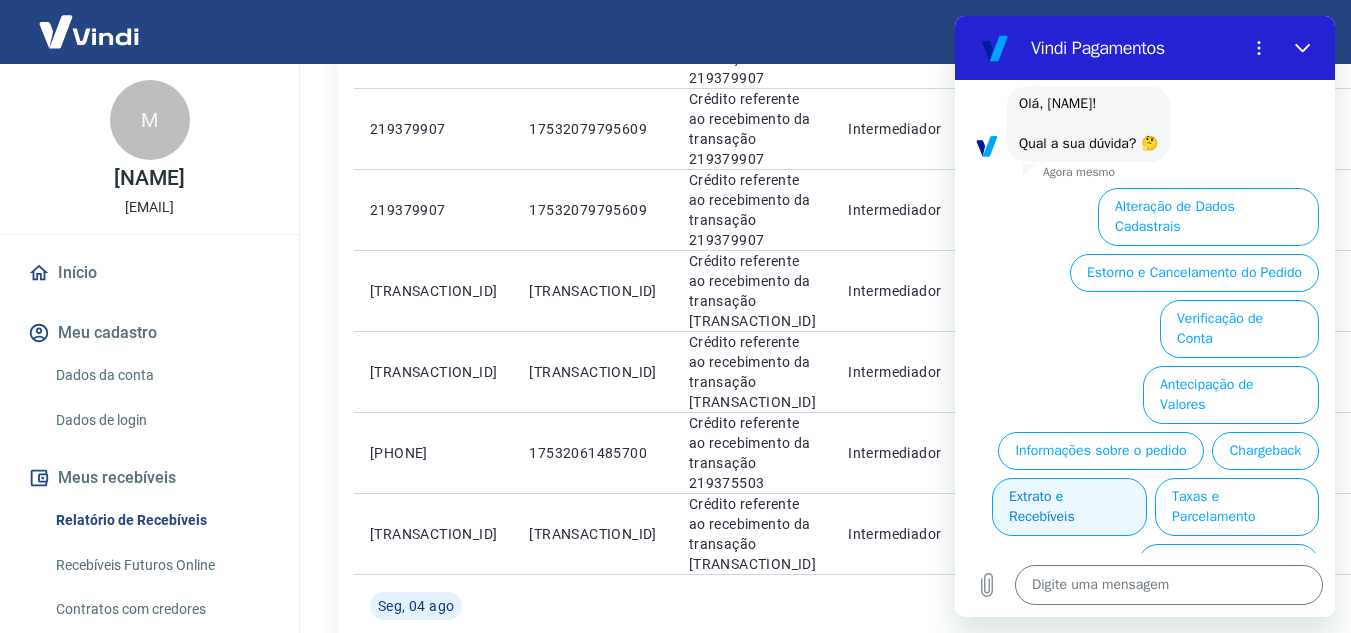 click on "Extrato e Recebíveis" at bounding box center (1069, 507) 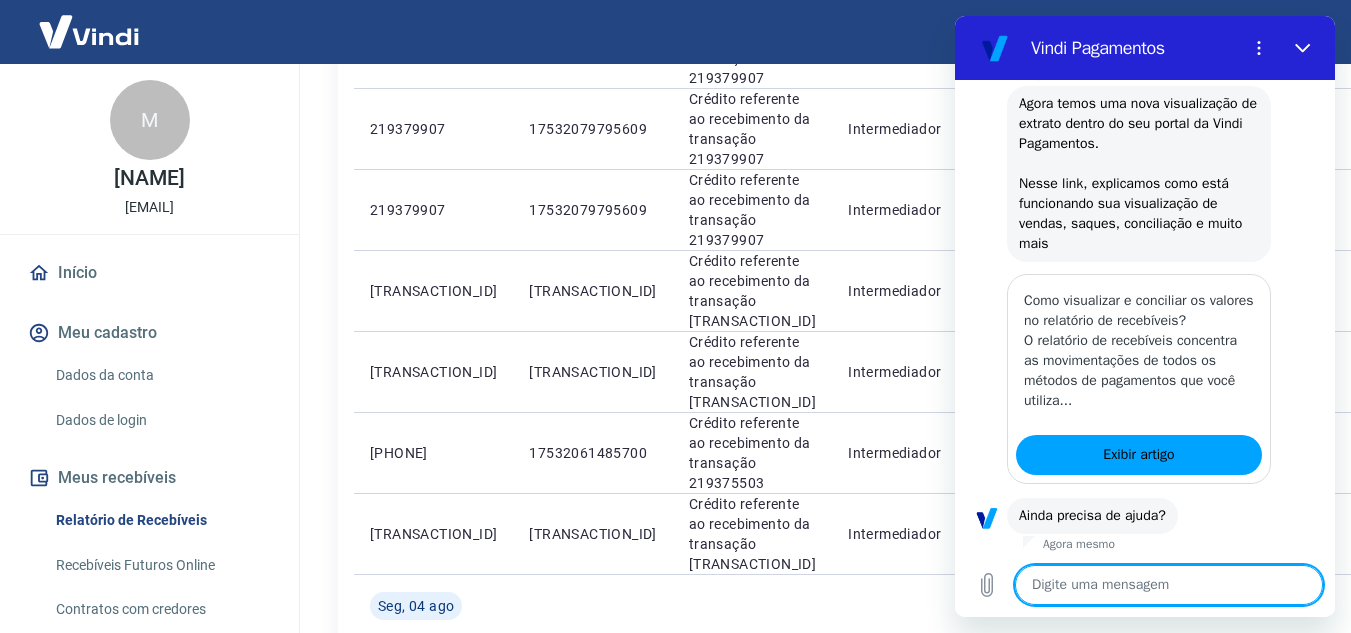 scroll, scrollTop: 304, scrollLeft: 0, axis: vertical 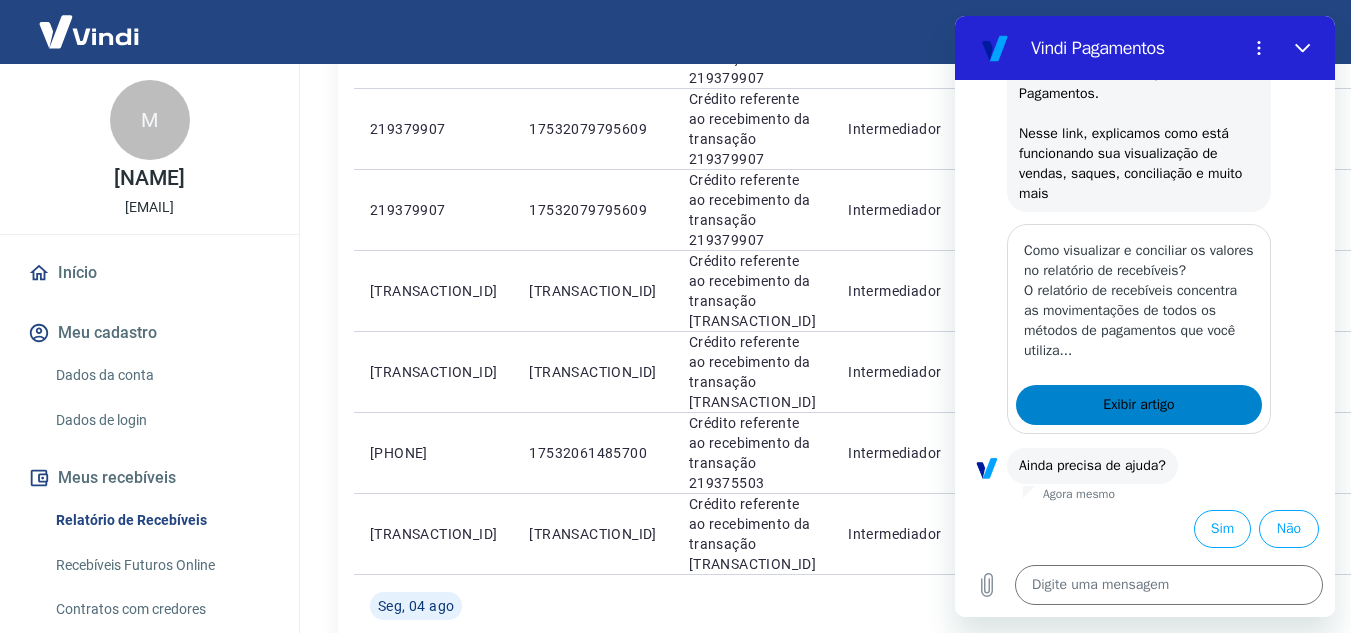 click on "Exibir artigo" at bounding box center (1139, 405) 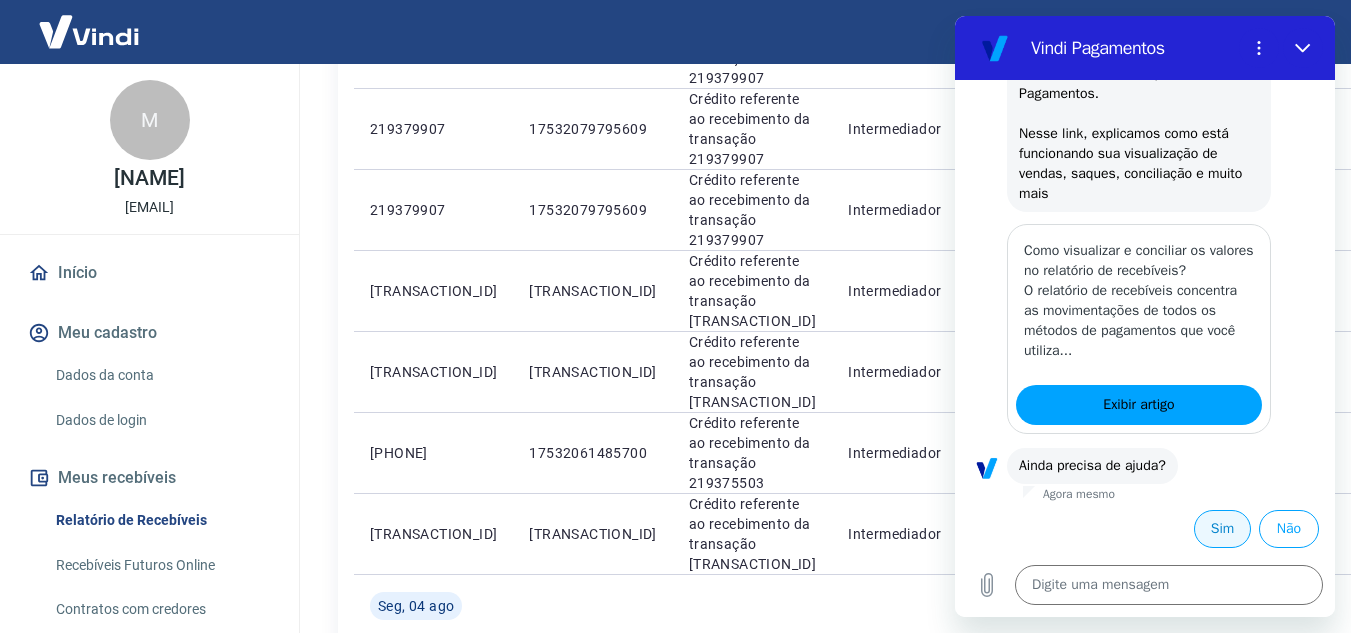 click on "Sim" at bounding box center (1222, 529) 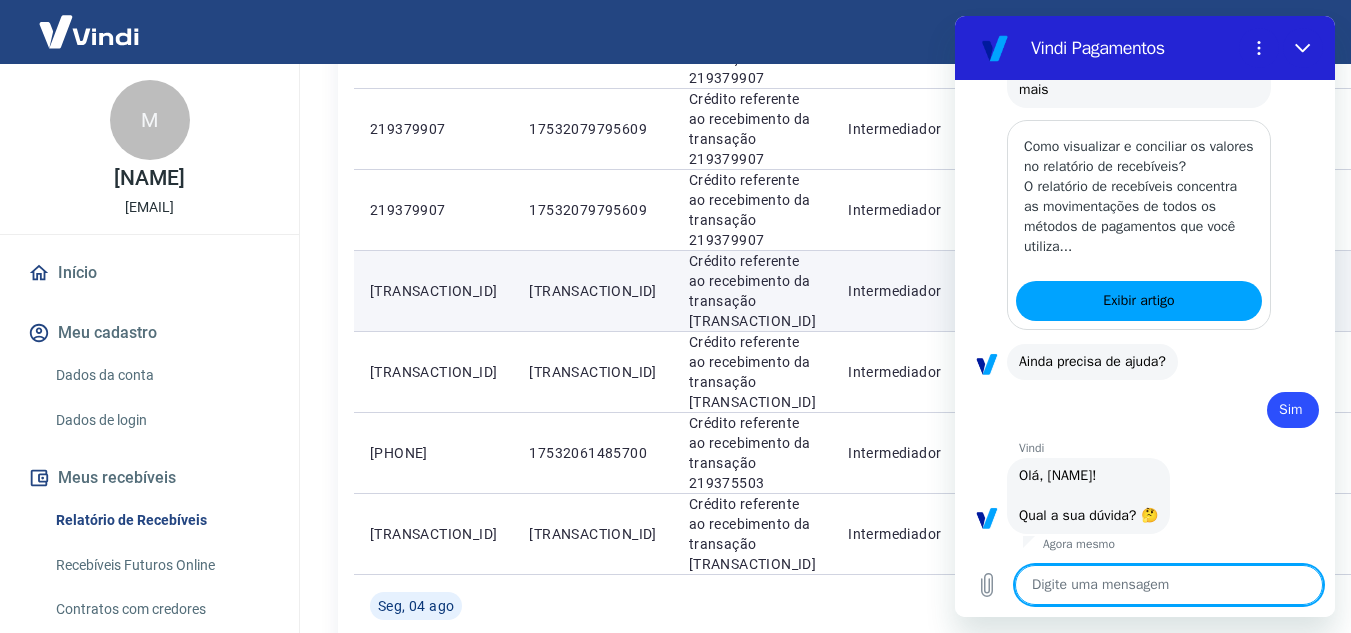 scroll, scrollTop: 780, scrollLeft: 0, axis: vertical 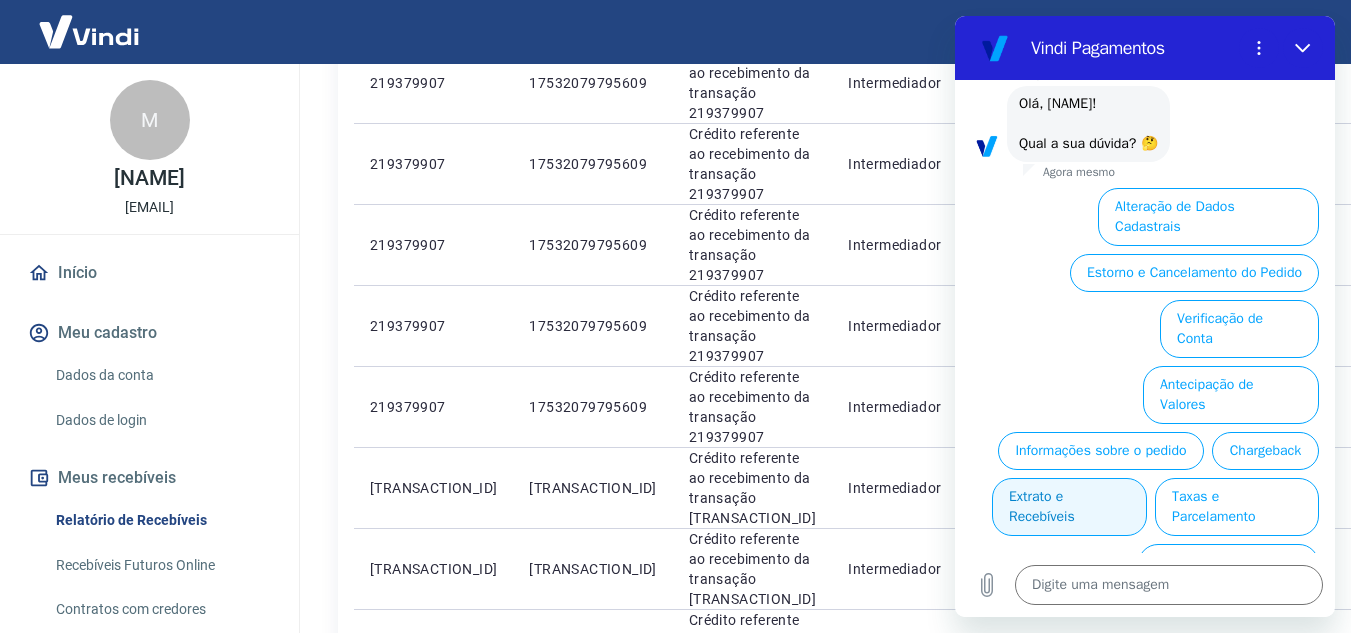 click on "Extrato e Recebíveis" at bounding box center (1069, 507) 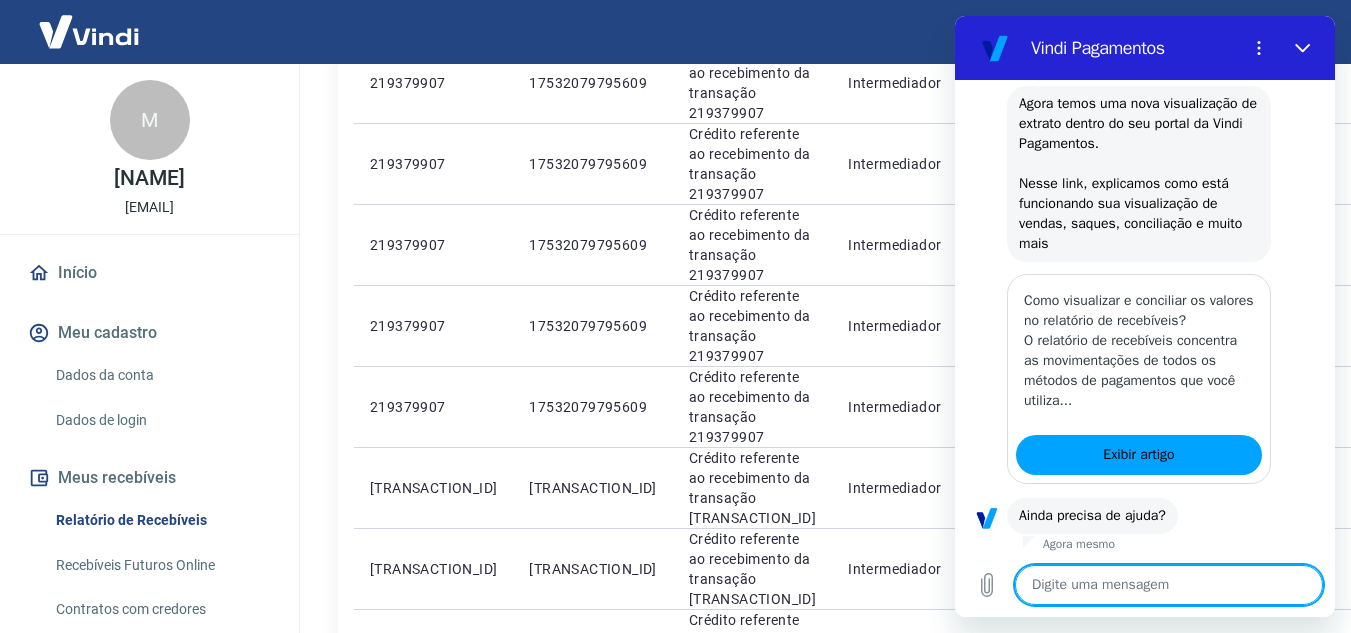 scroll, scrollTop: 984, scrollLeft: 0, axis: vertical 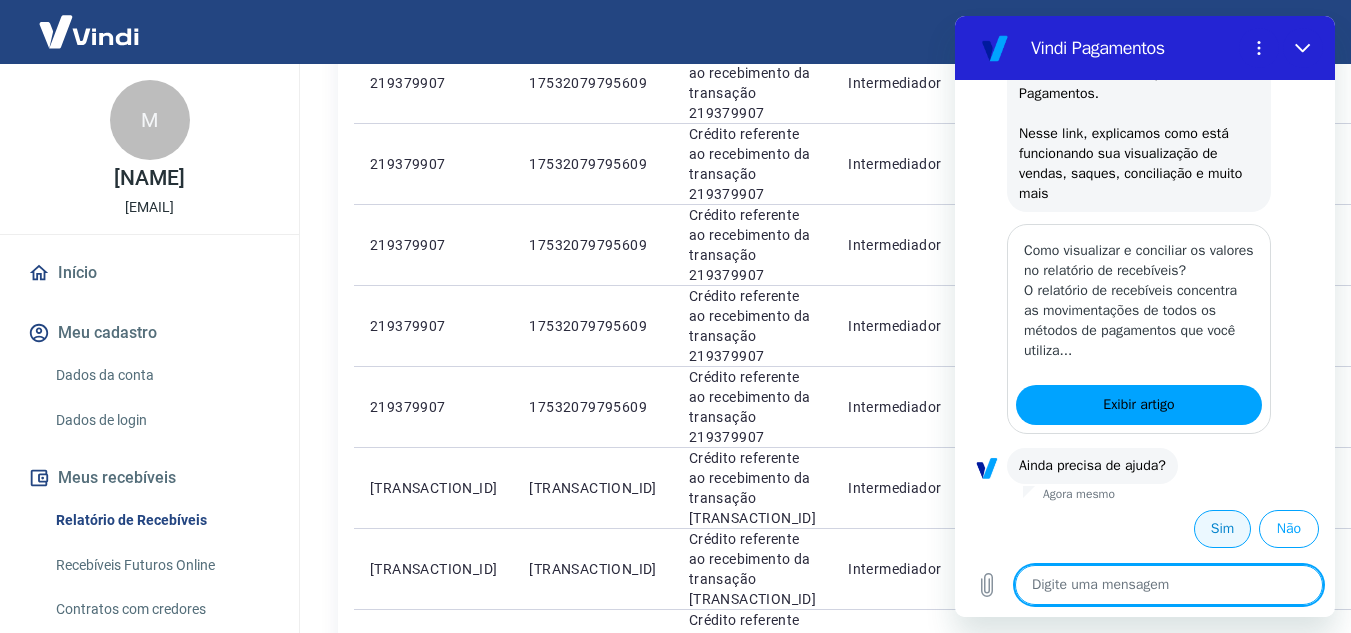 click on "Sim" at bounding box center [1222, 529] 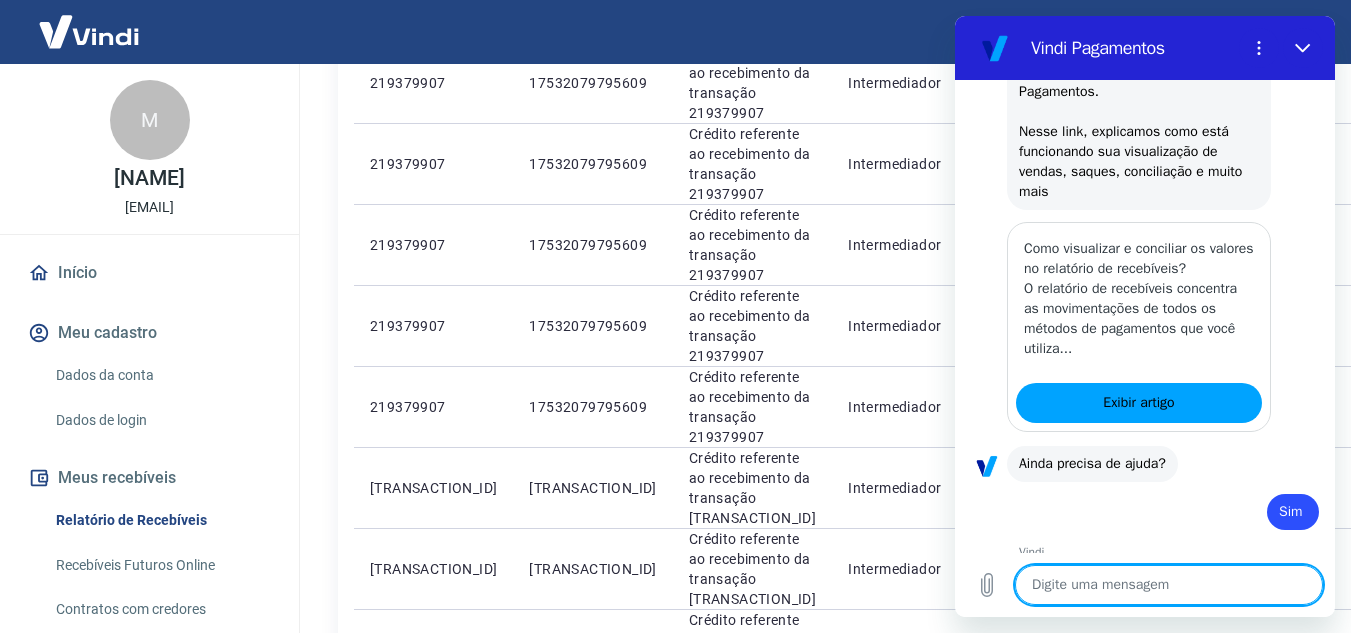 type on "x" 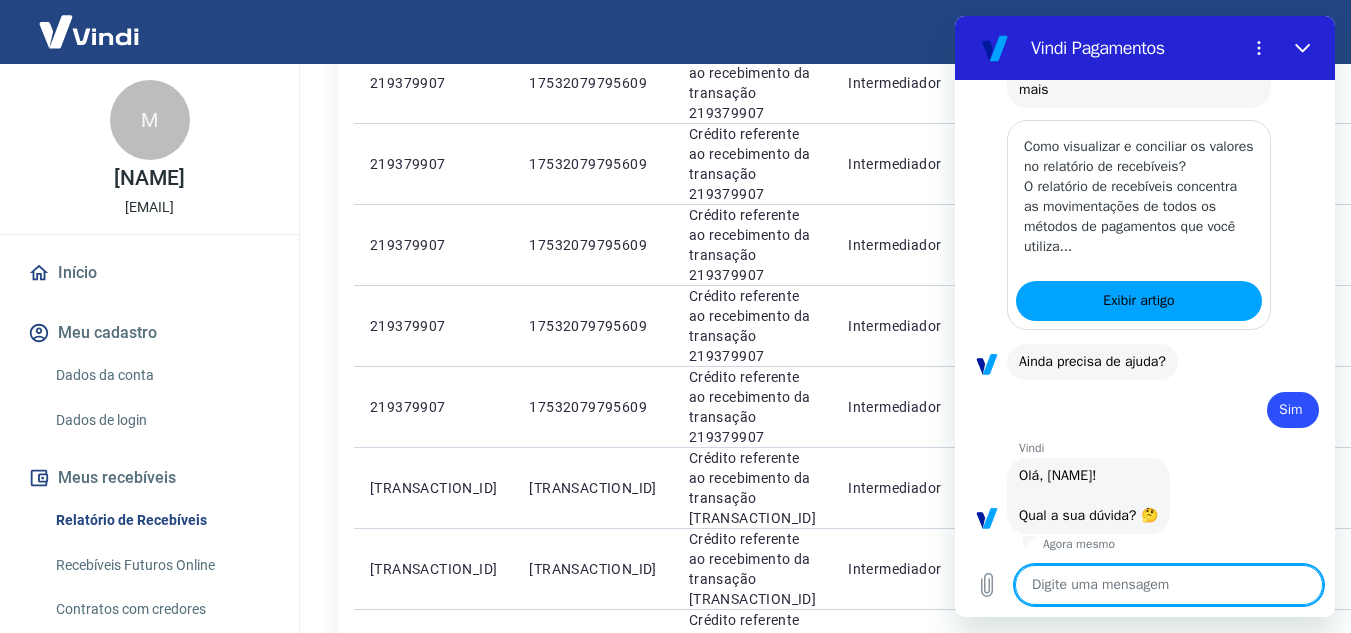 scroll, scrollTop: 1460, scrollLeft: 0, axis: vertical 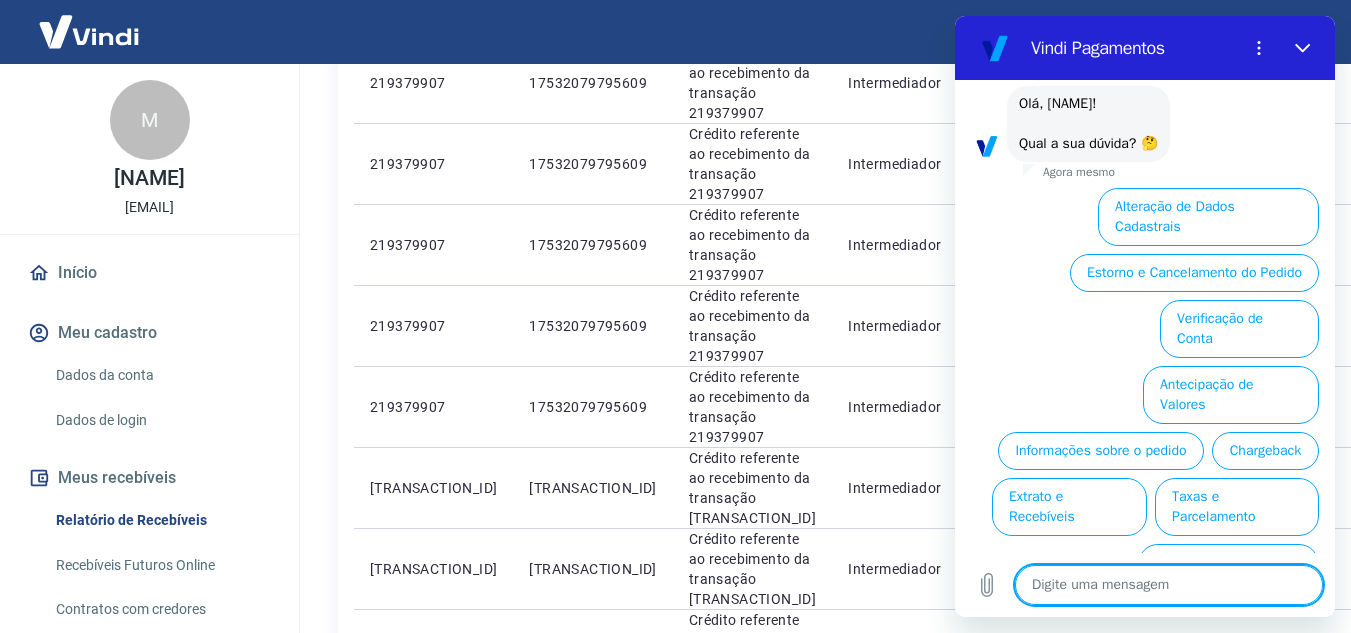 click at bounding box center (1169, 585) 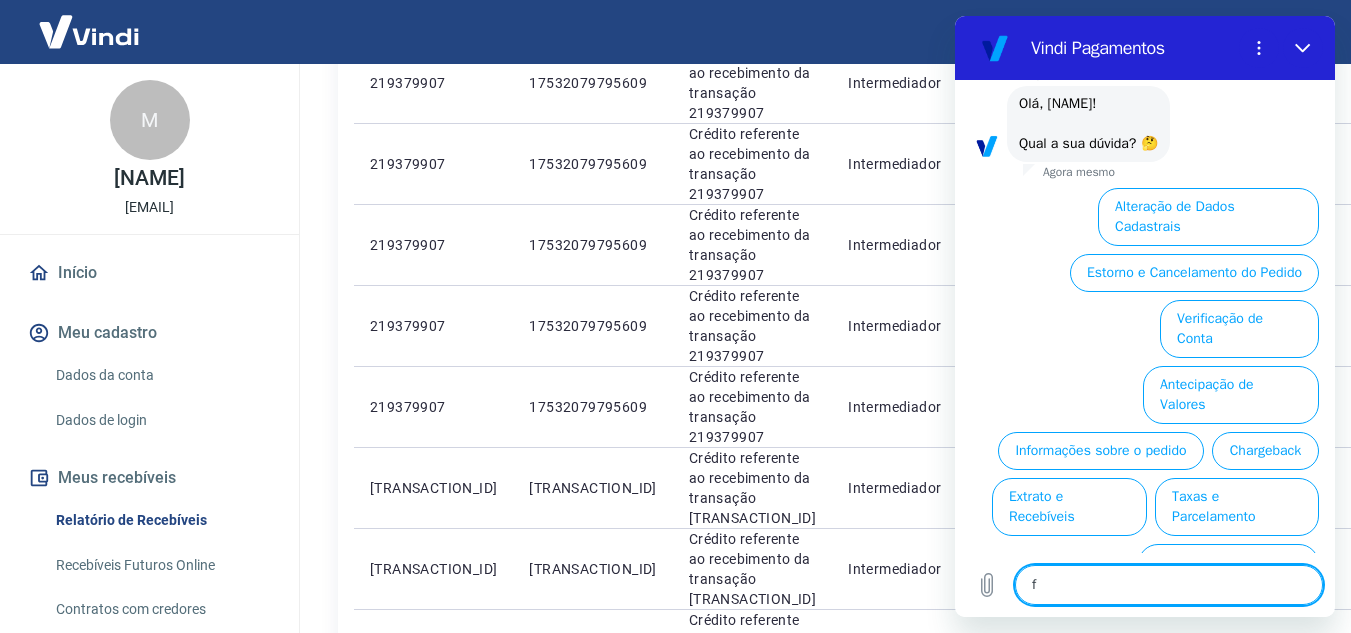 type on "fa" 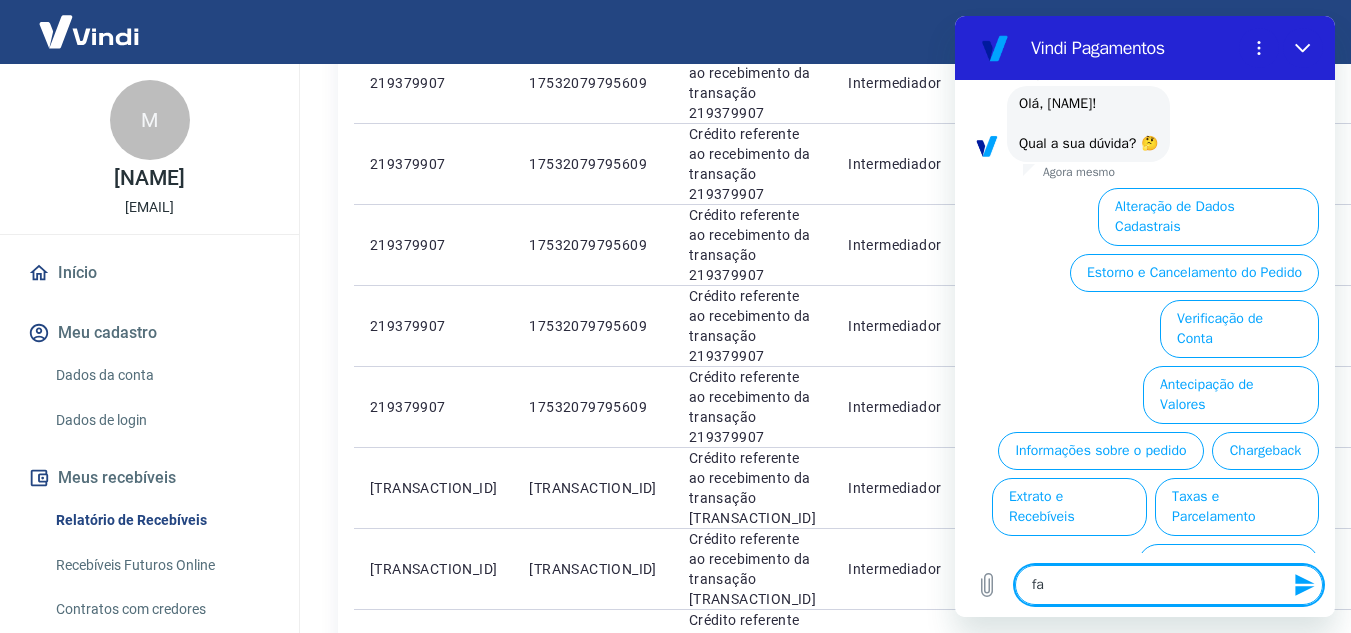 type on "fal" 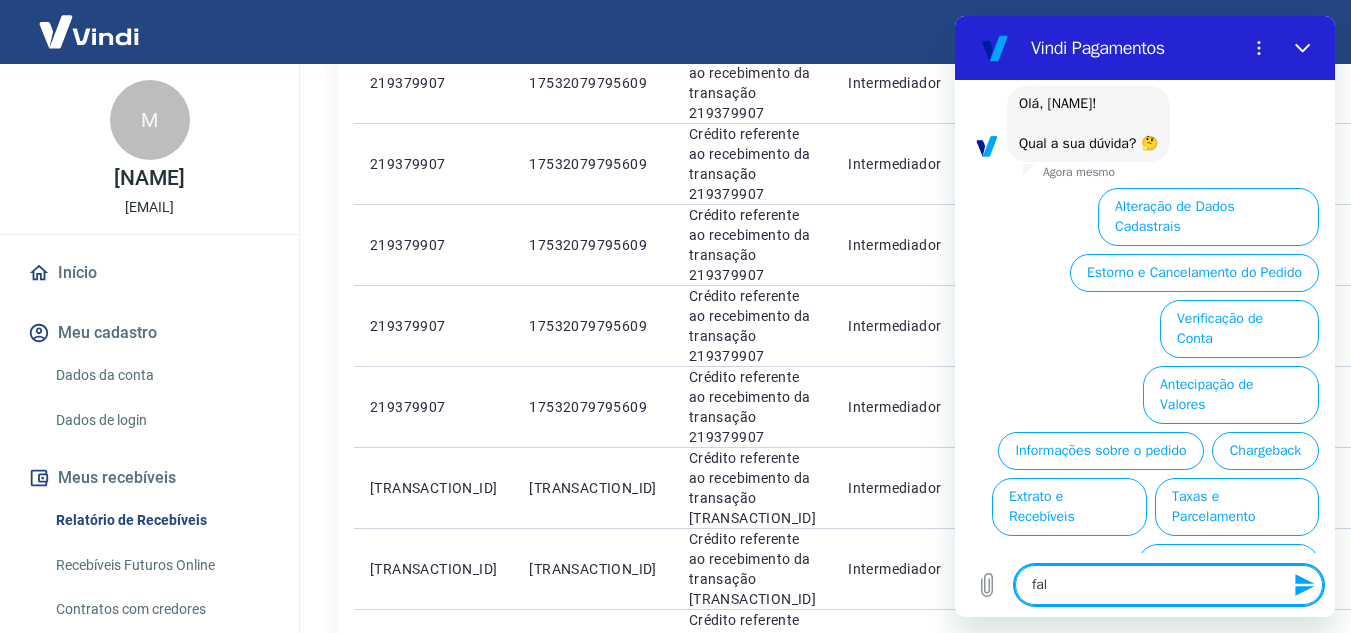 type on "fala" 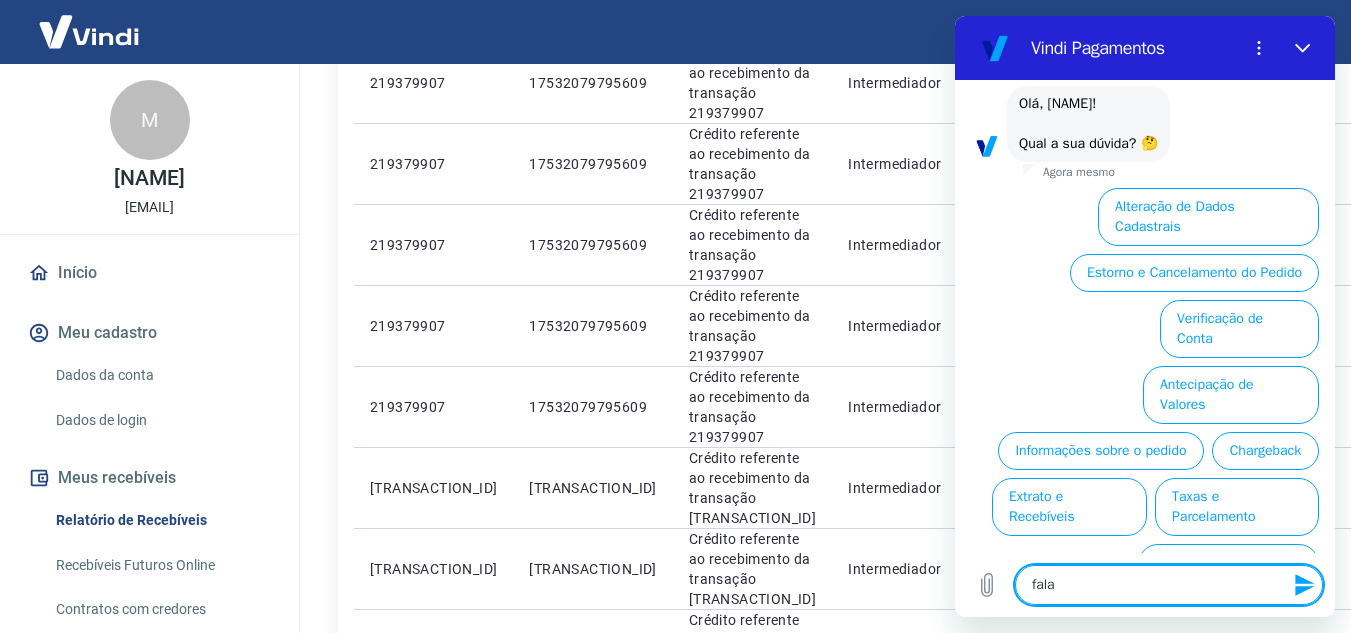 type on "x" 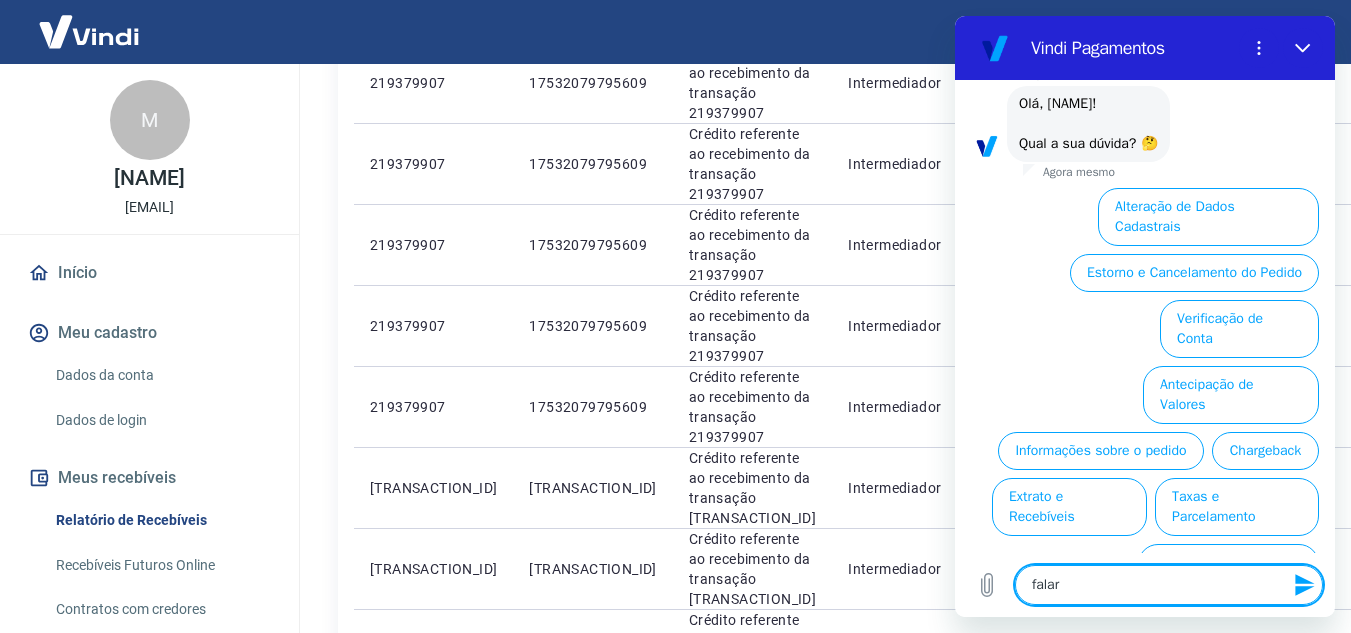 type on "falar" 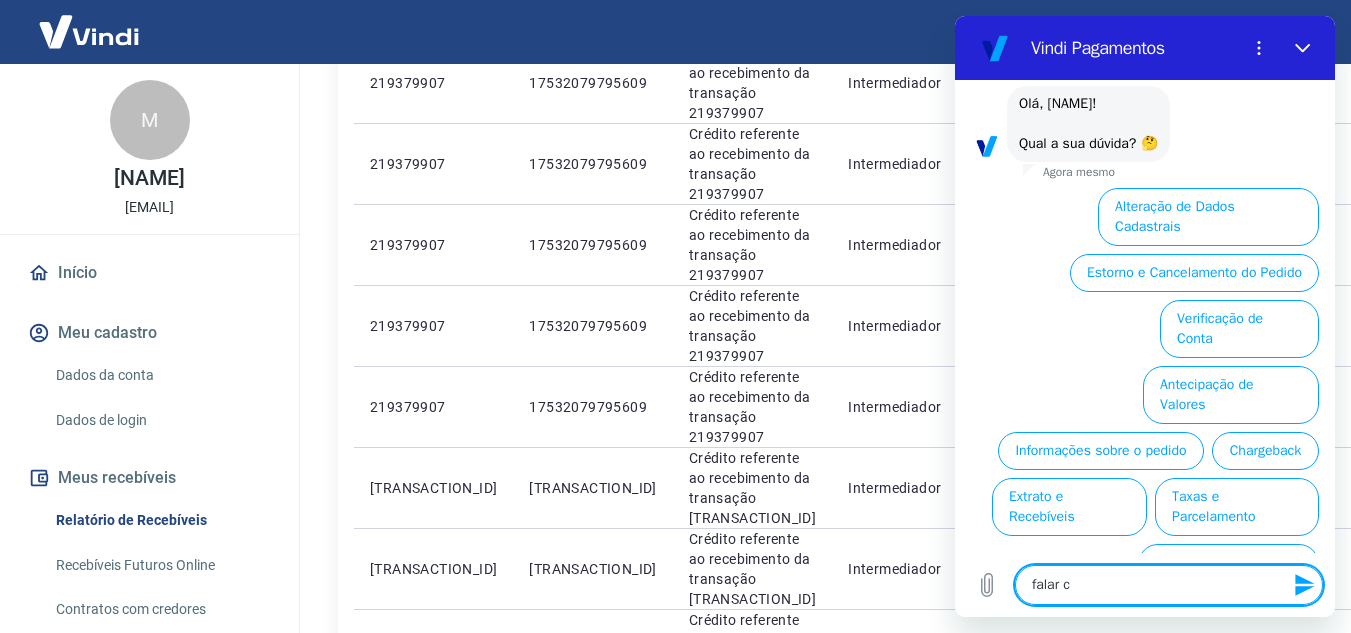 type on "falar co" 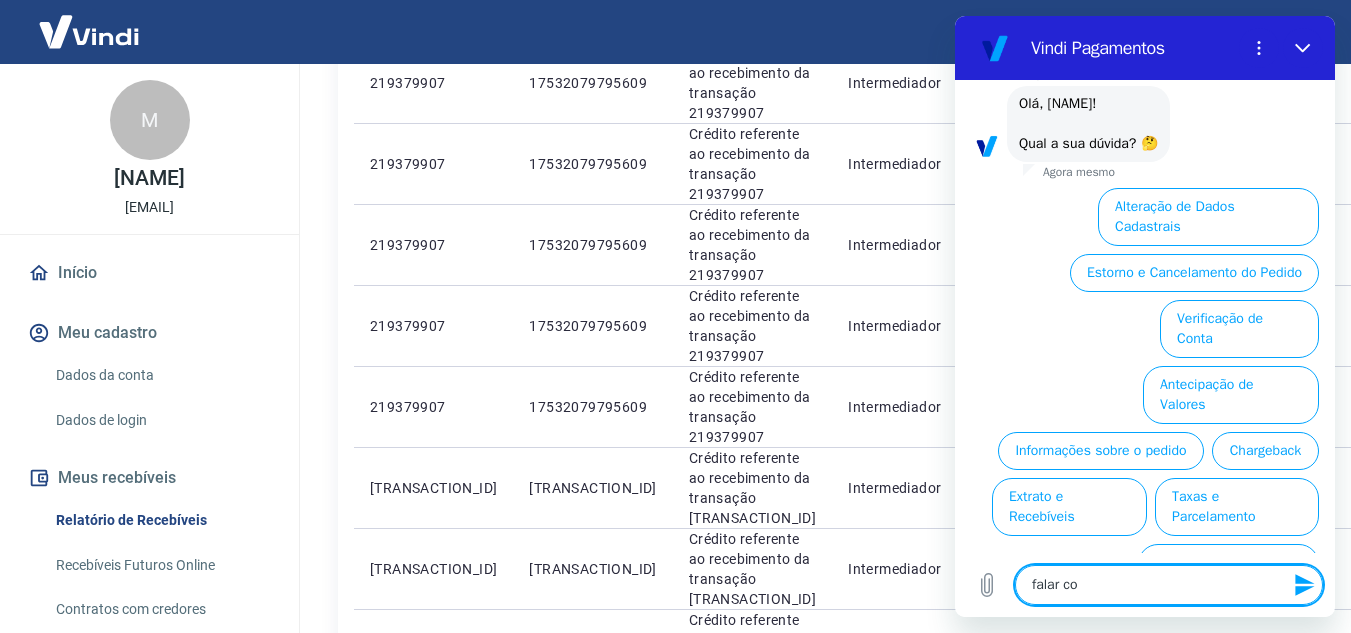 type on "falar com" 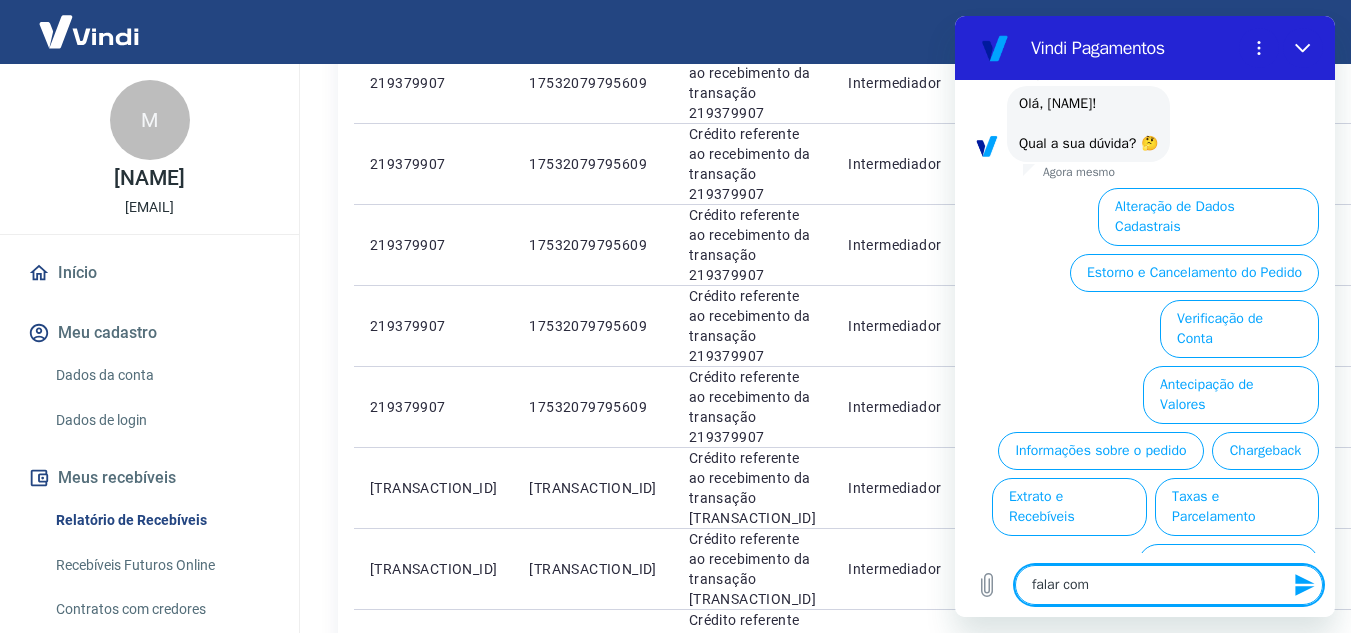 type on "falar com" 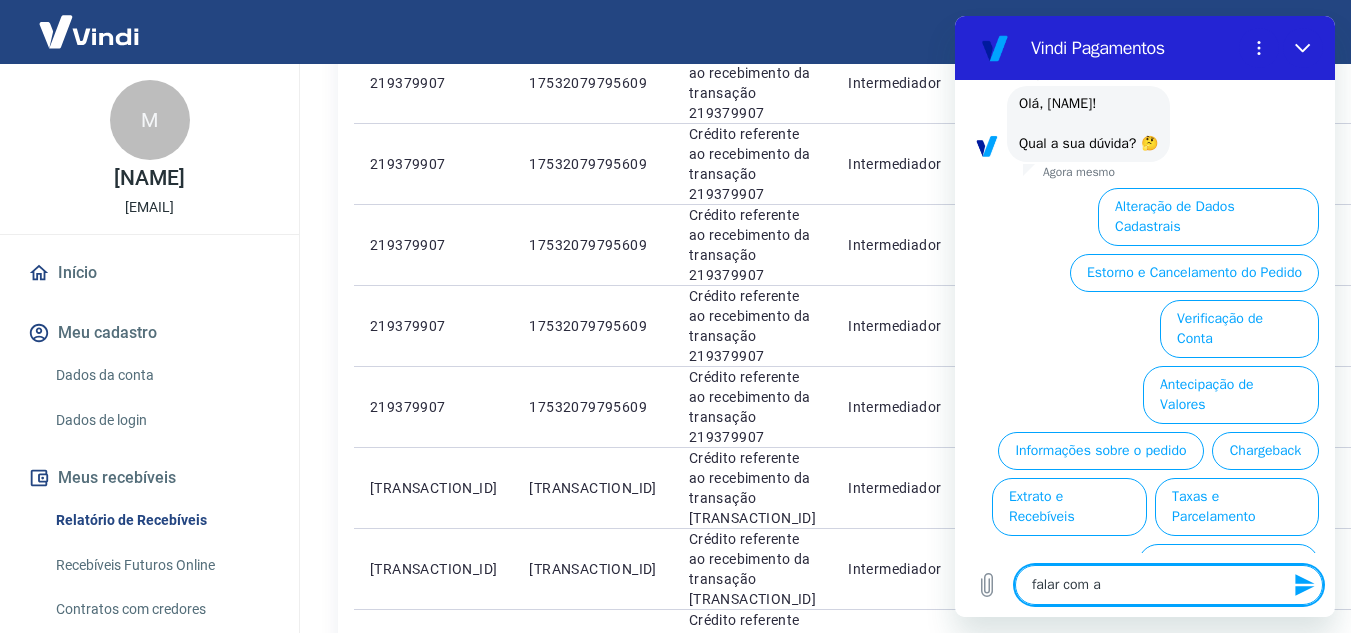type on "x" 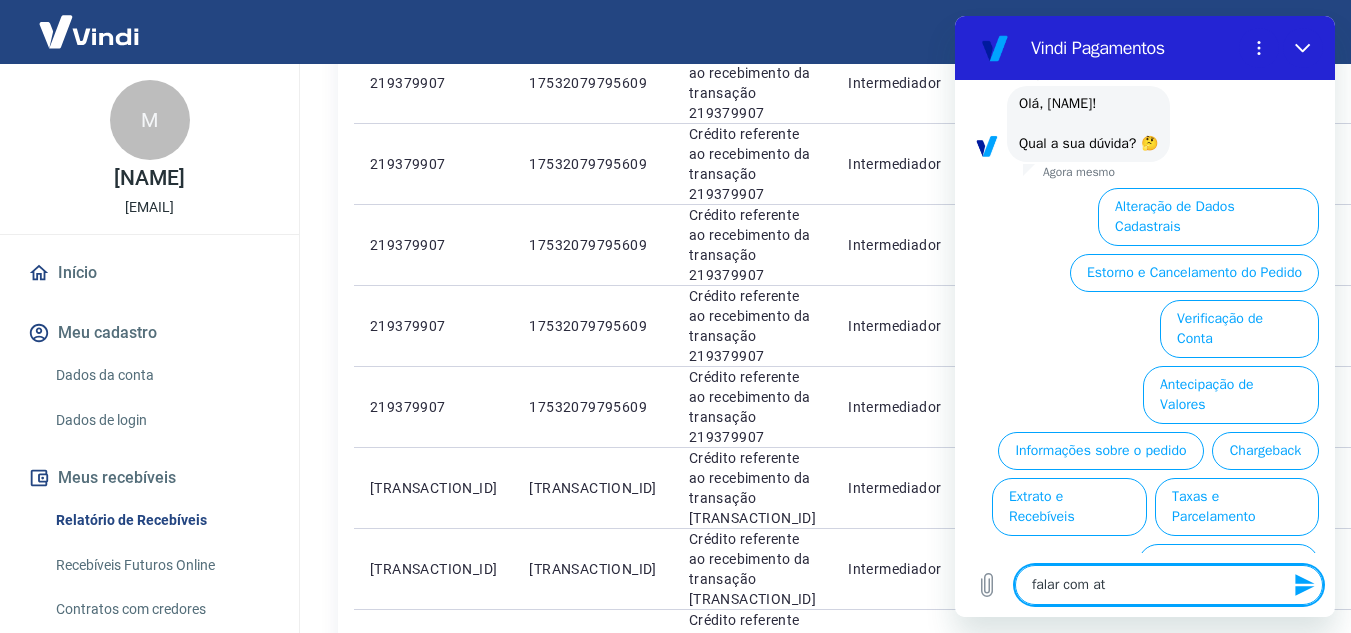 type on "falar com ate" 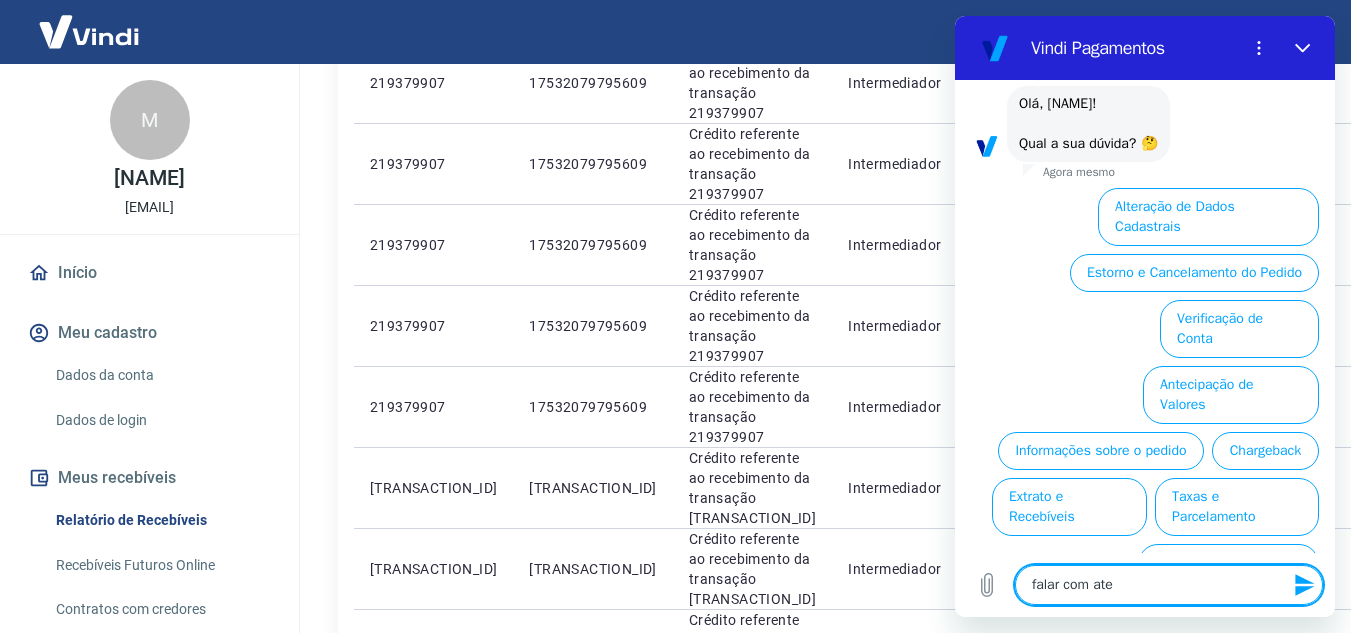 type on "falar com aten" 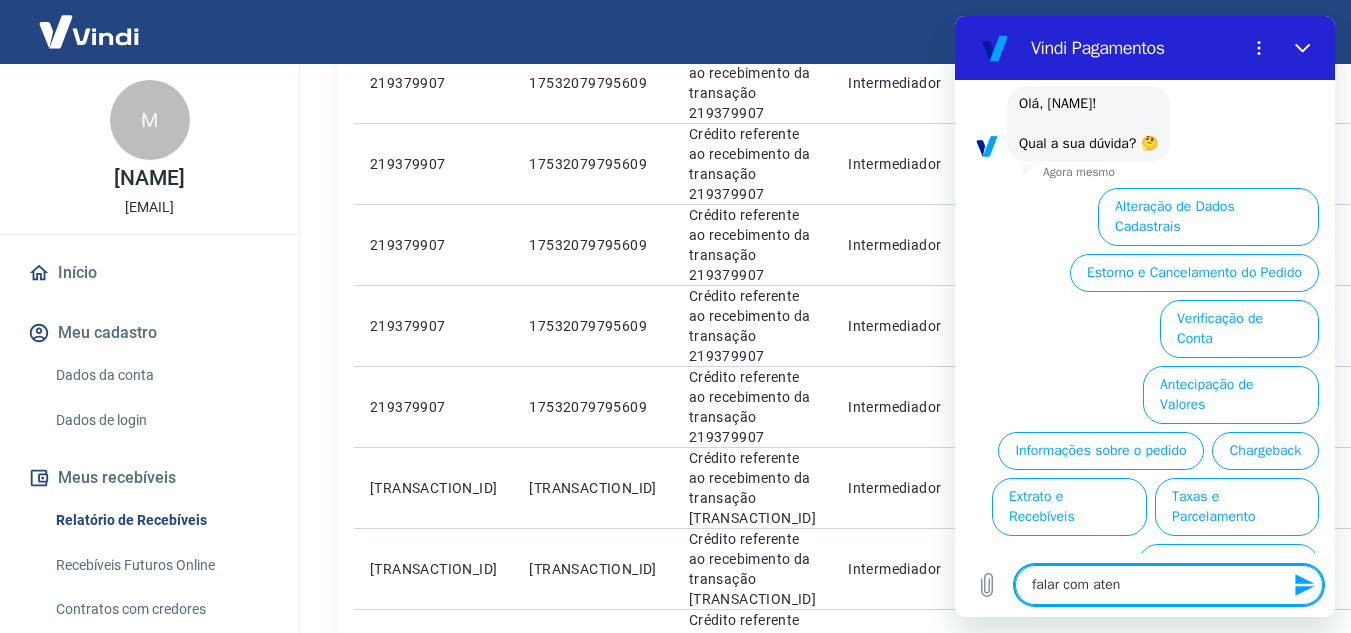 type on "falar com atend" 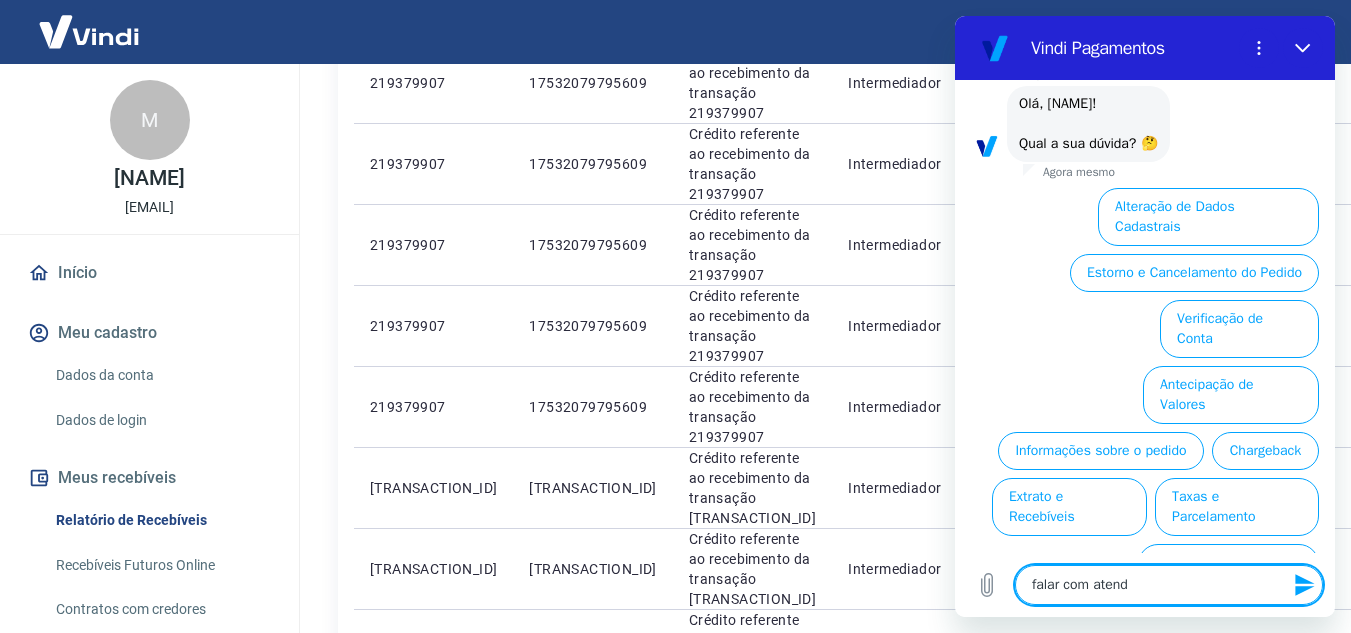 type on "falar com atende" 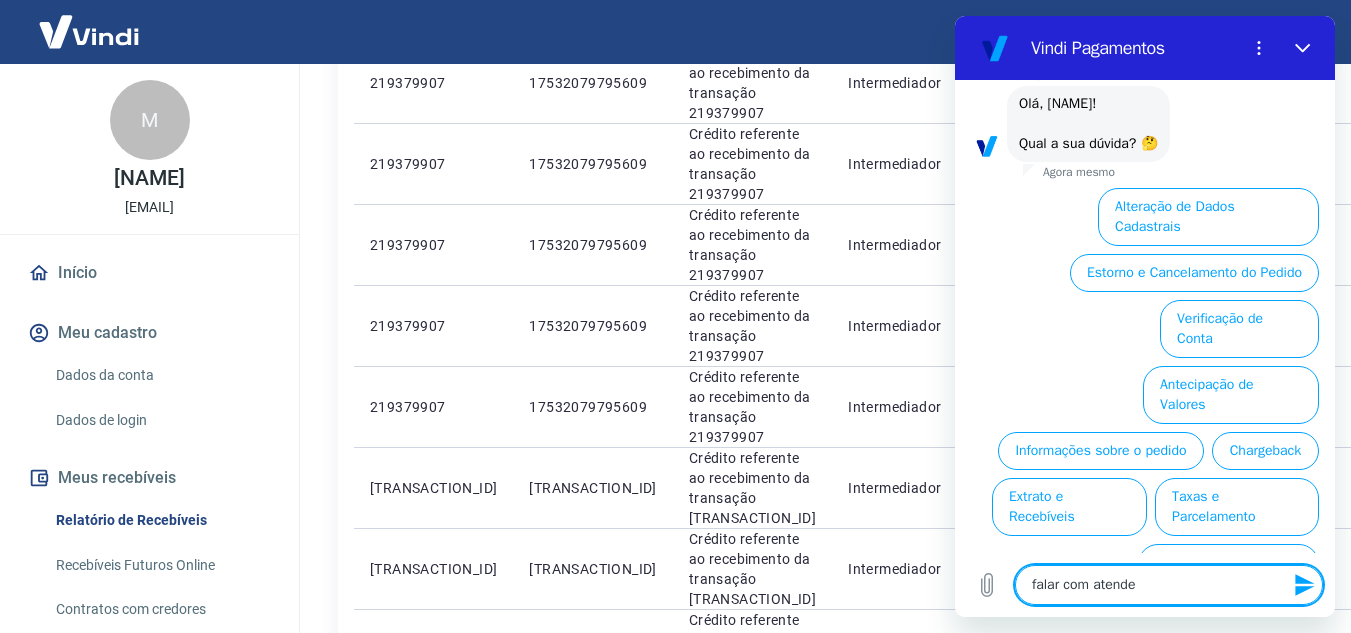 type on "falar com atenden" 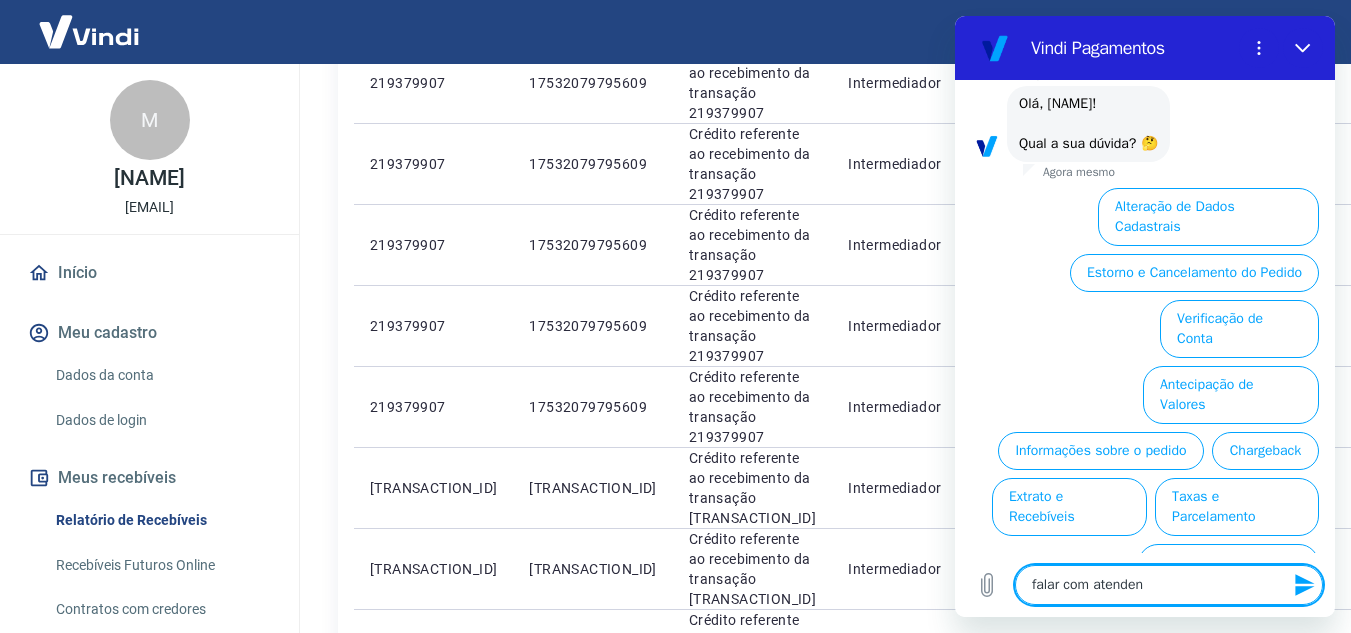 type on "falar com atendent" 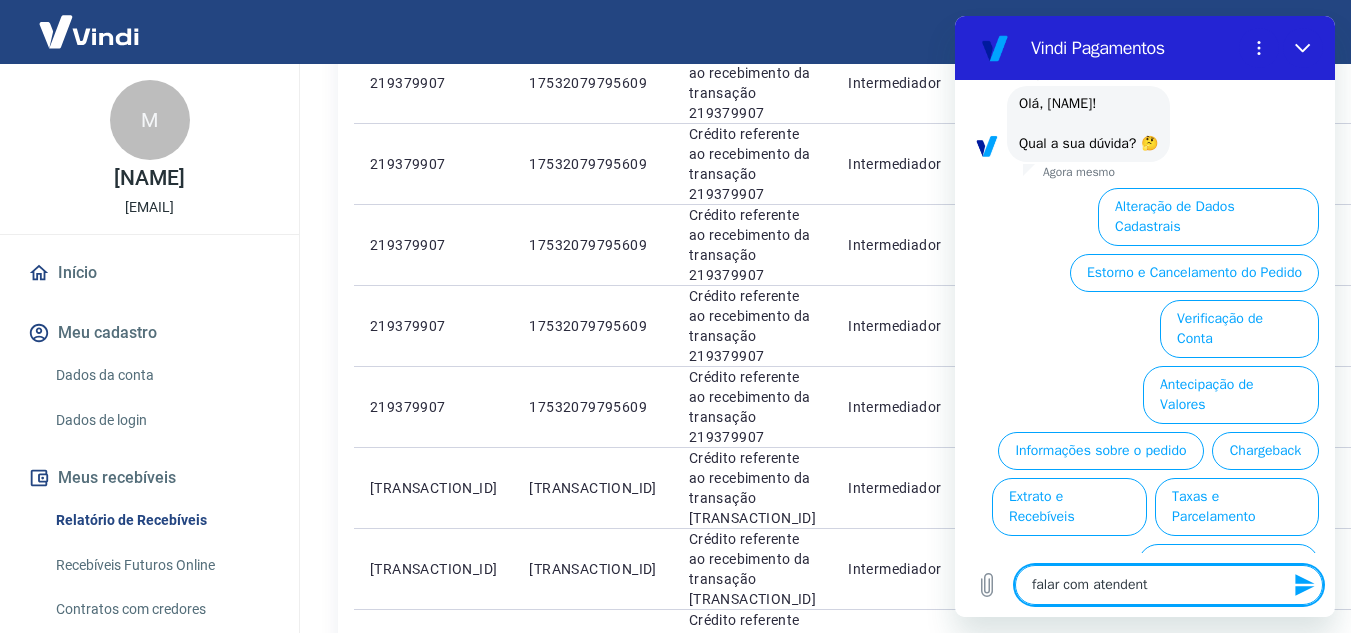 type on "falar com atendente" 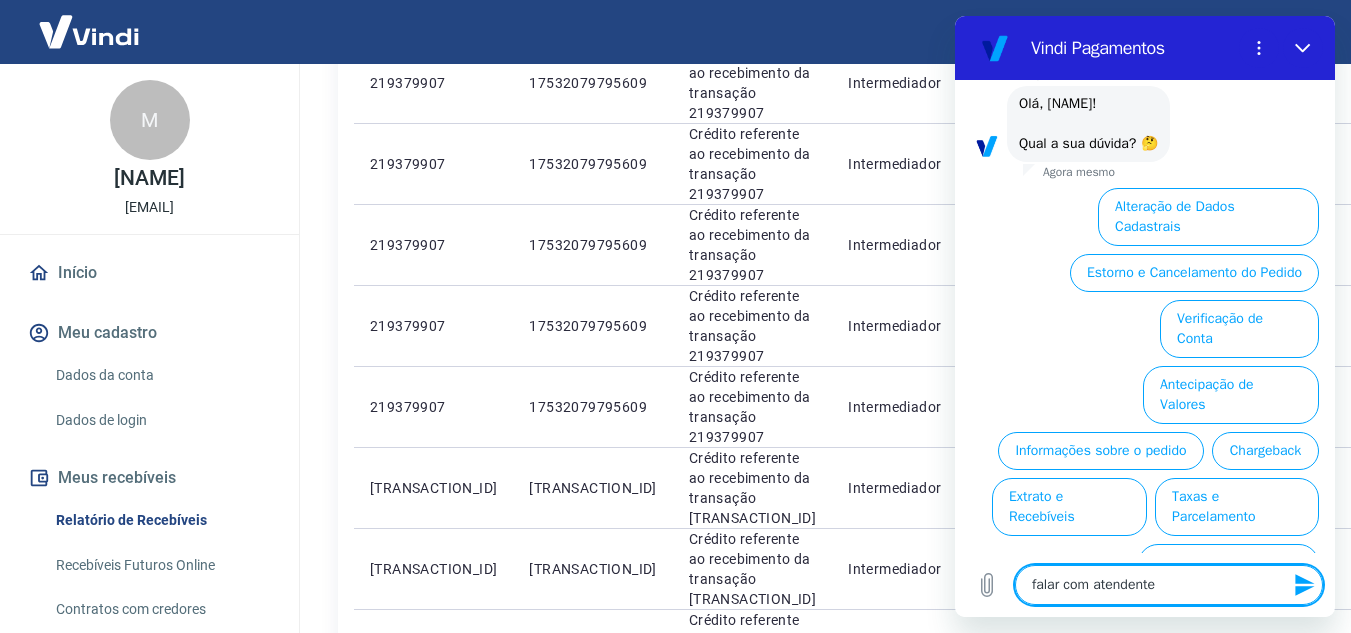 type 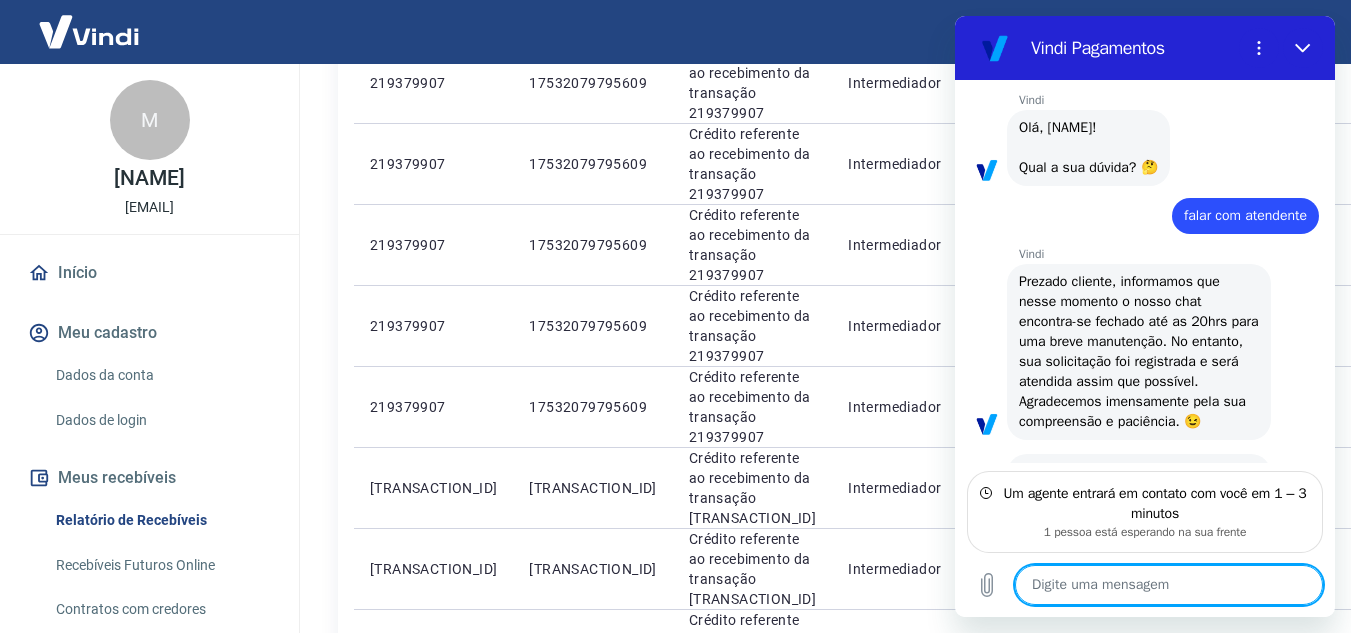 scroll, scrollTop: 1526, scrollLeft: 0, axis: vertical 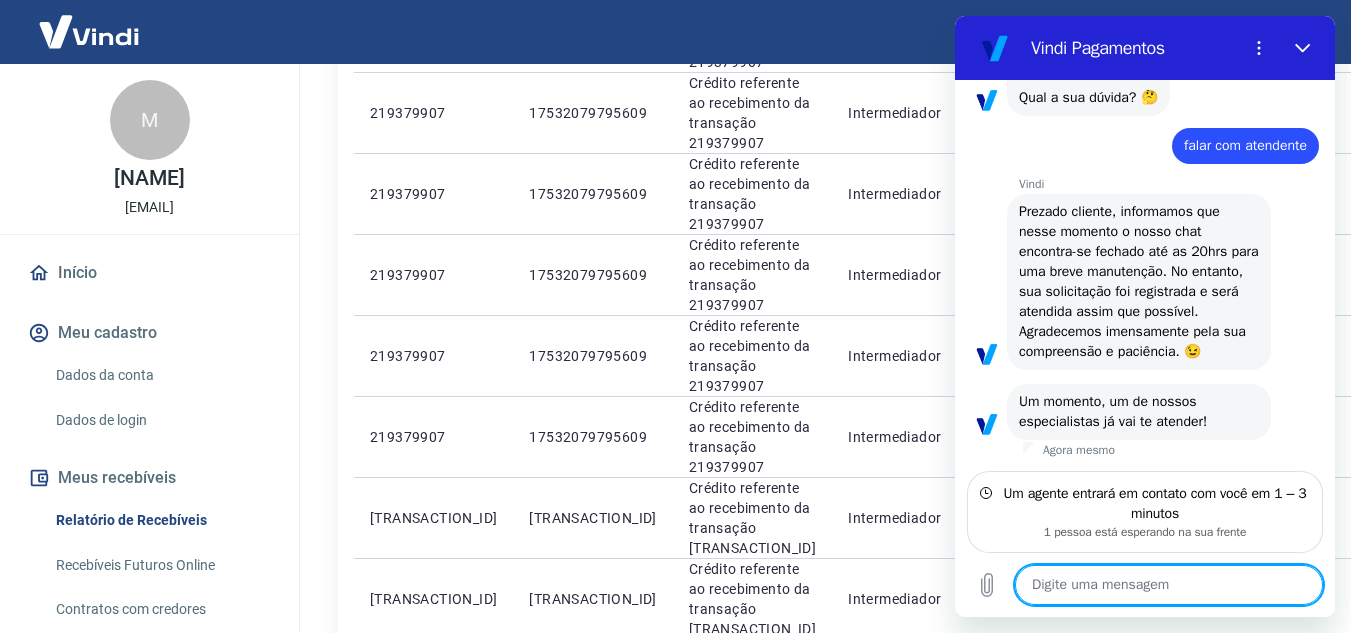 type on "x" 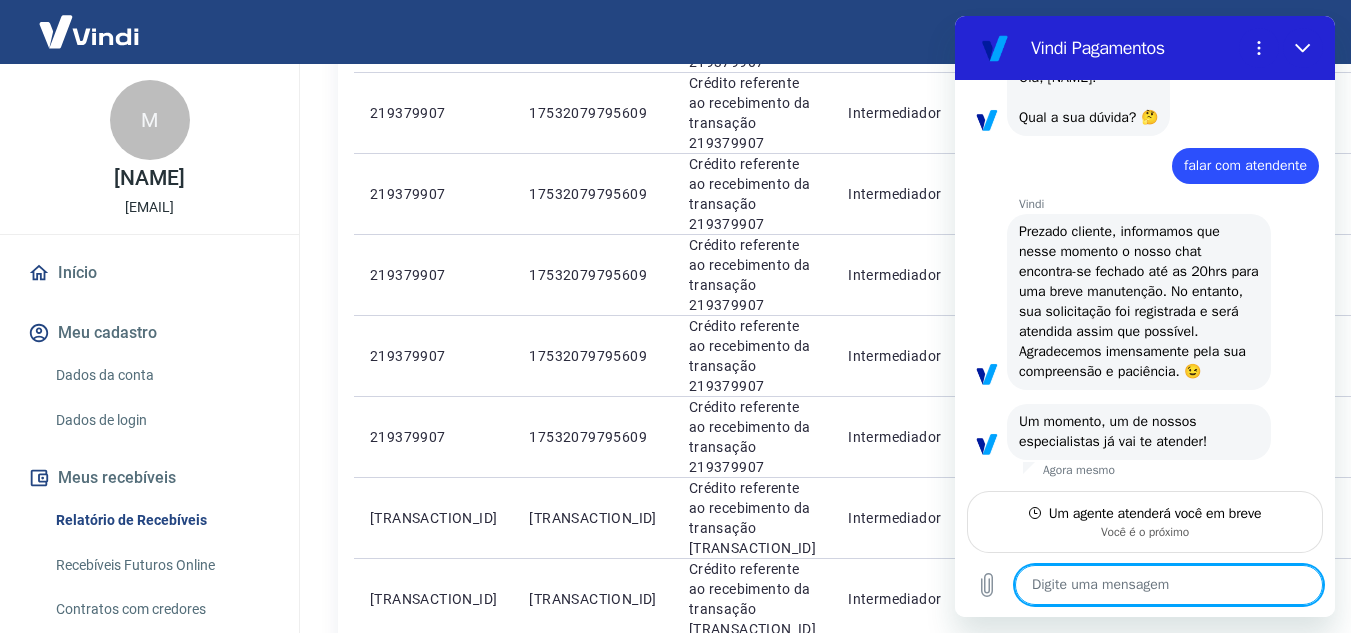 click at bounding box center [1169, 585] 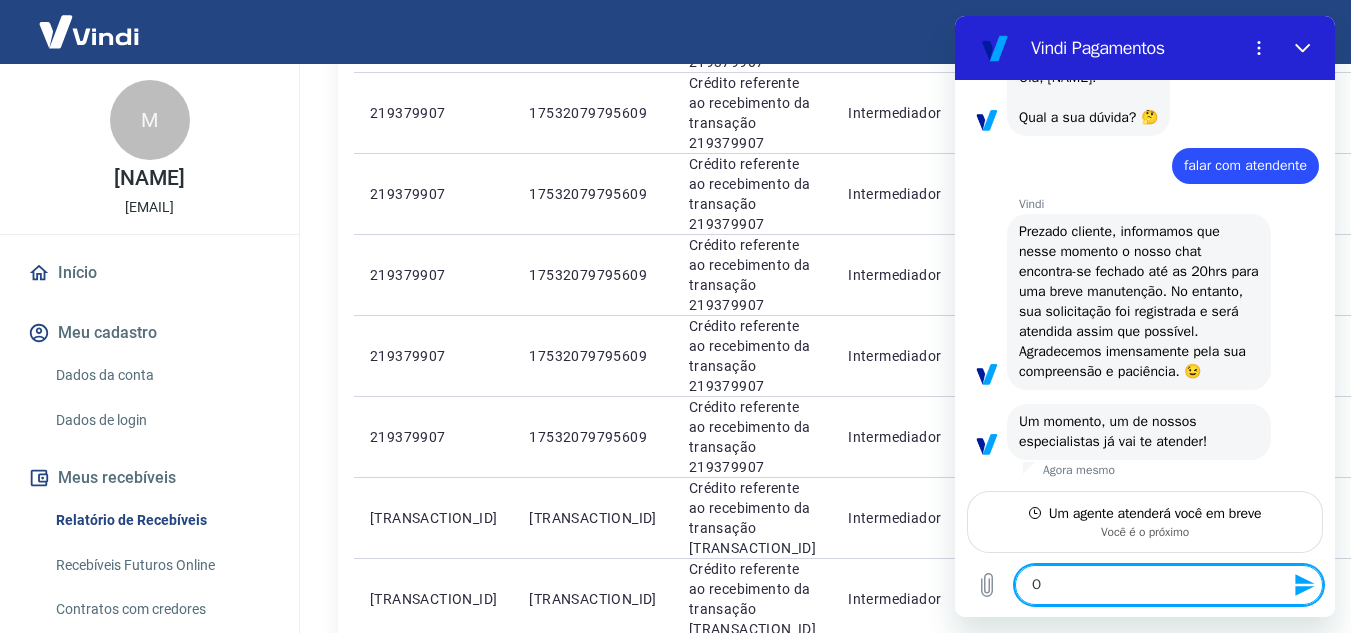 type on "Ol" 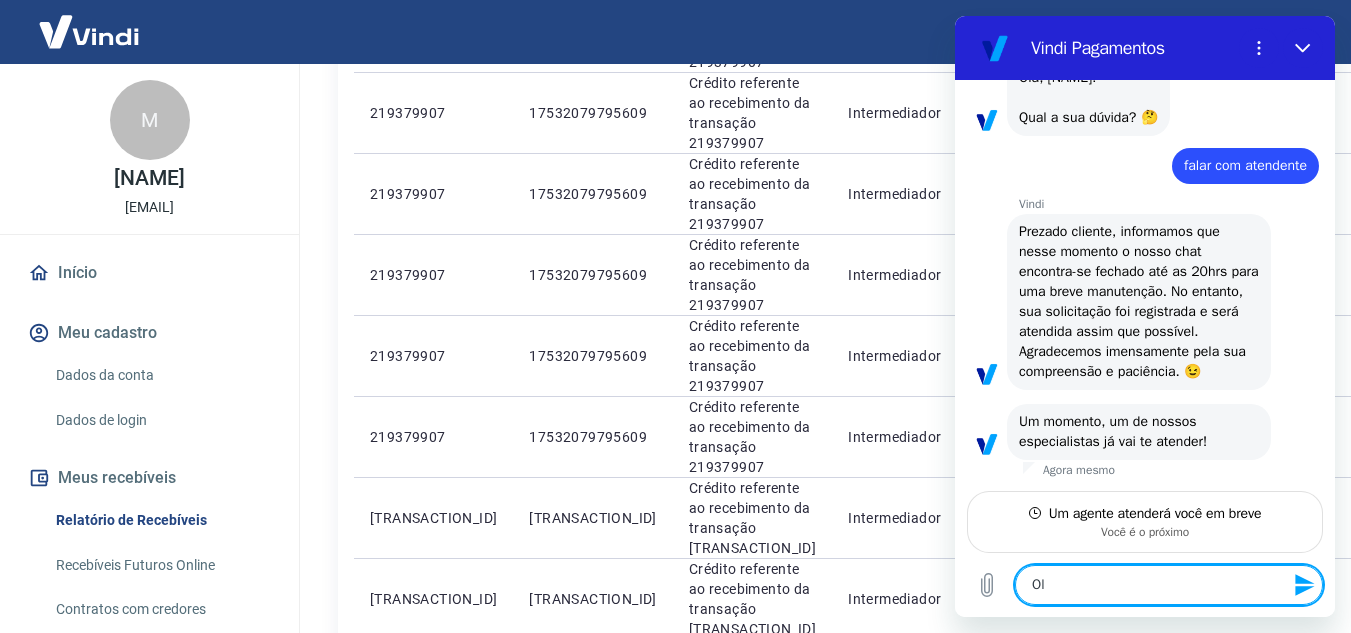 type on "Olá" 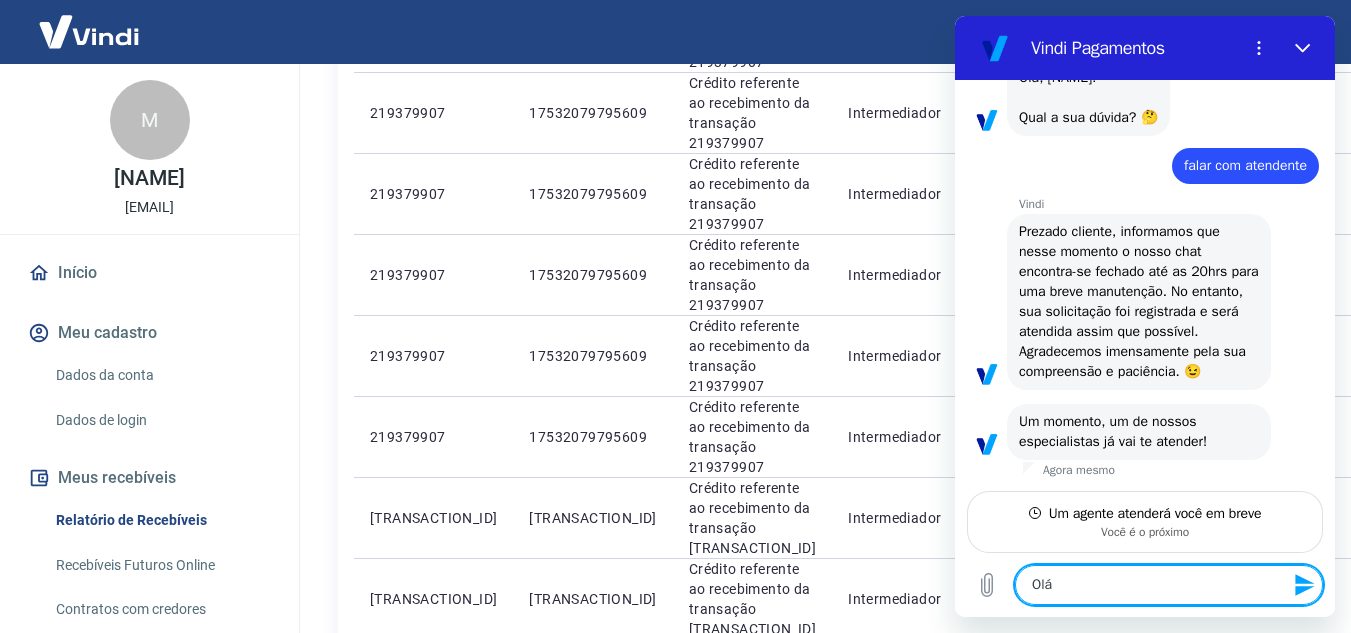 type on "Olá!" 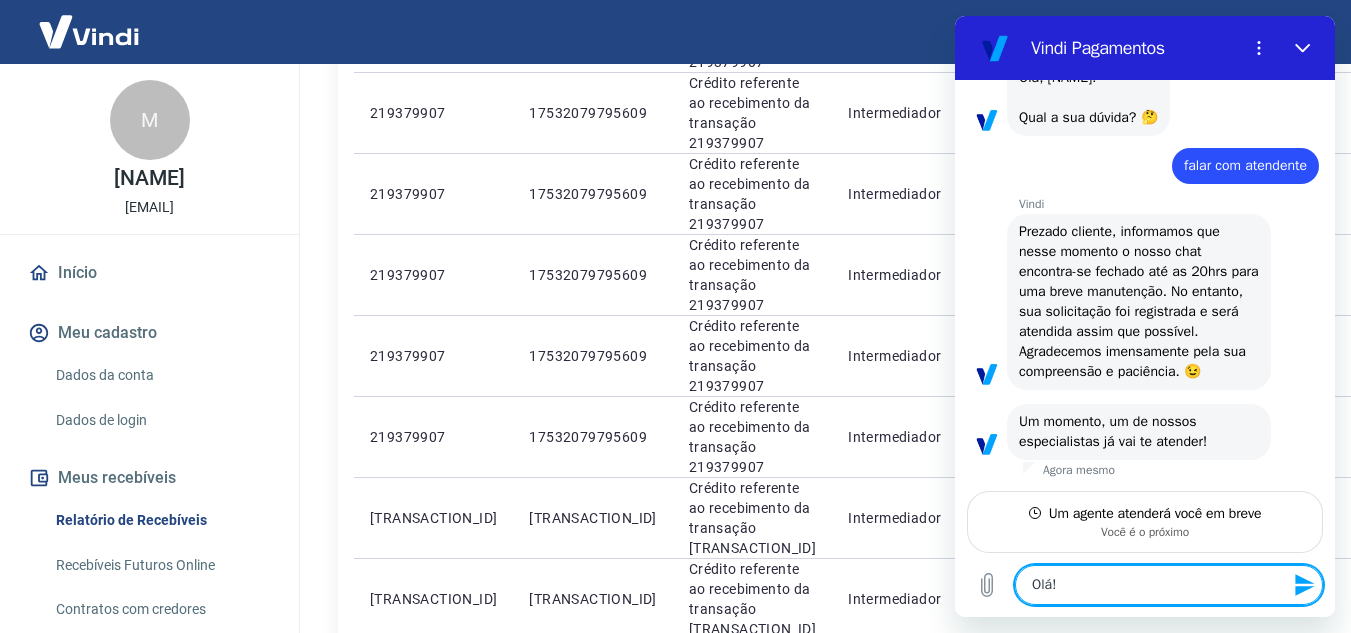 type 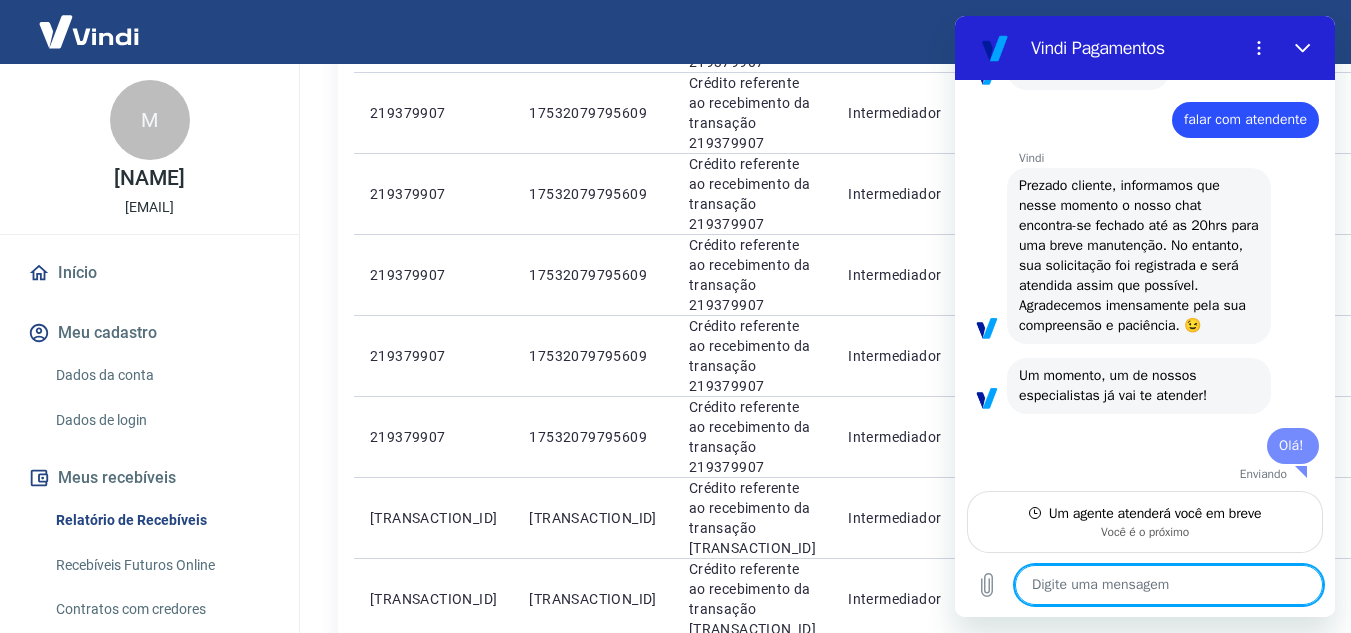 type on "x" 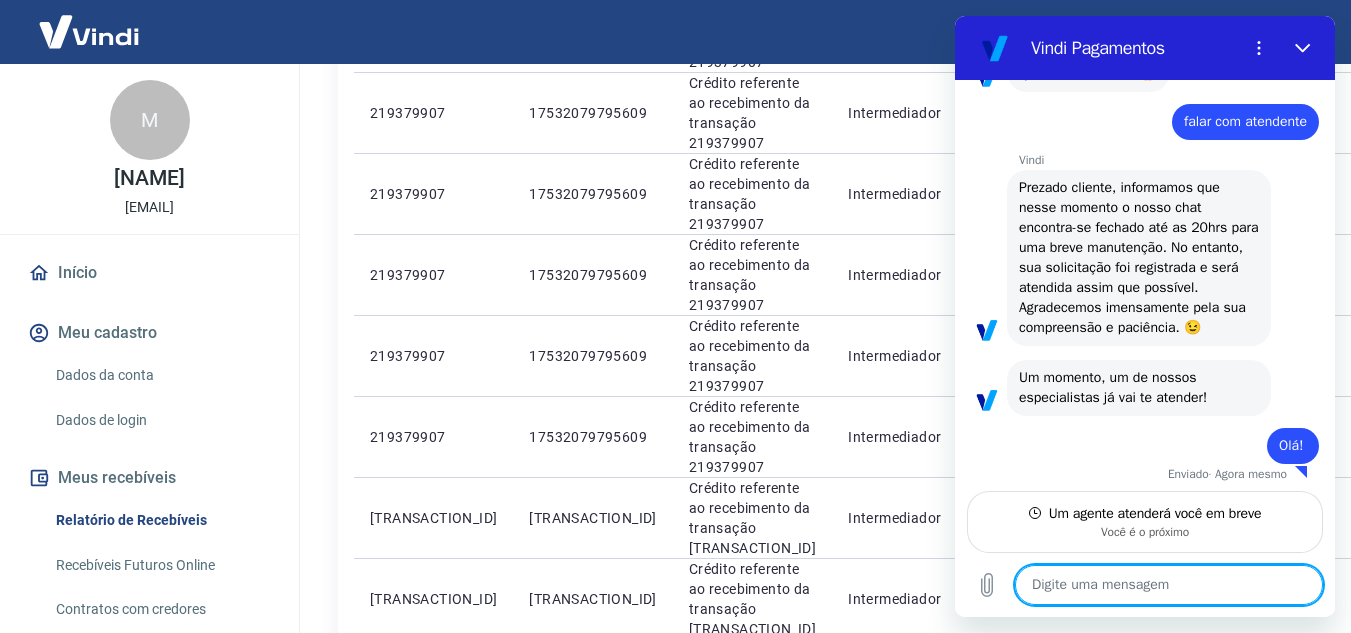 type on "T" 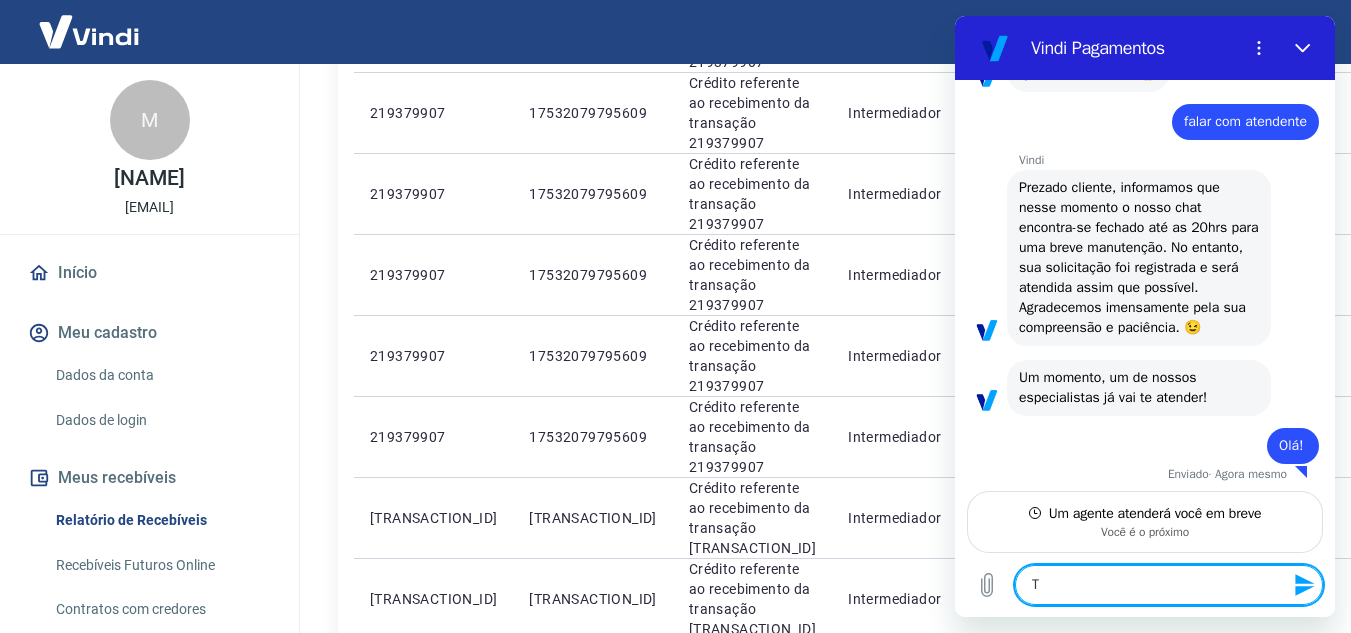 type on "Tu" 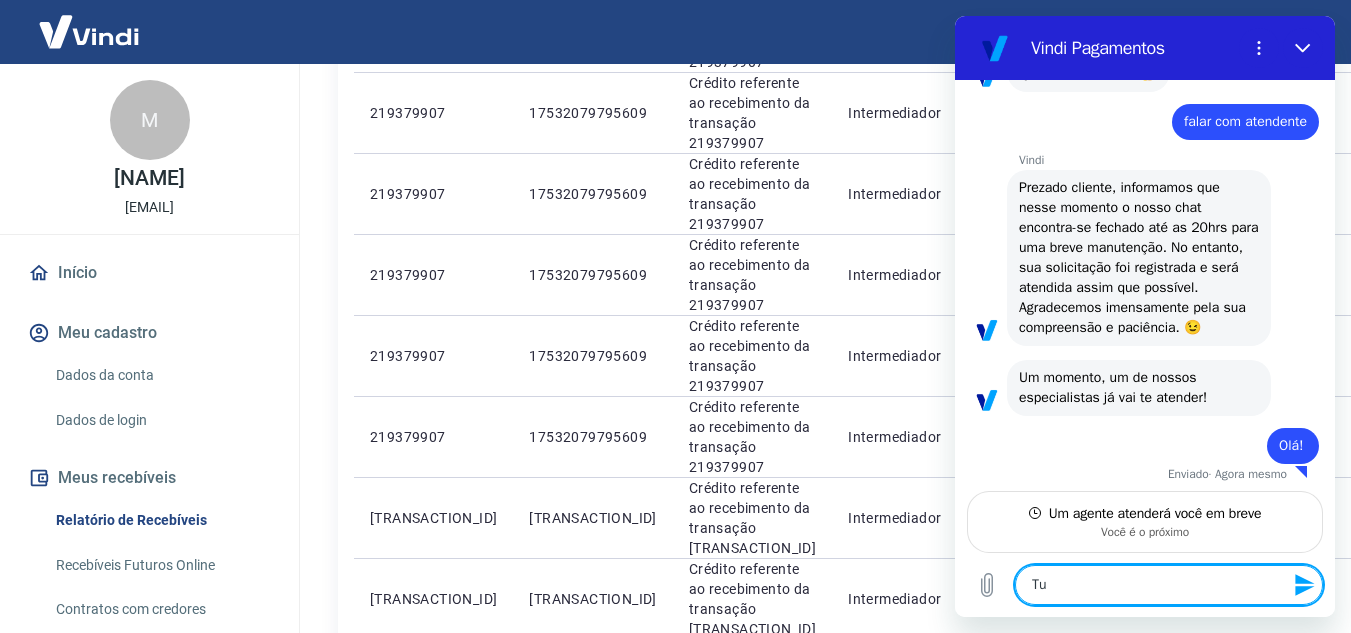 scroll, scrollTop: 1554, scrollLeft: 0, axis: vertical 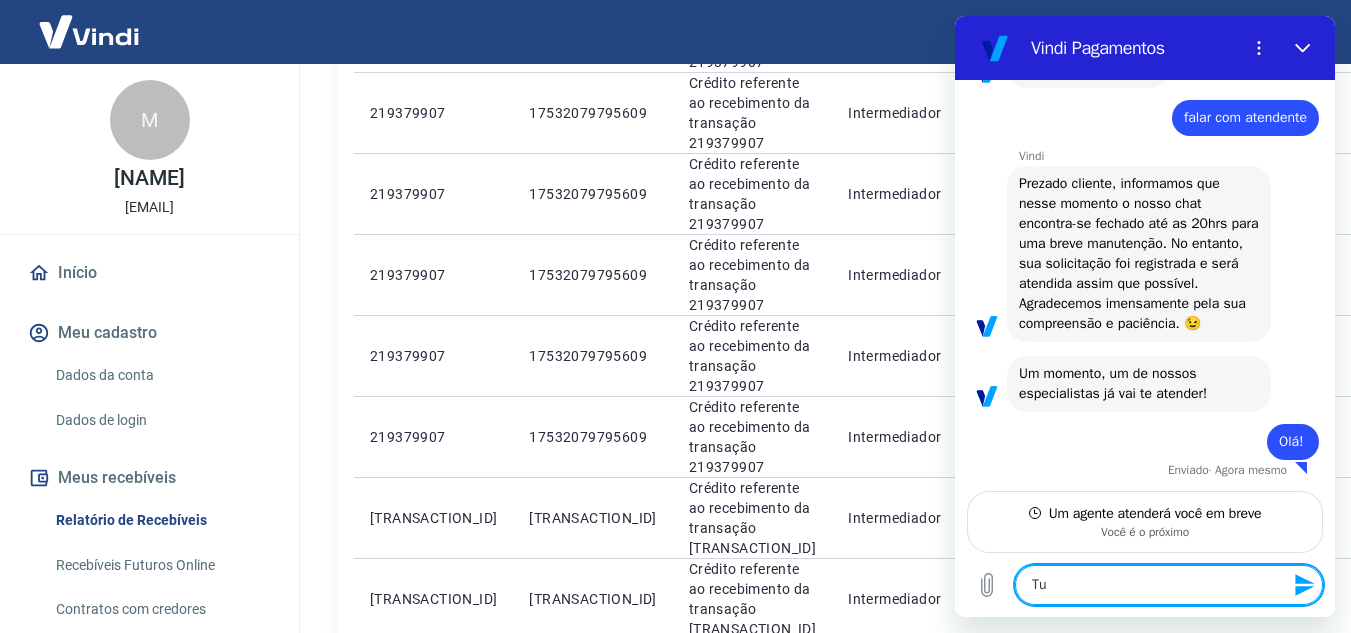 type on "Tud" 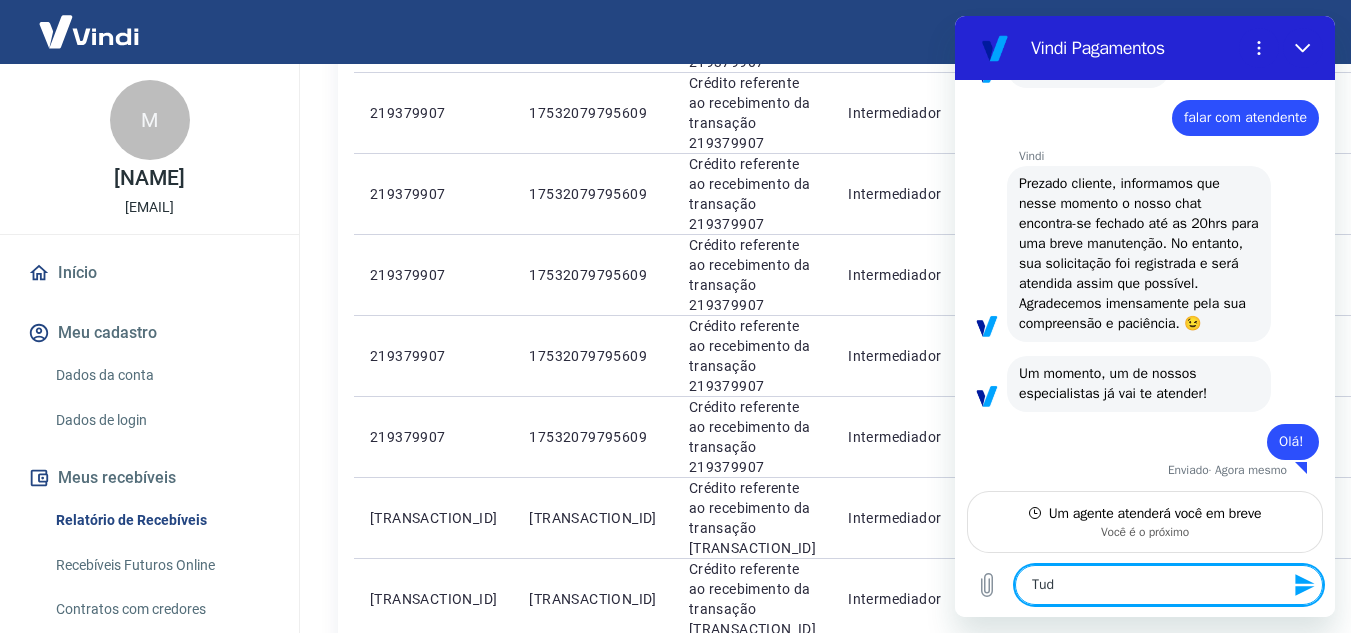 type on "Tudo" 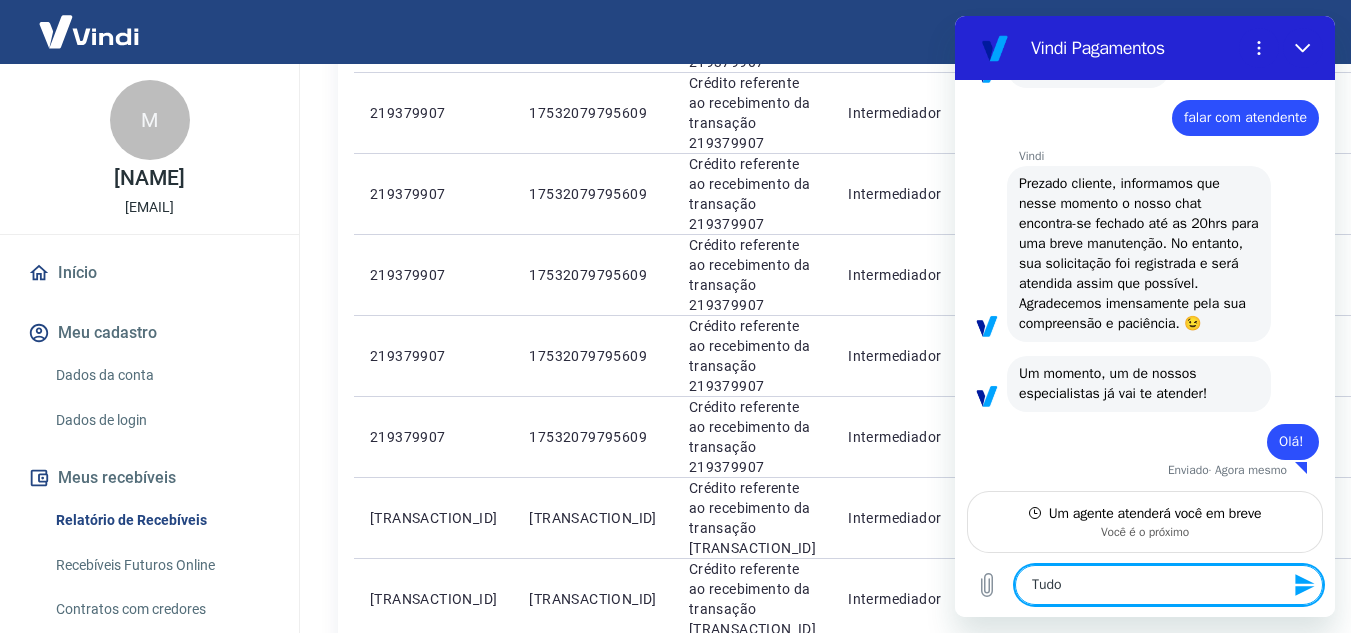 type on "Tudo" 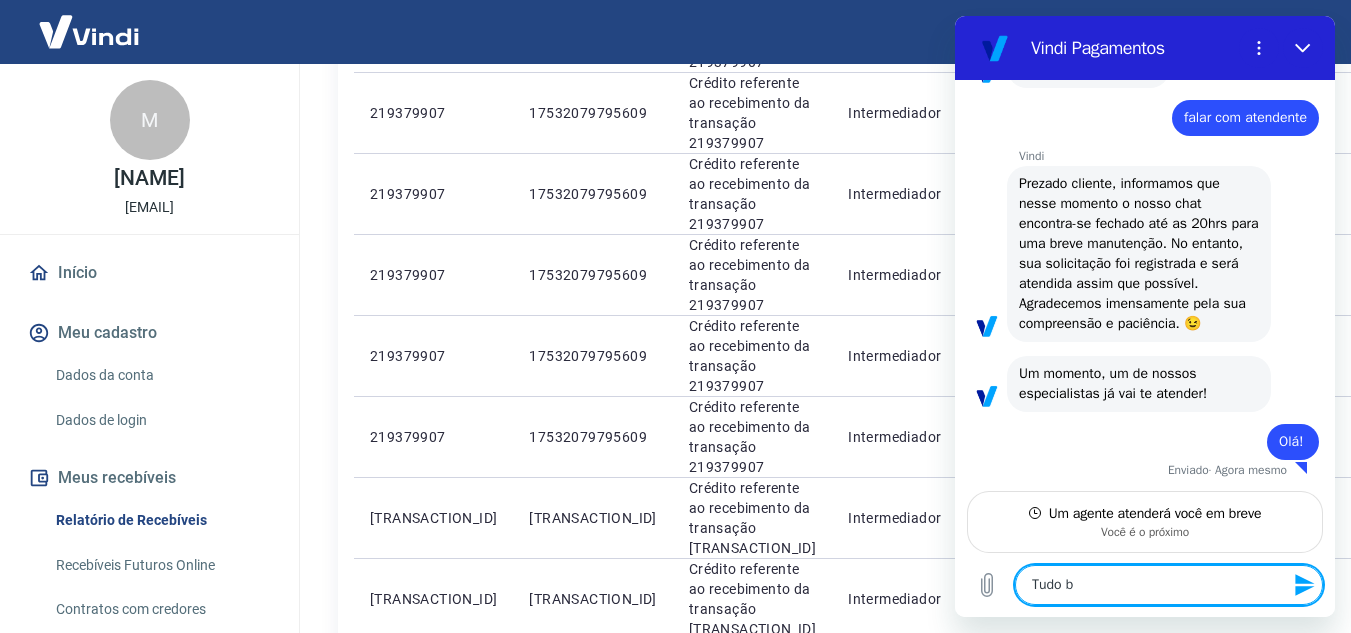 type on "Tudo bm" 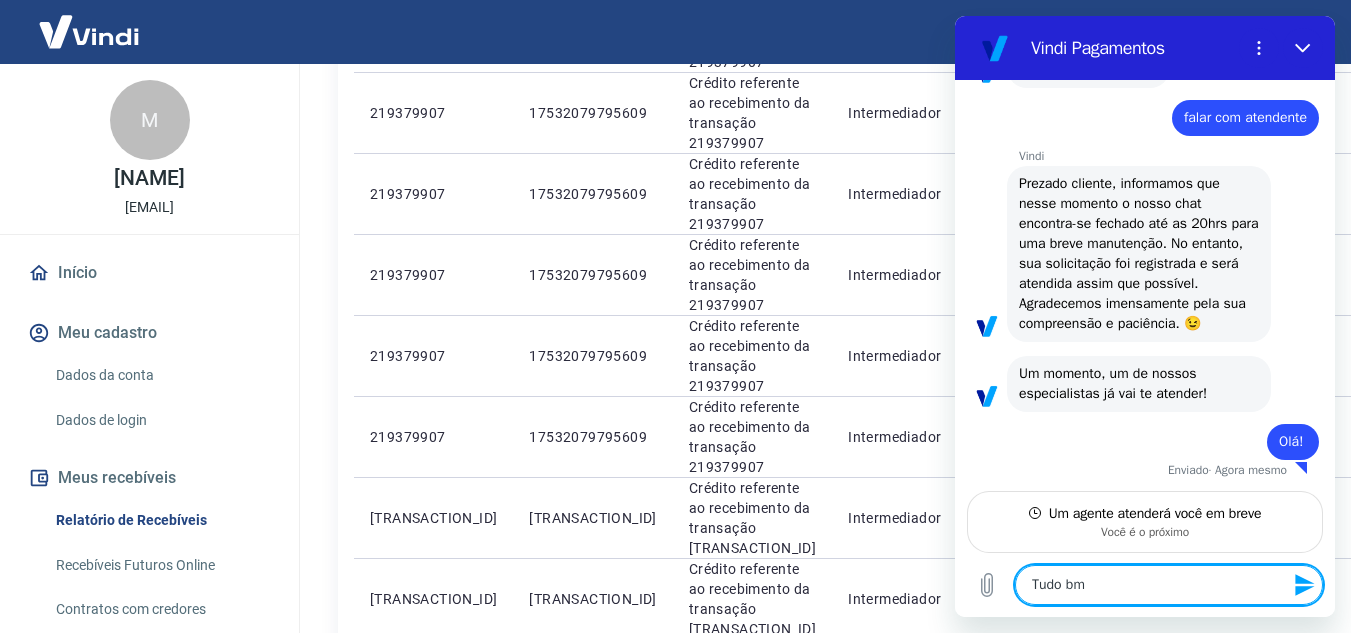 type on "Tudo b" 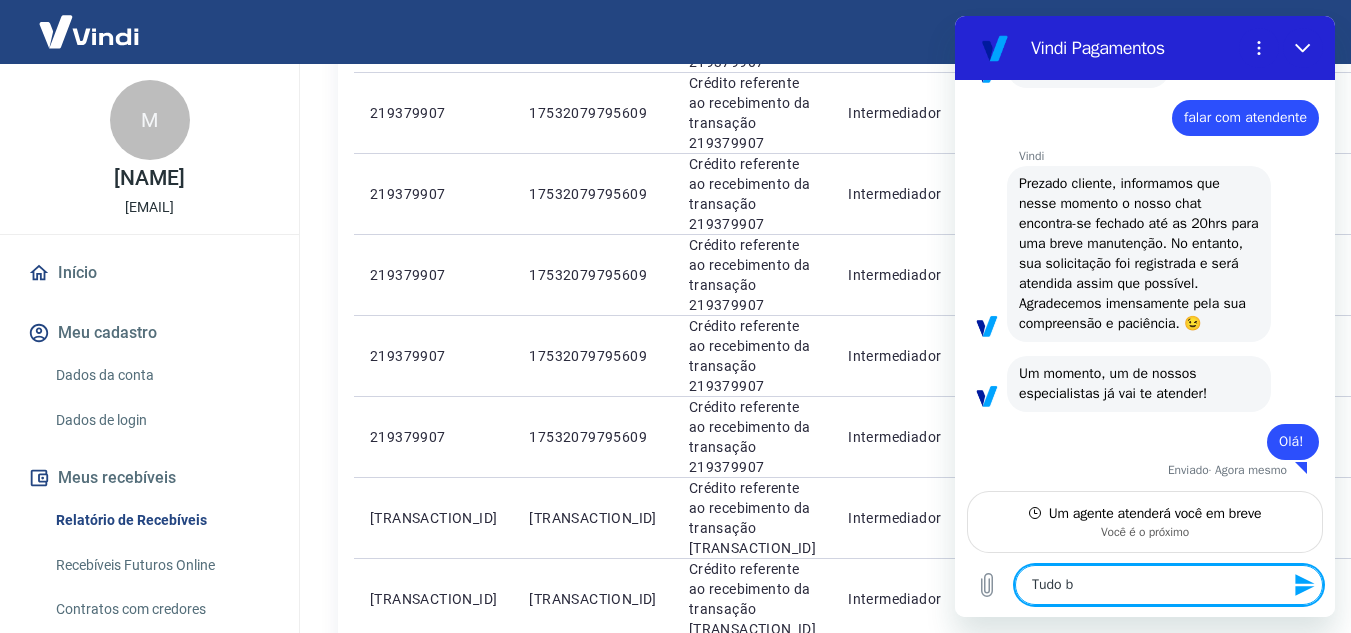 type on "Tudo be" 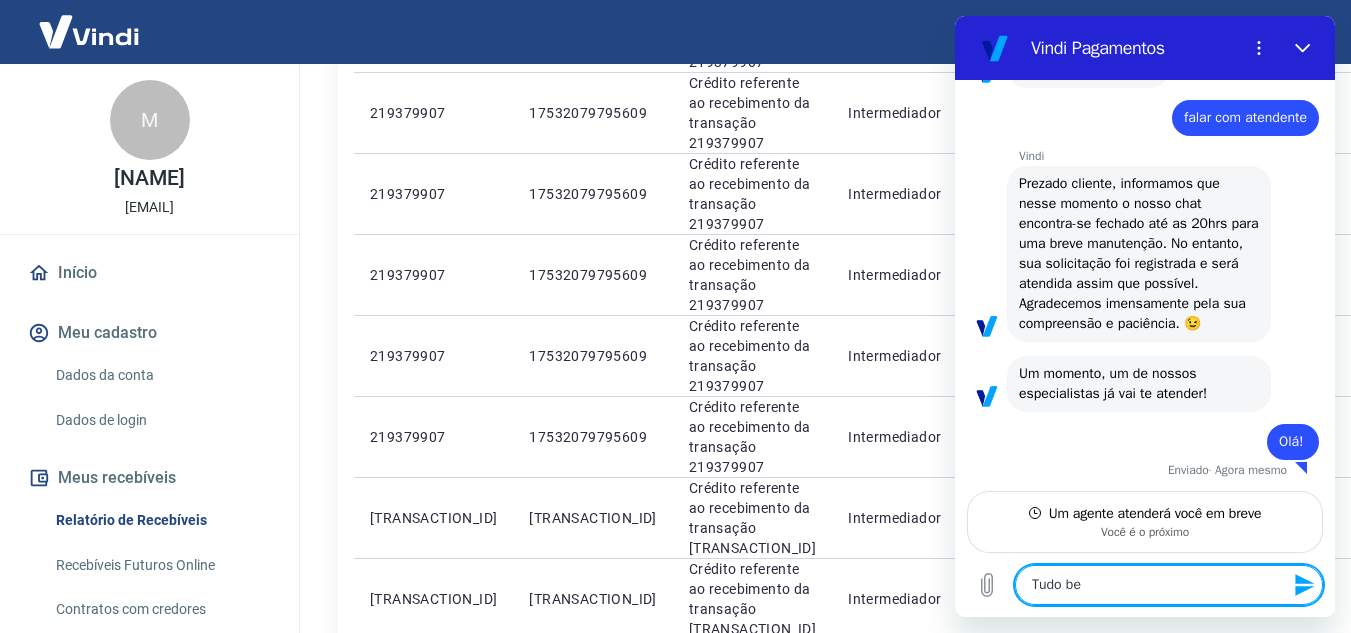type on "Tudo bem" 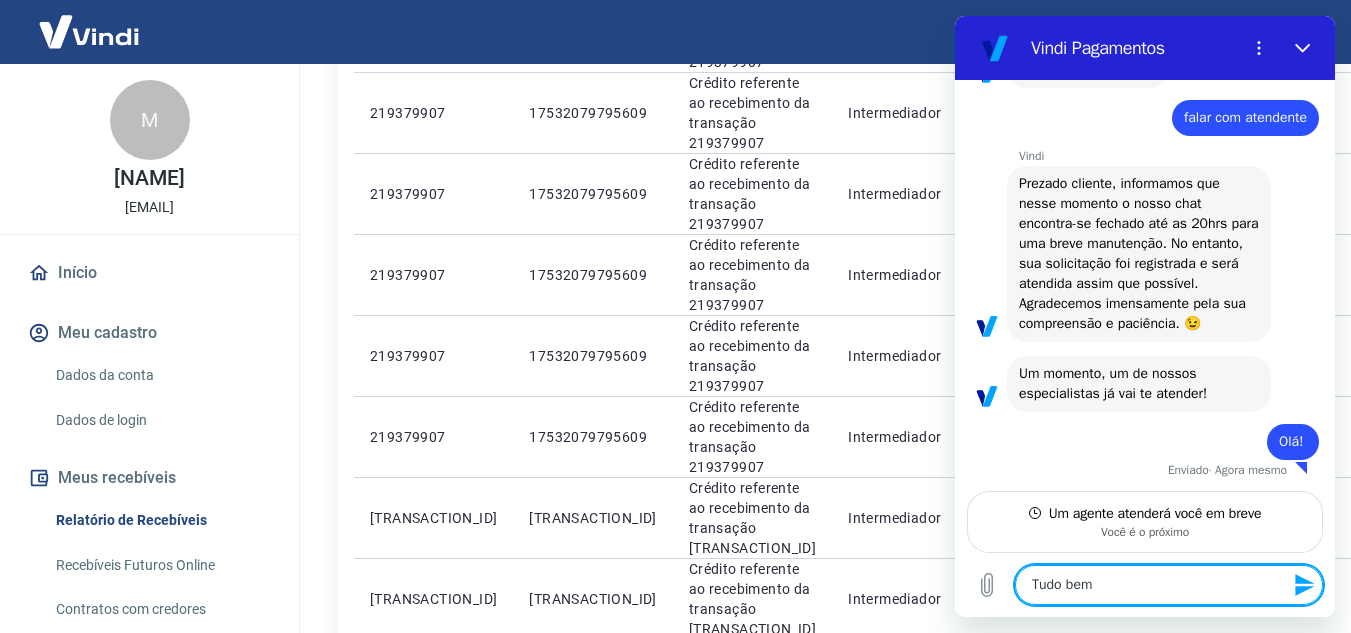 type on "Tudo bem?" 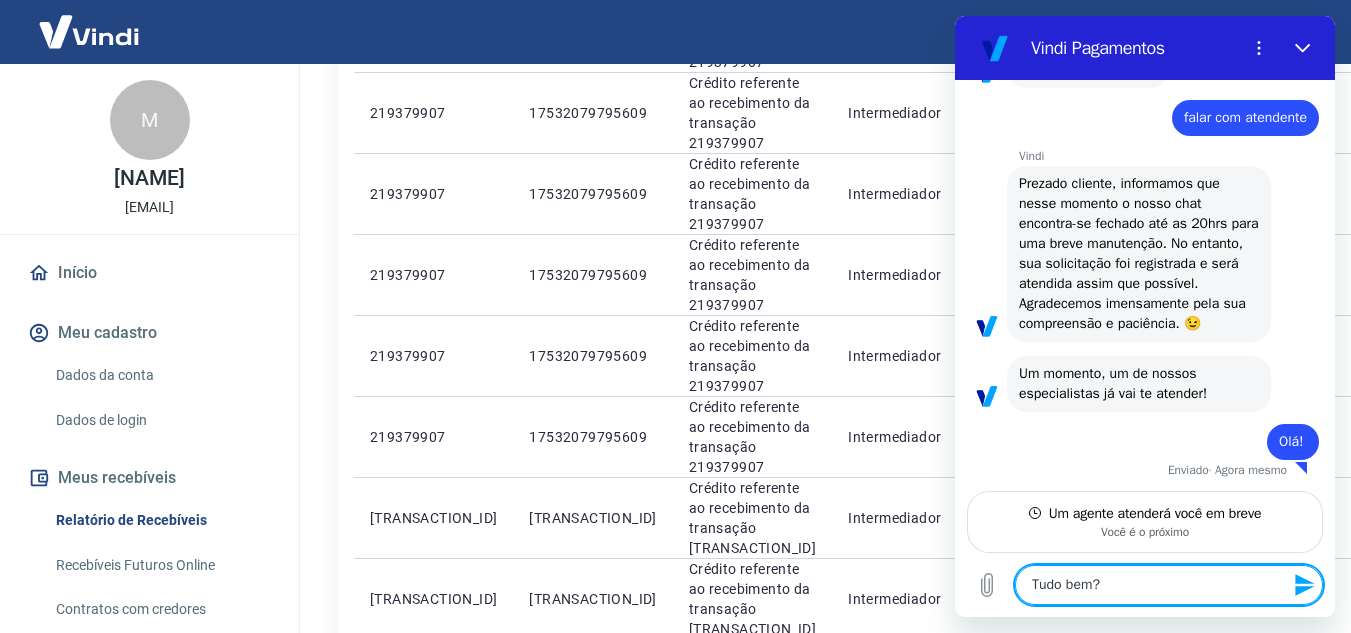 type 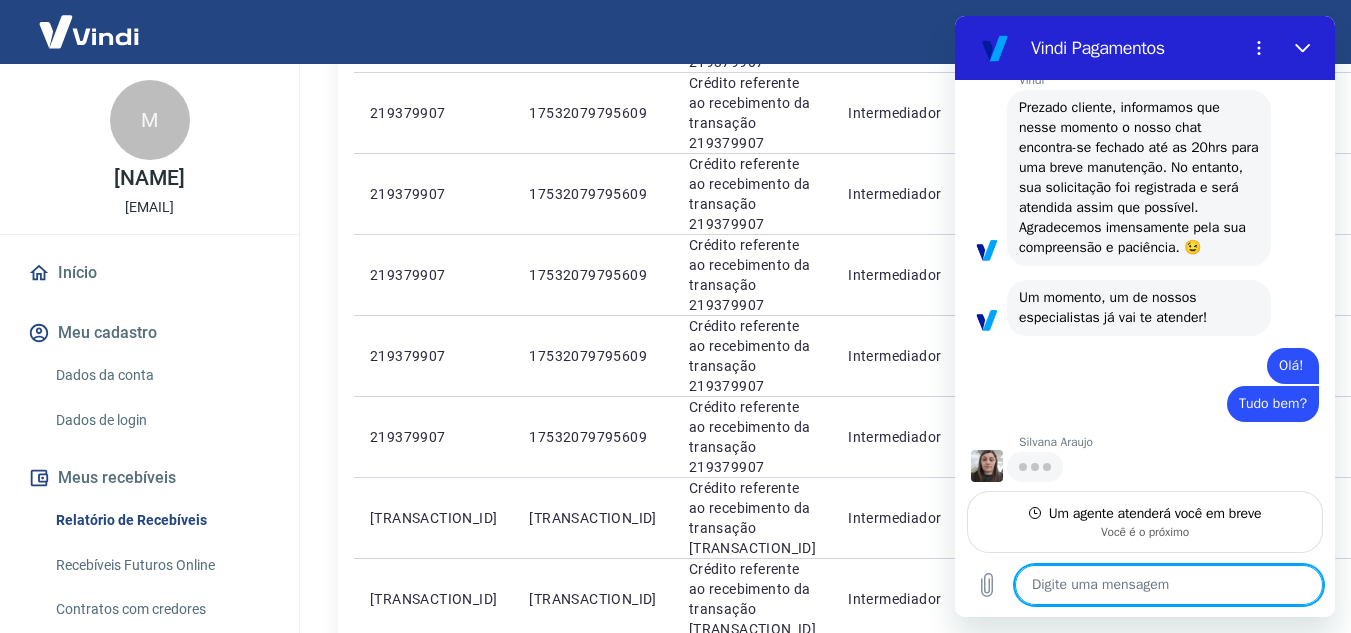 scroll, scrollTop: 1630, scrollLeft: 0, axis: vertical 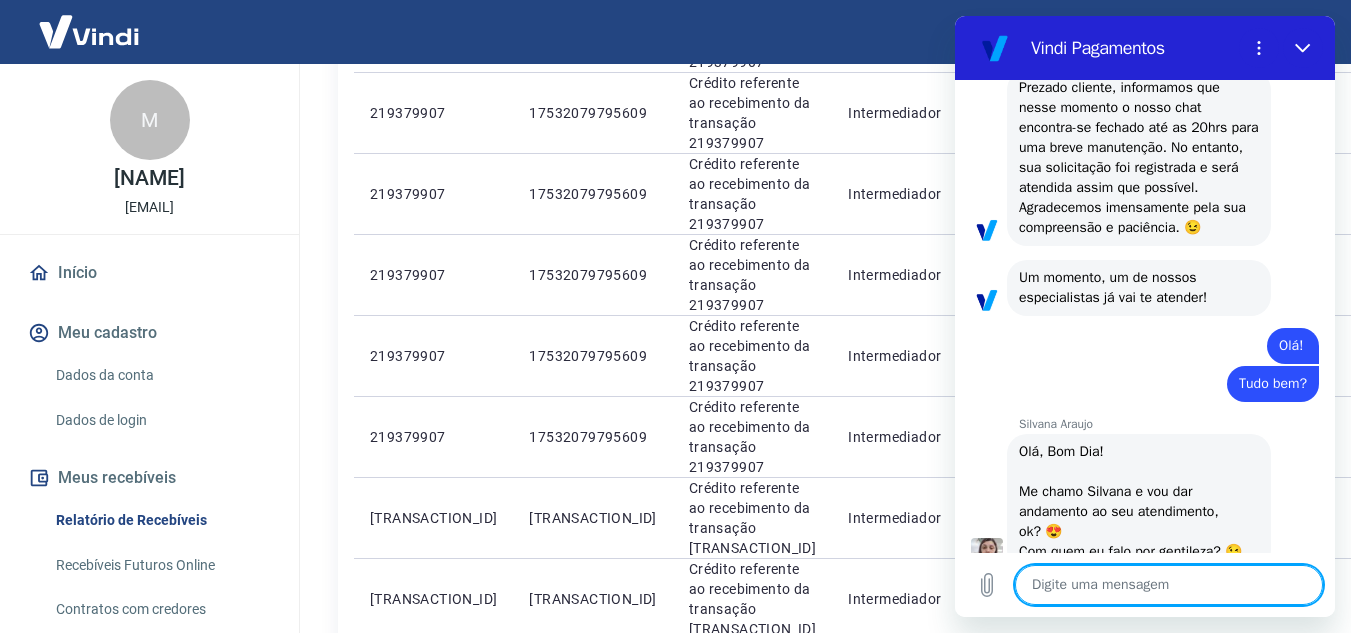 type on "x" 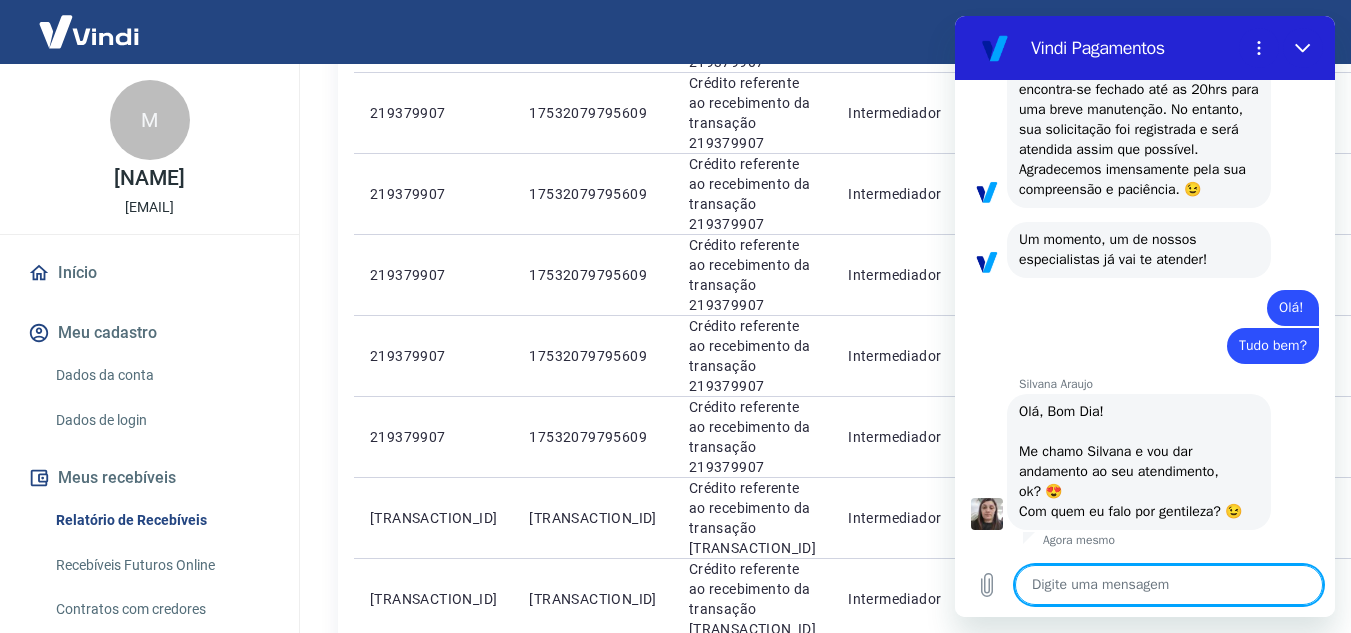 scroll, scrollTop: 1688, scrollLeft: 0, axis: vertical 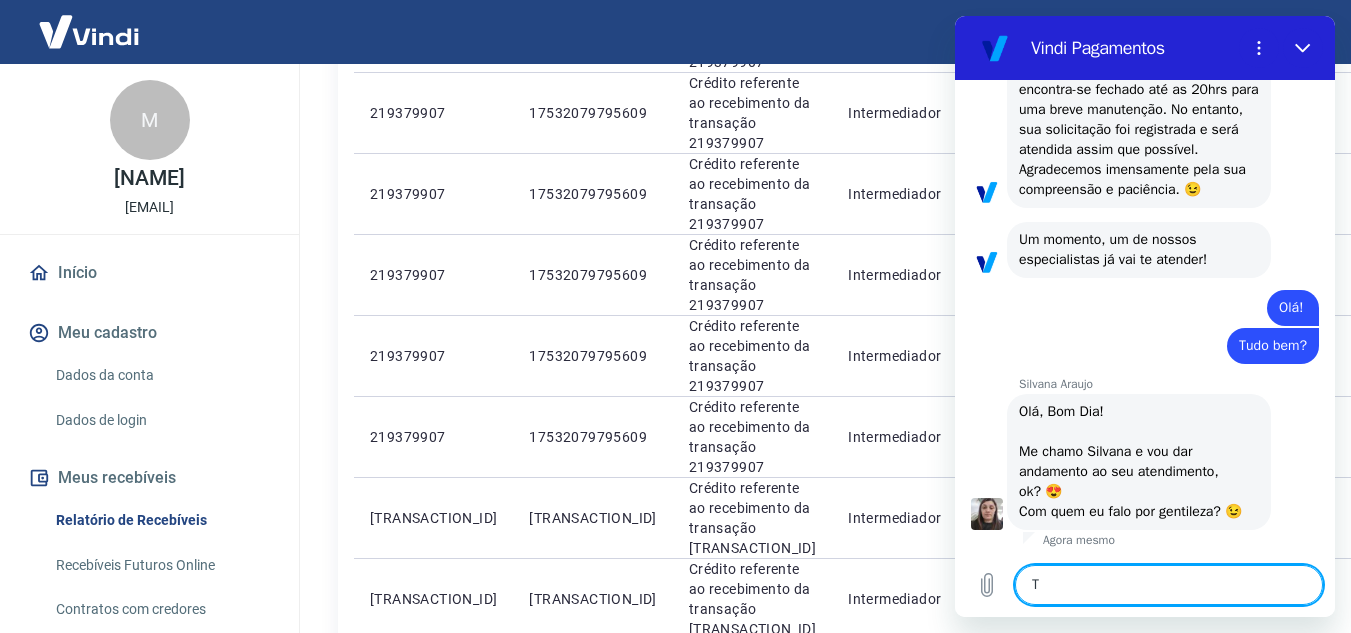 type on "x" 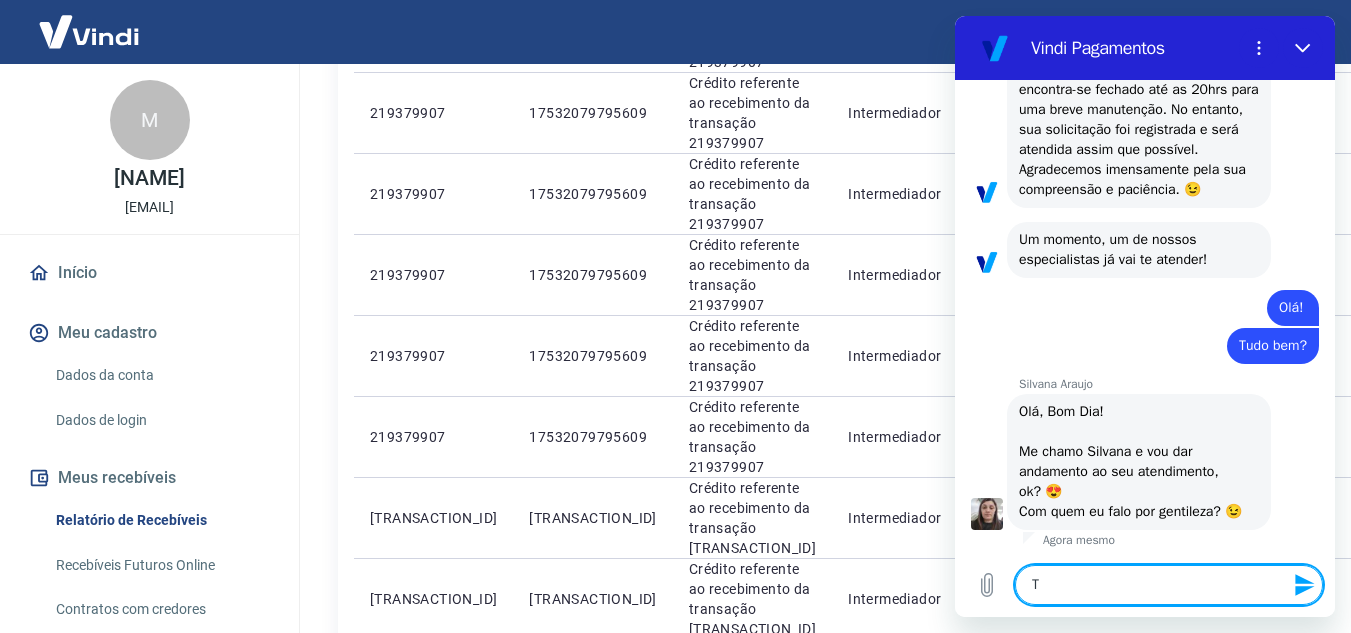 type on "Tu" 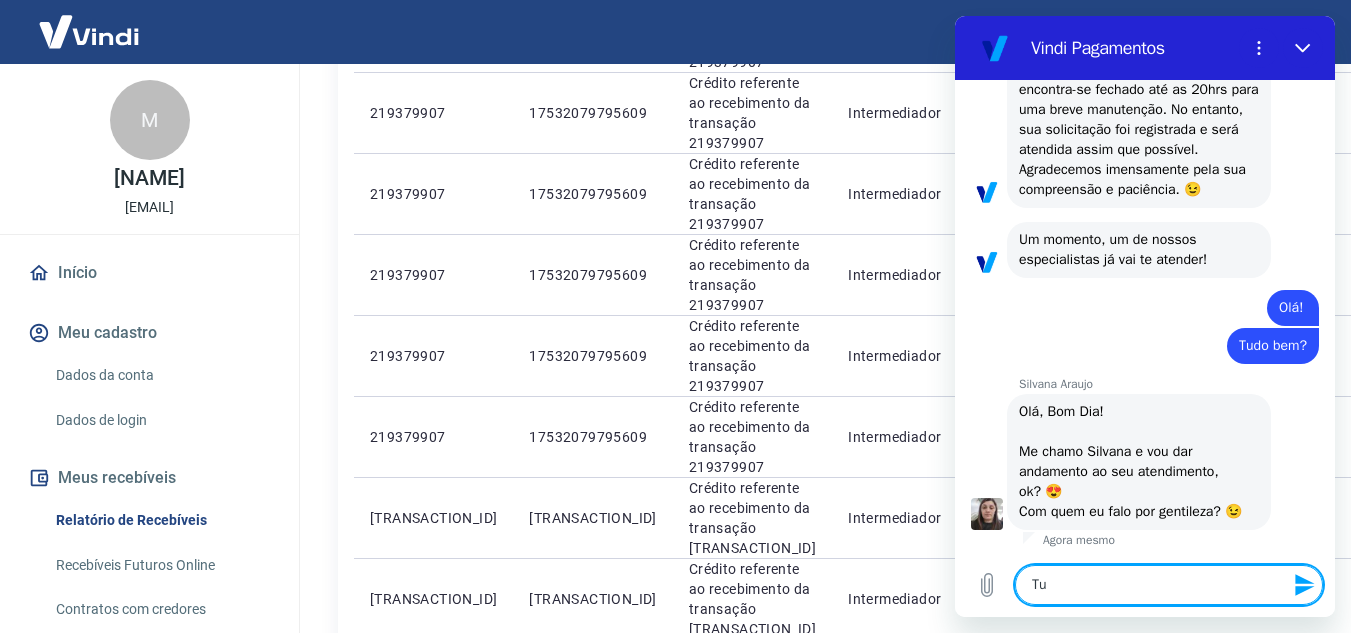 type on "Tud" 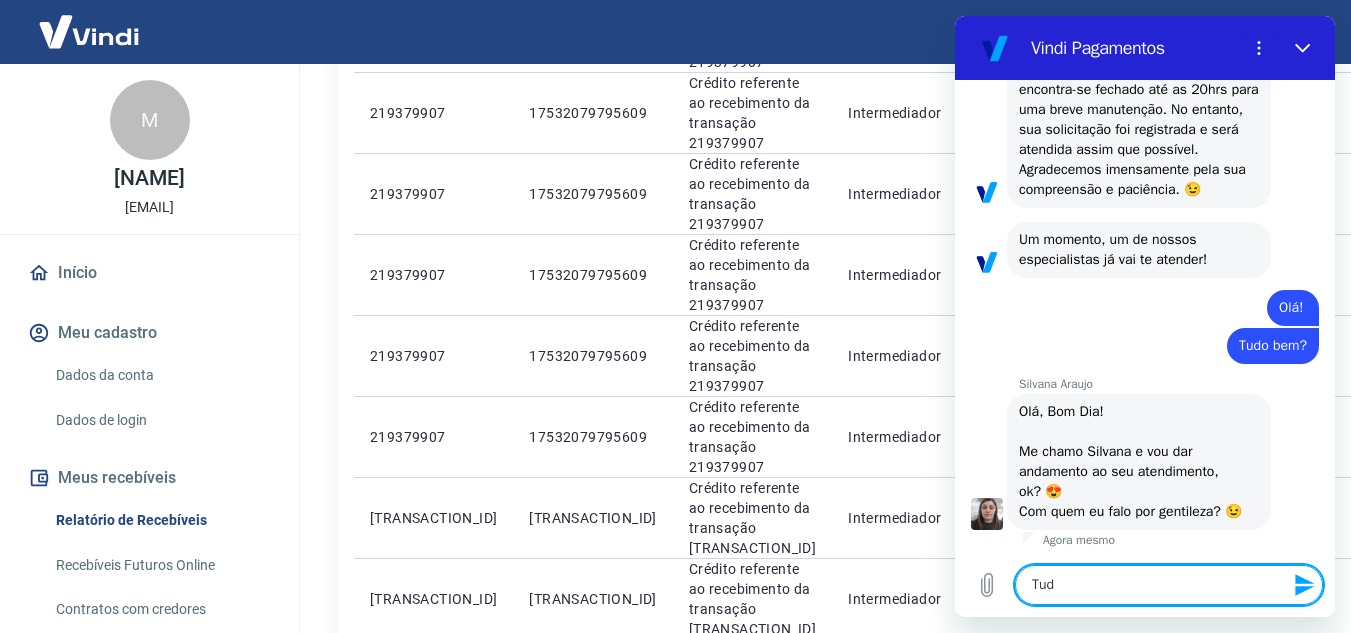 type on "Tudo" 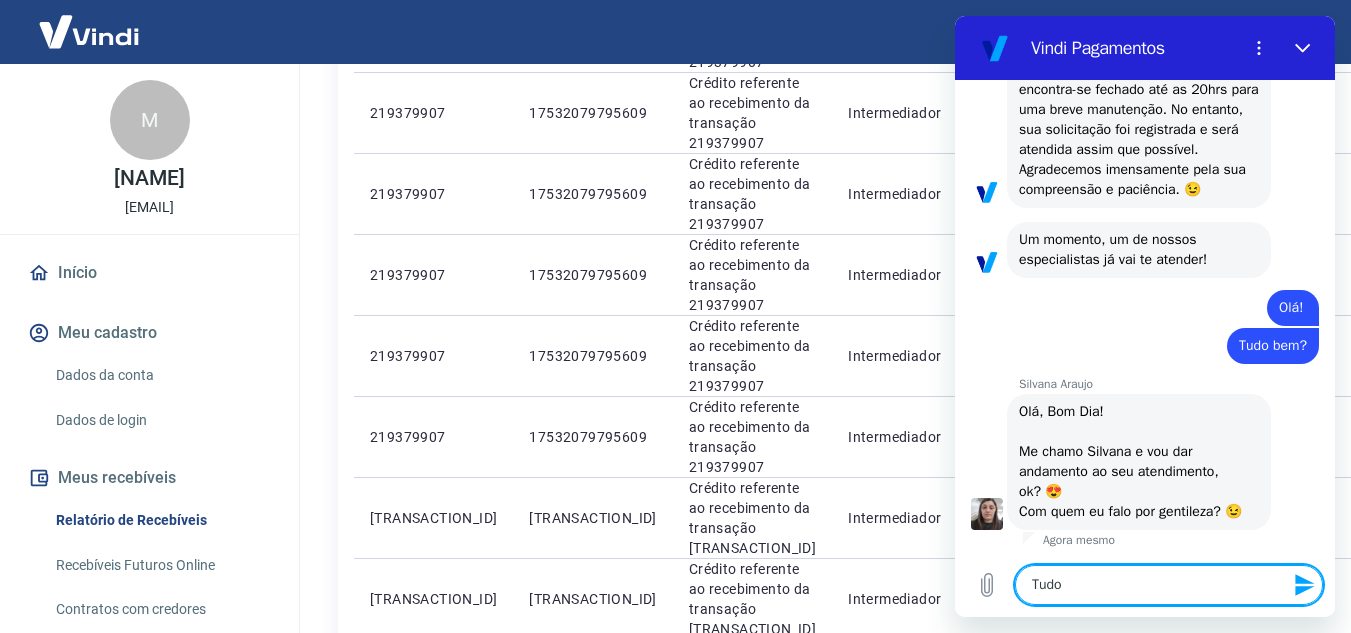 type on "Tudo" 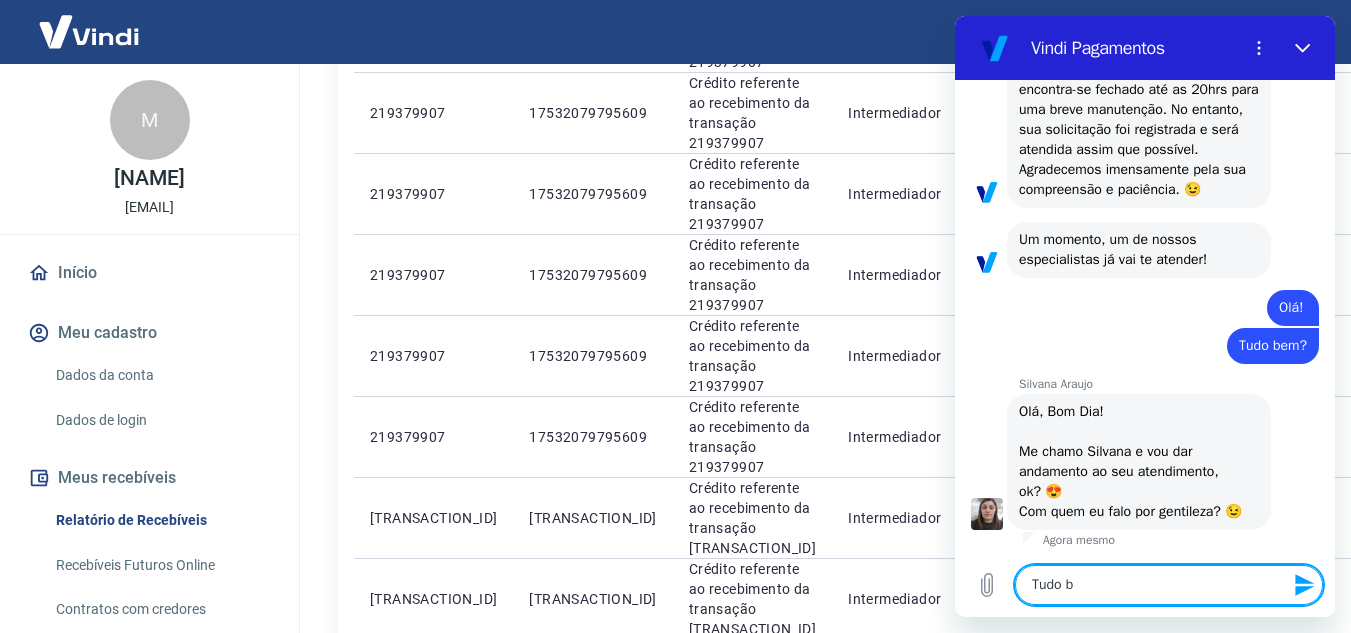 type on "x" 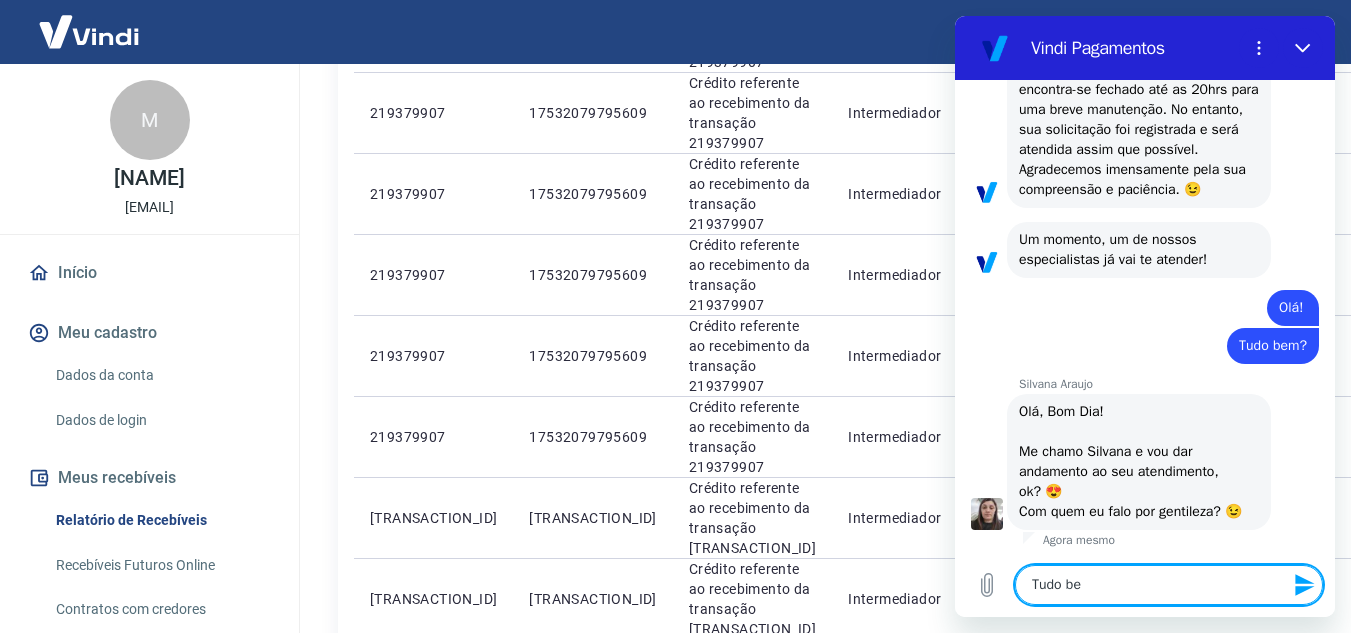 type on "Tudo bem" 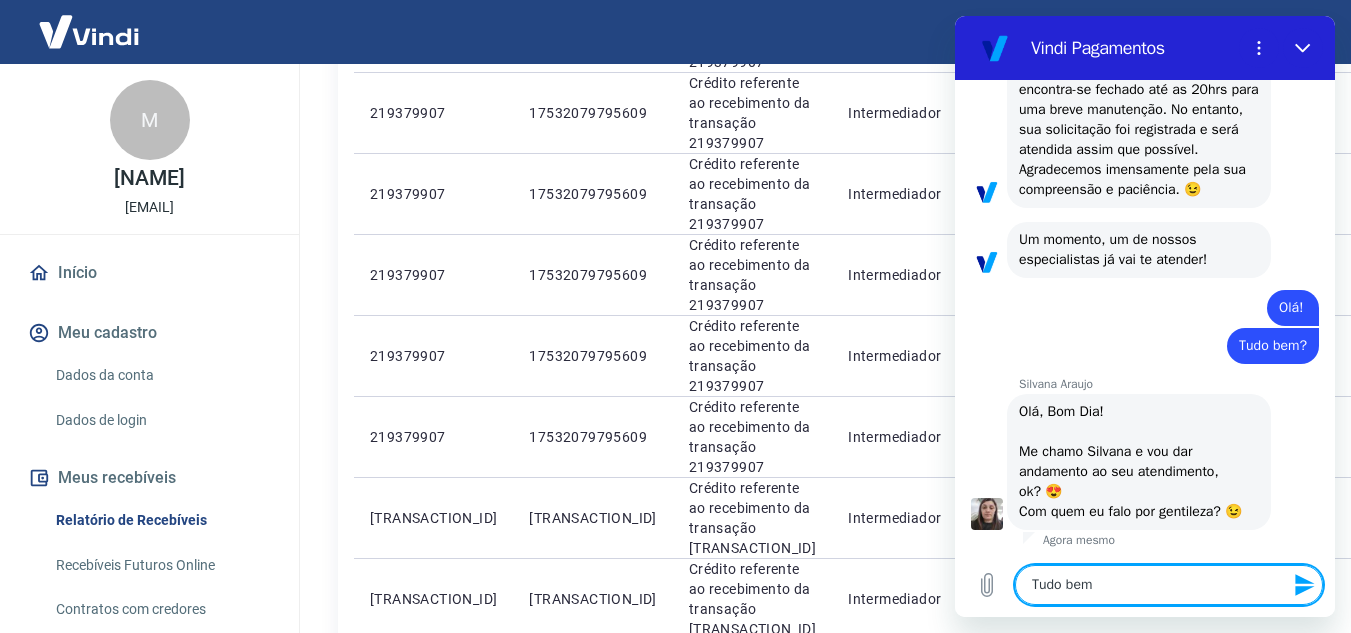 type on "Tudo bem" 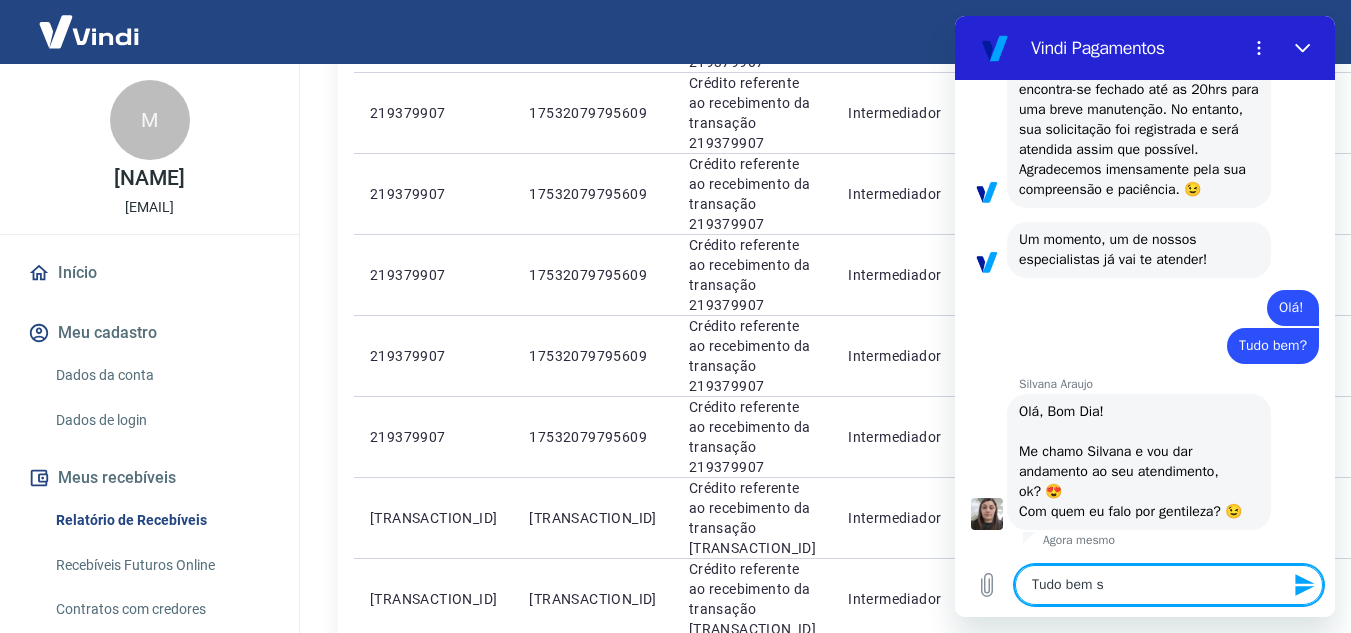 type on "Tudo bem si" 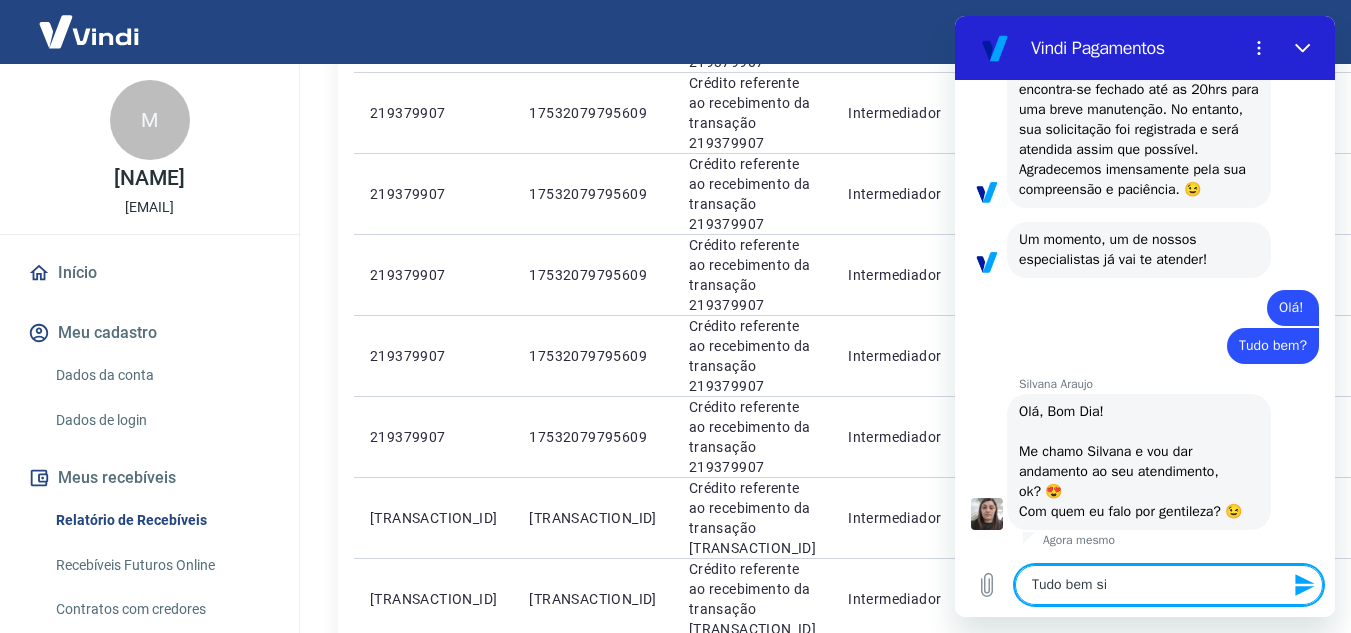 type on "x" 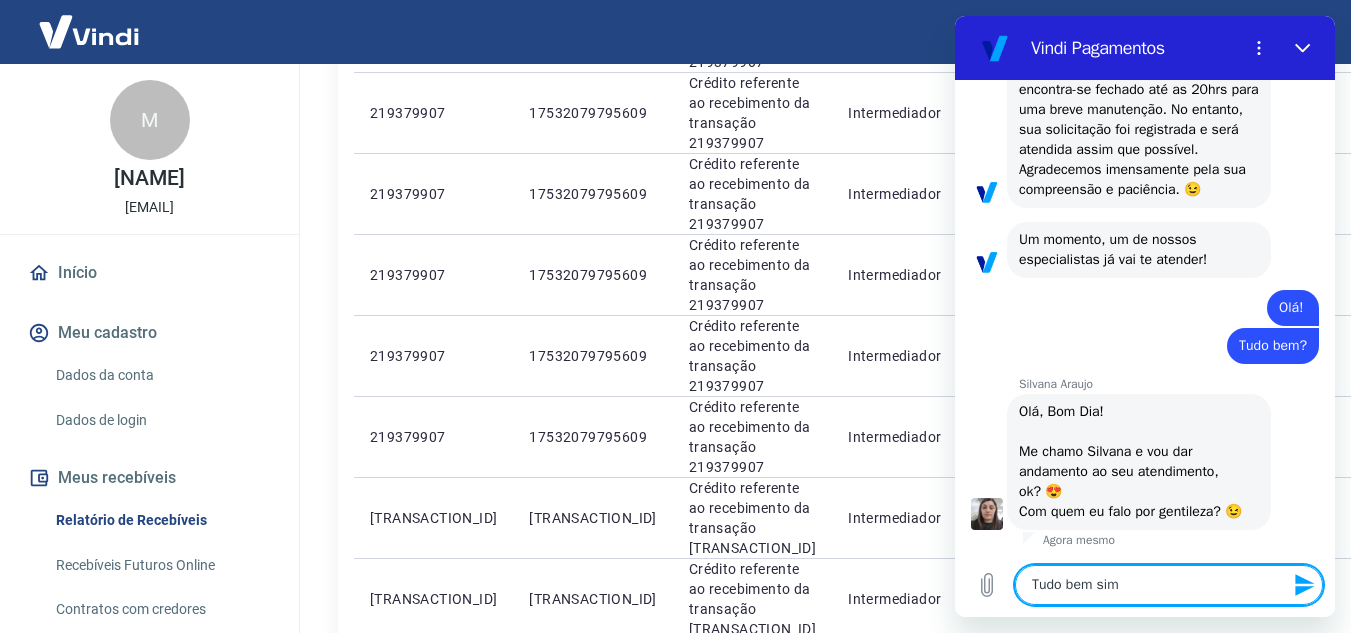 type on "Tudo bem si" 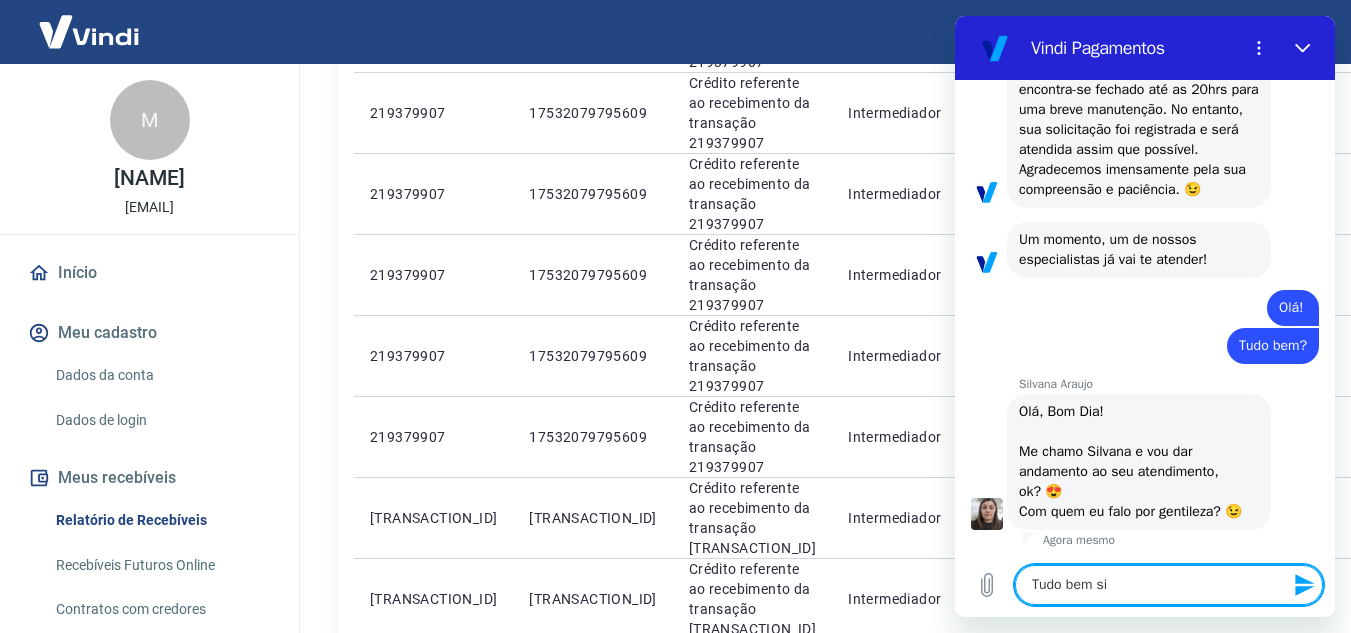 type on "Tudo bem sil" 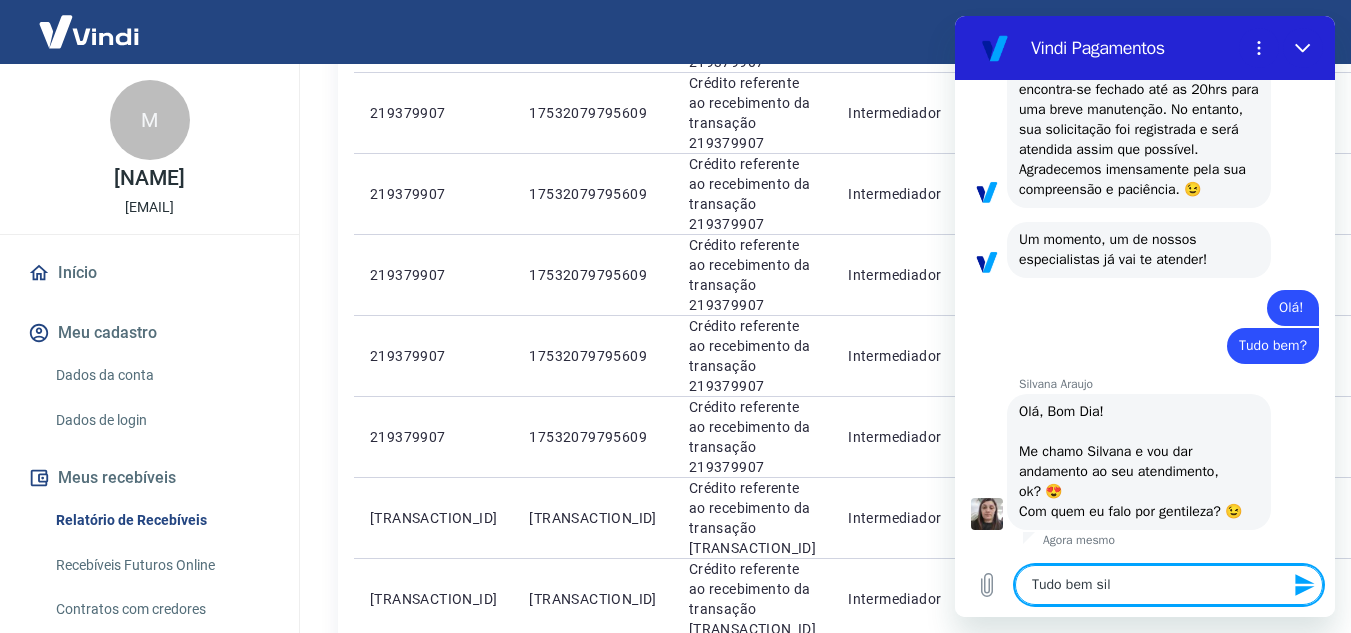 type on "Tudo bem silv" 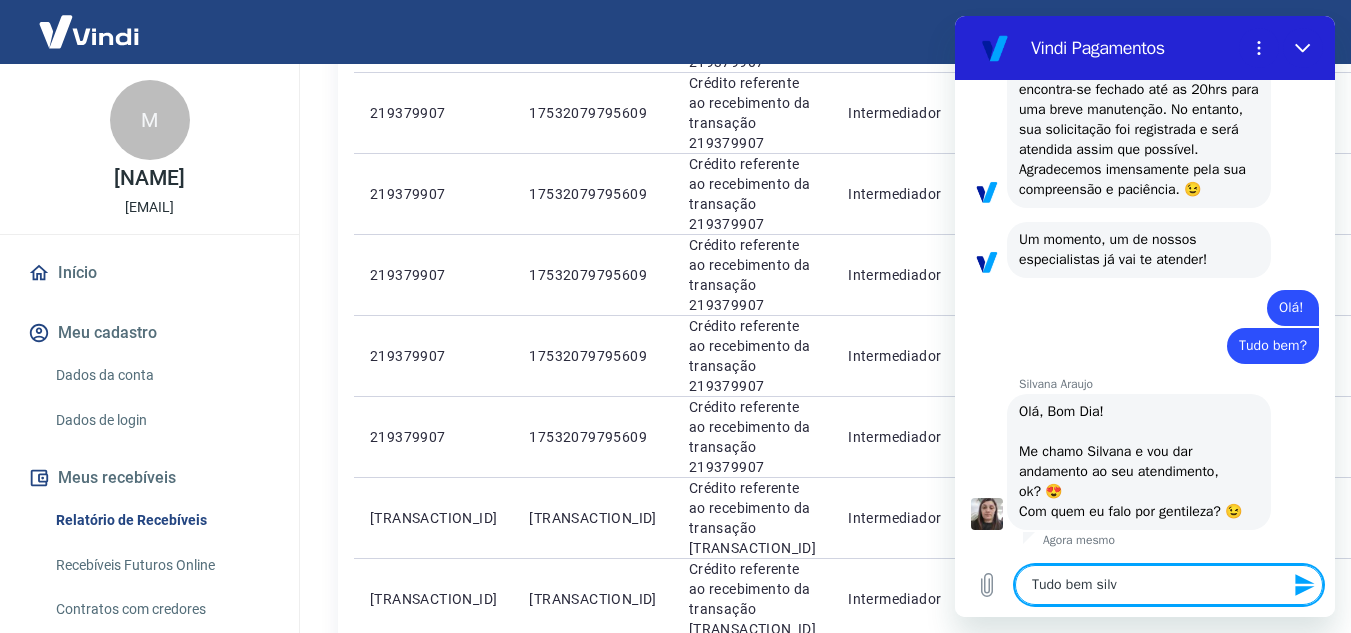 type on "Tudo bem [NAME]" 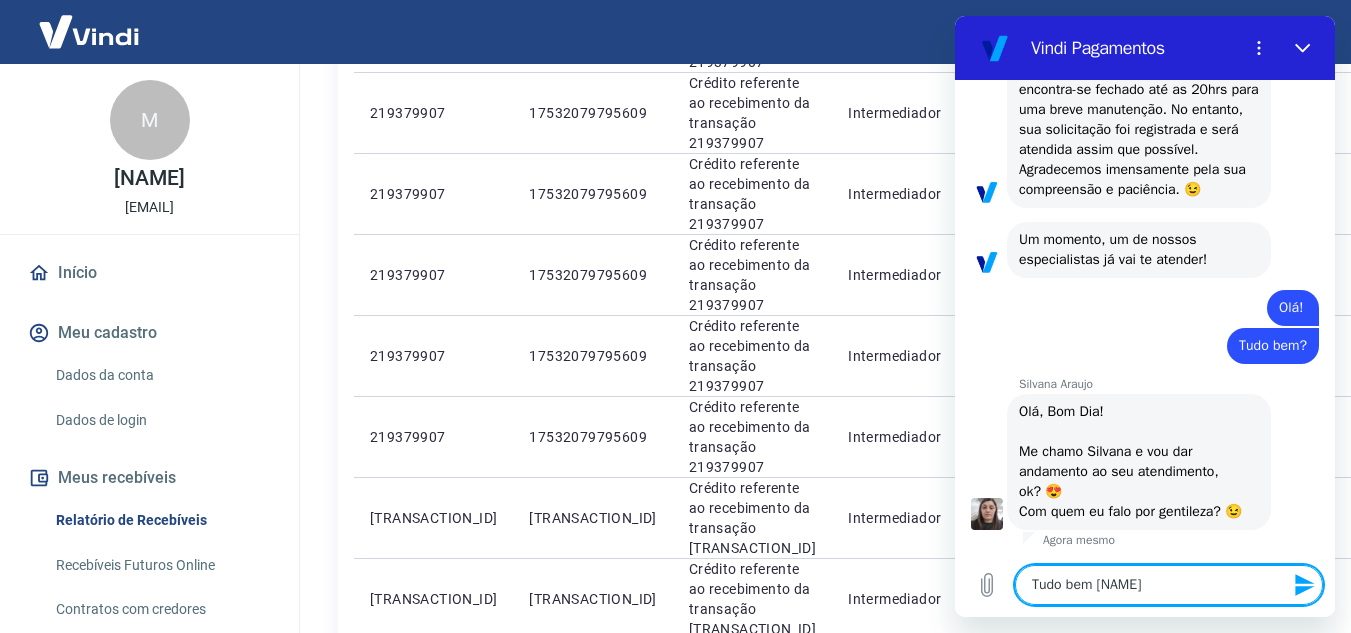 type on "Tudo bem [NAME]" 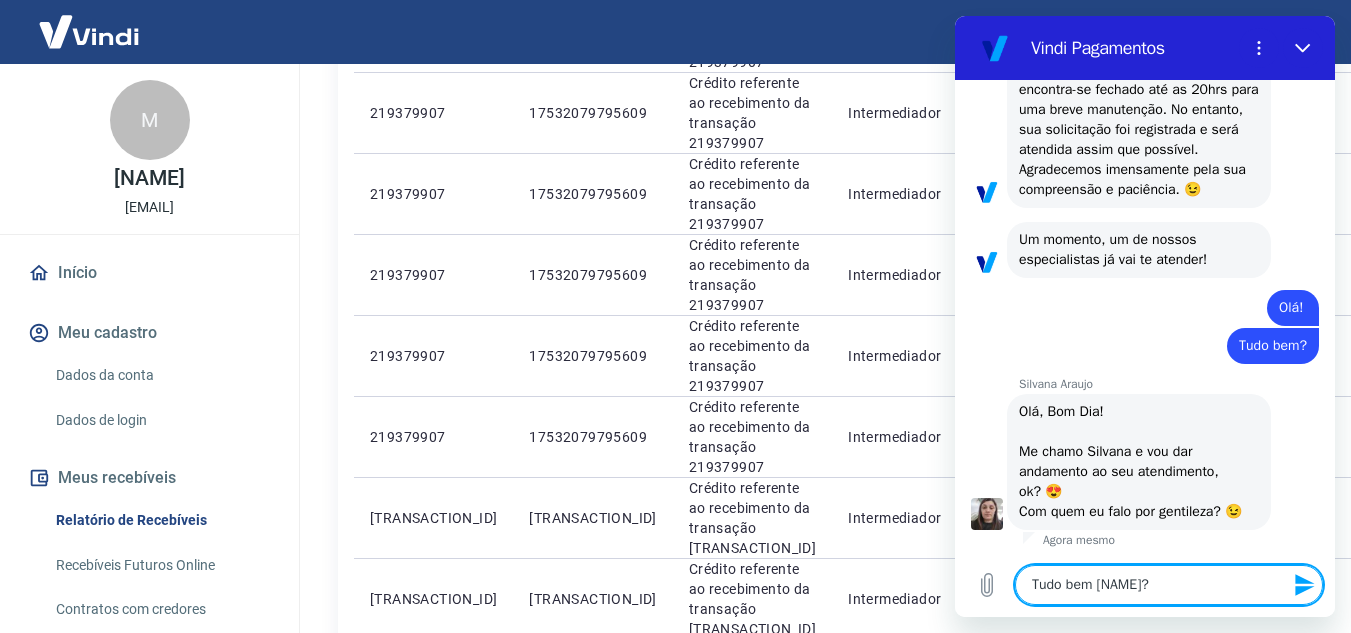 type on "Tudo bem [NAME]?" 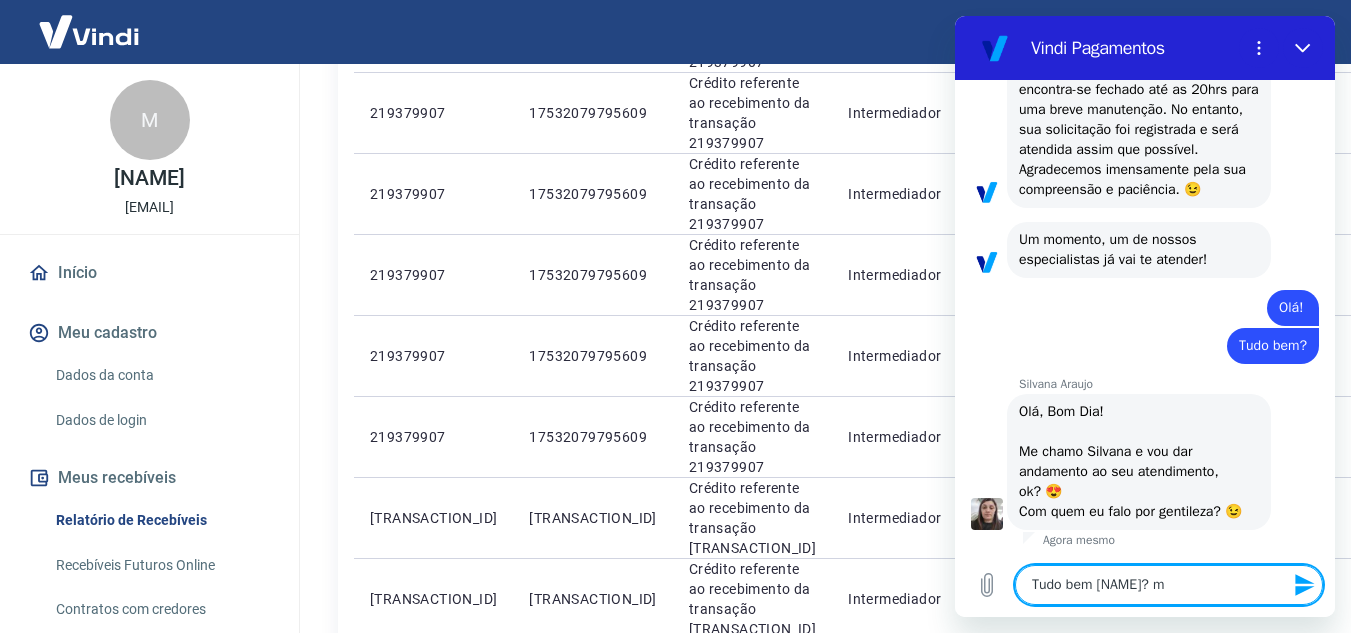 type on "Tudo bem [NAME]? mi" 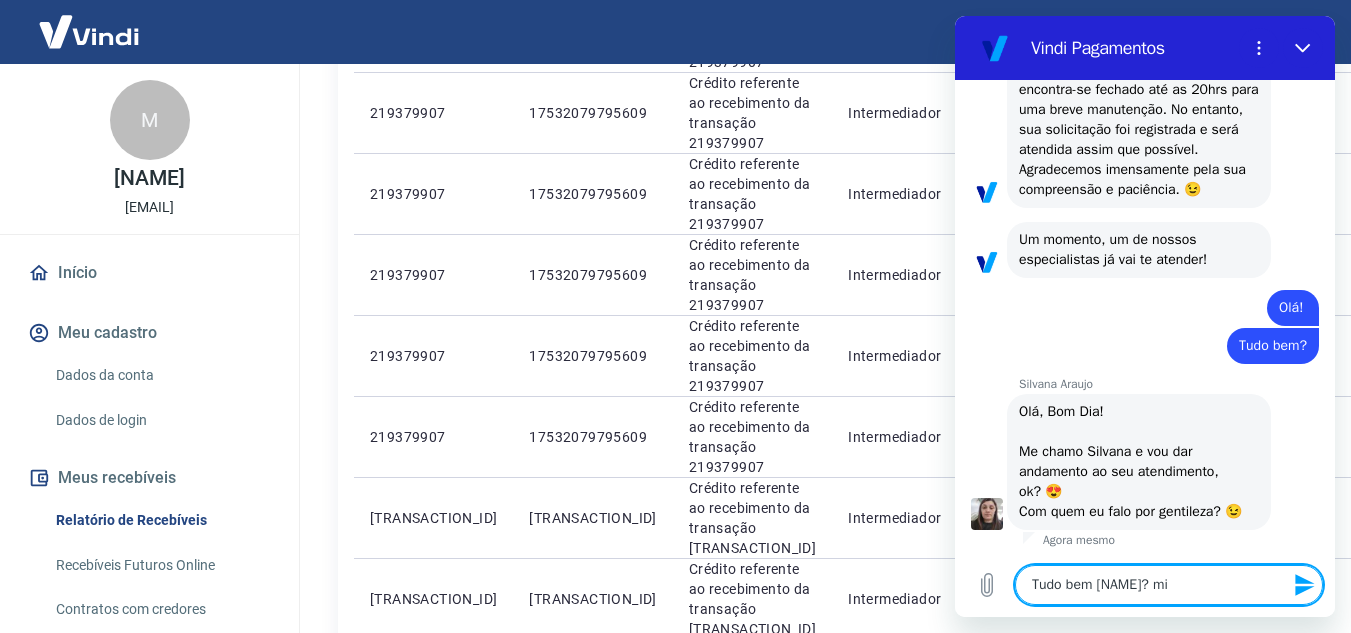 type on "Tudo bem [NAME]? [NAME] m" 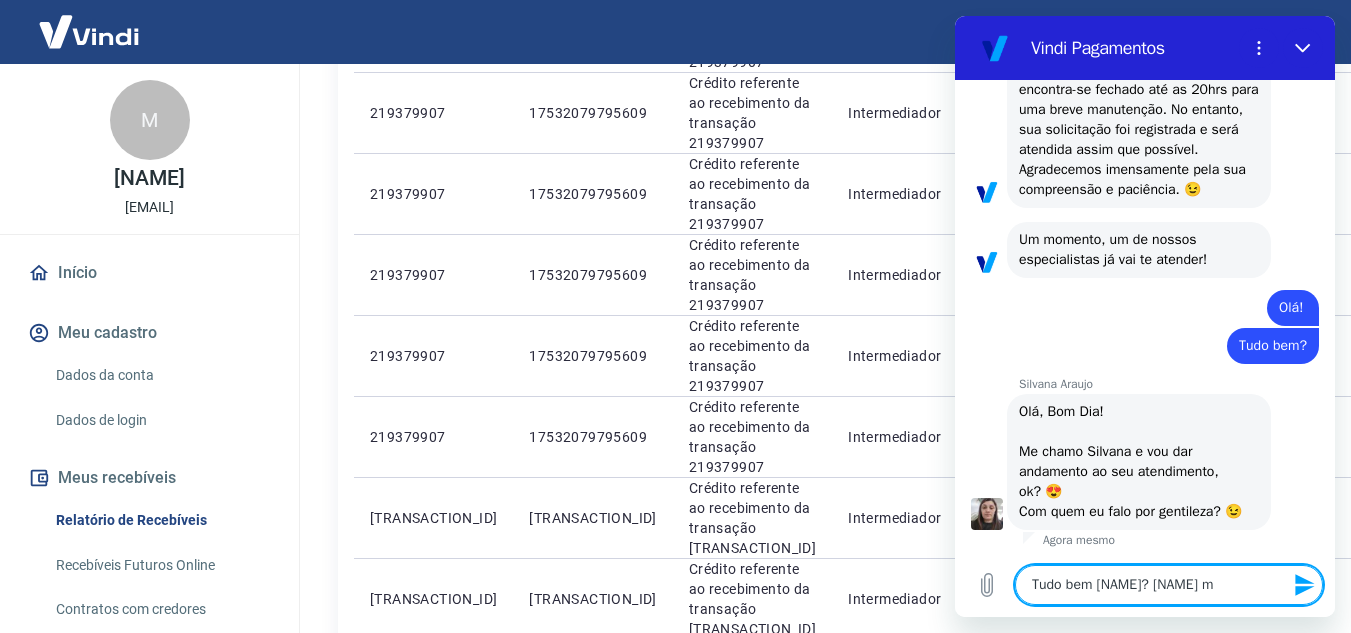 type on "Tudo bem [NAME]? [NAME] p" 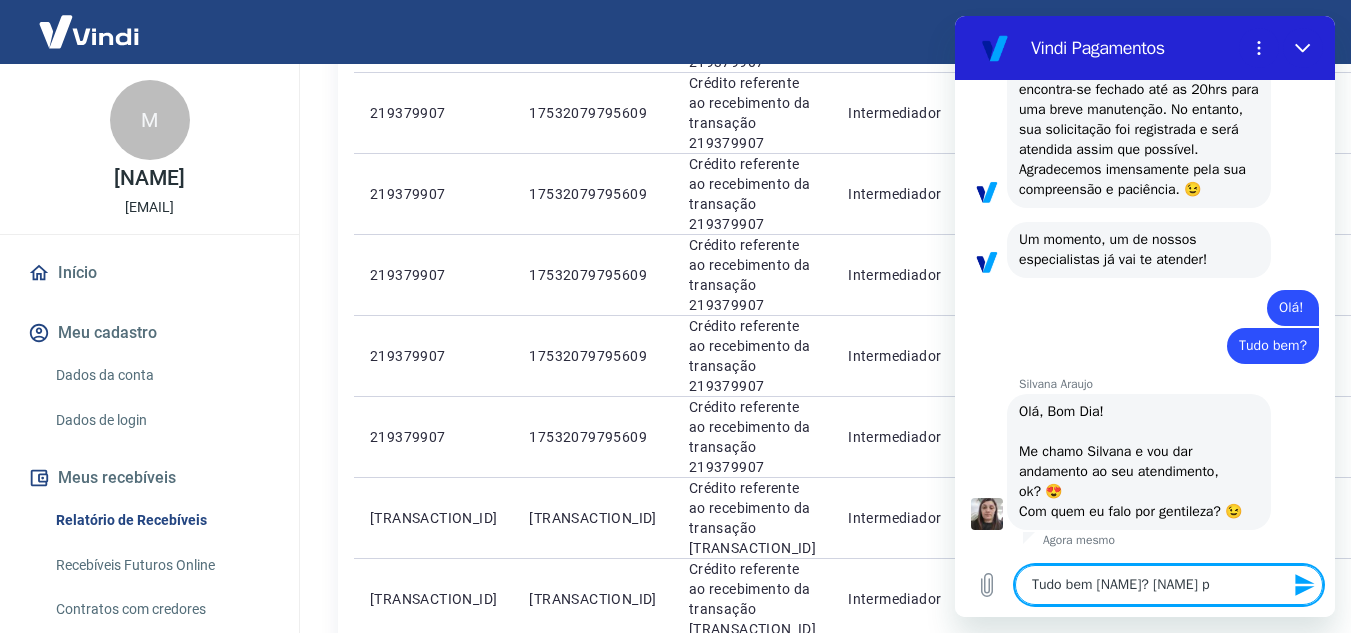 type on "Tudo bem [NAME]? [NAME] m" 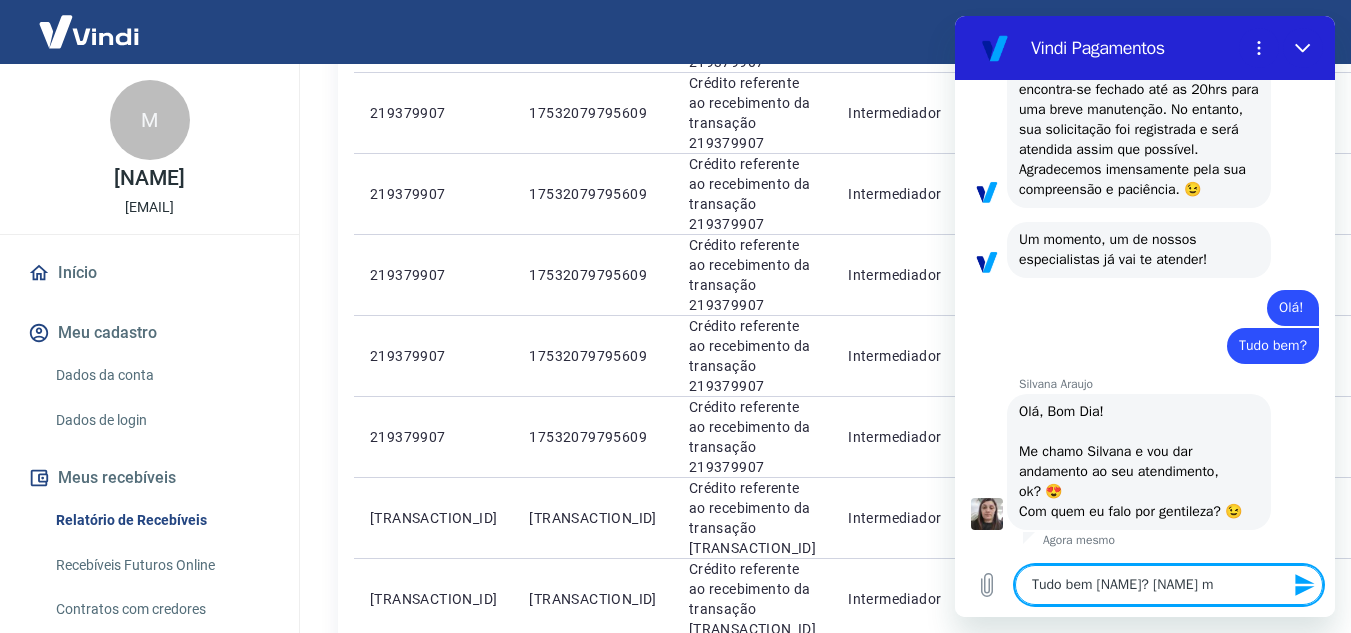 type on "x" 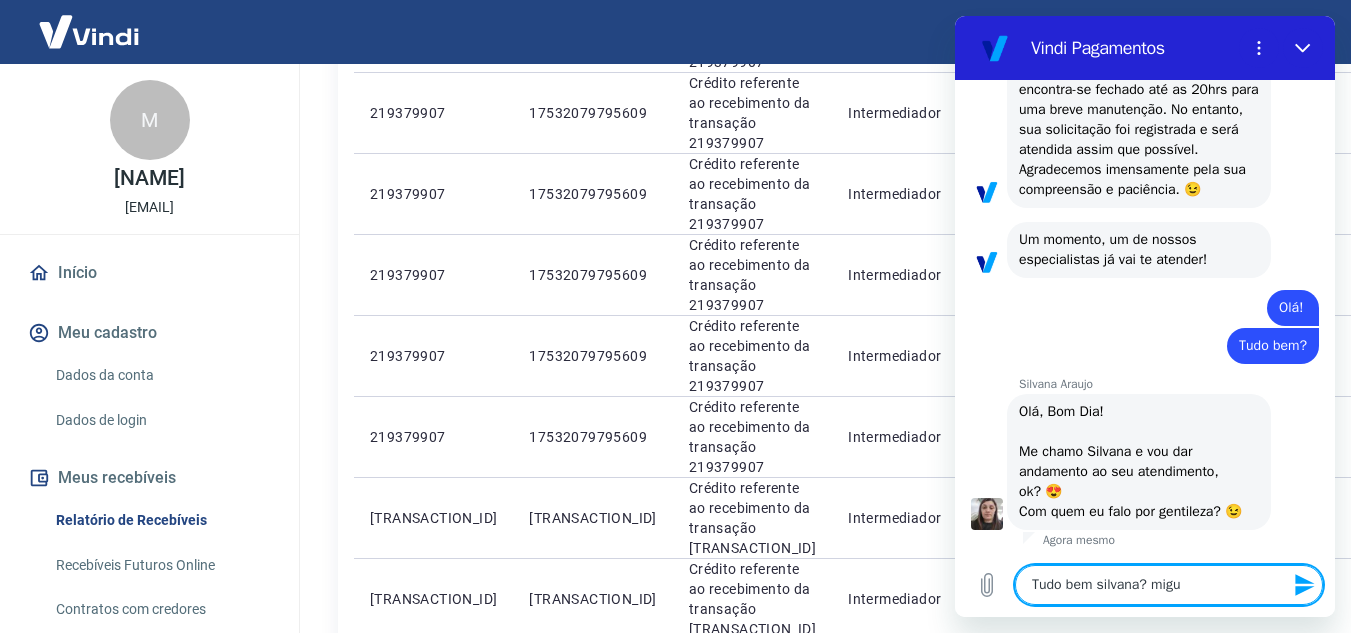 type on "Tudo bem [NAME]? [NAME] por aqui" 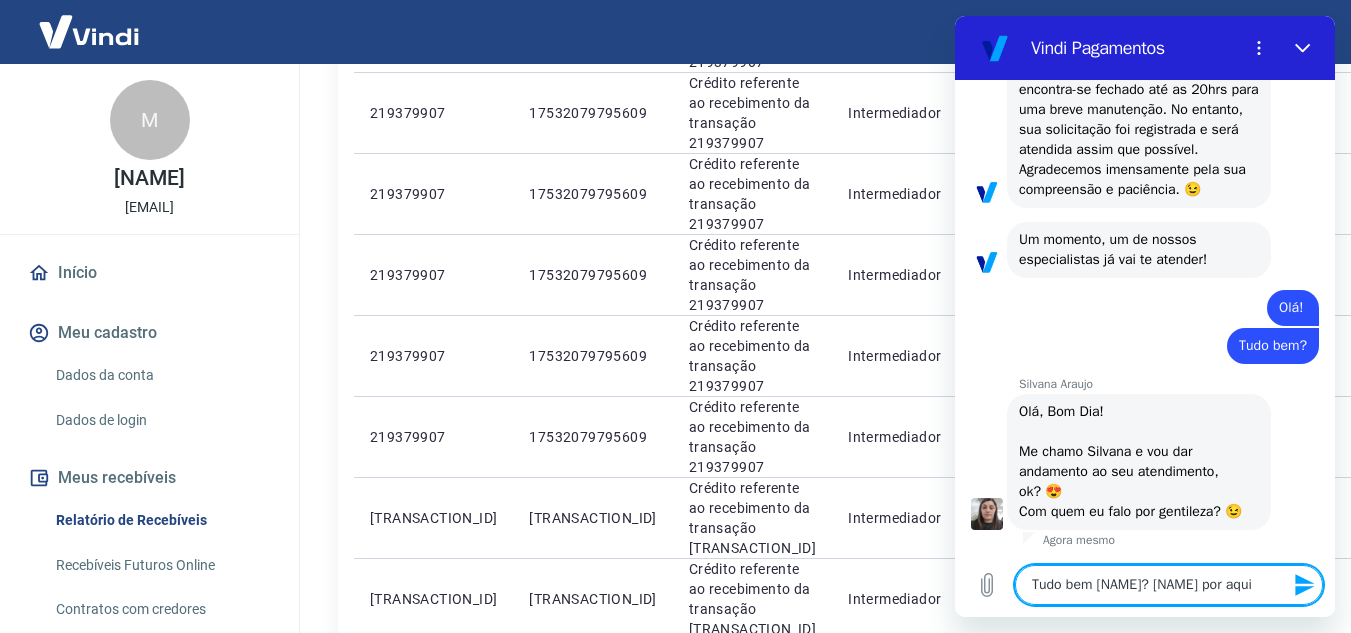 type on "Tudo bem [NAME]? [NAME]" 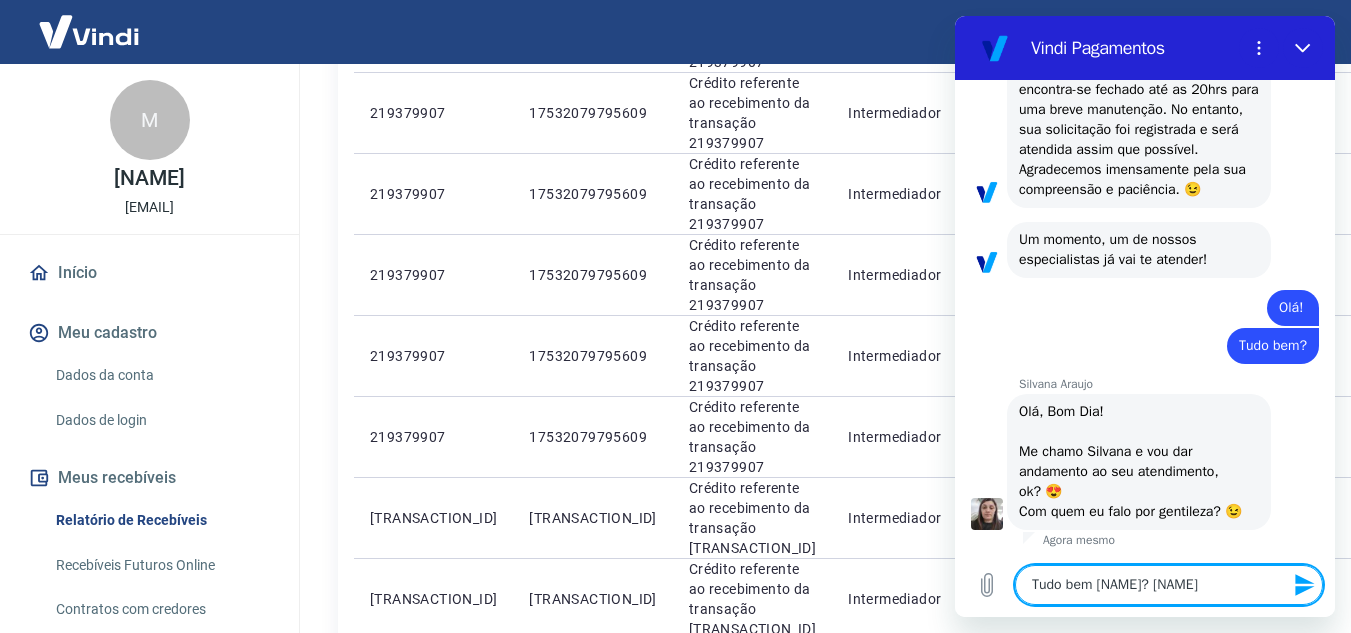 type on "Tudo bem [NAME]? [NAME]" 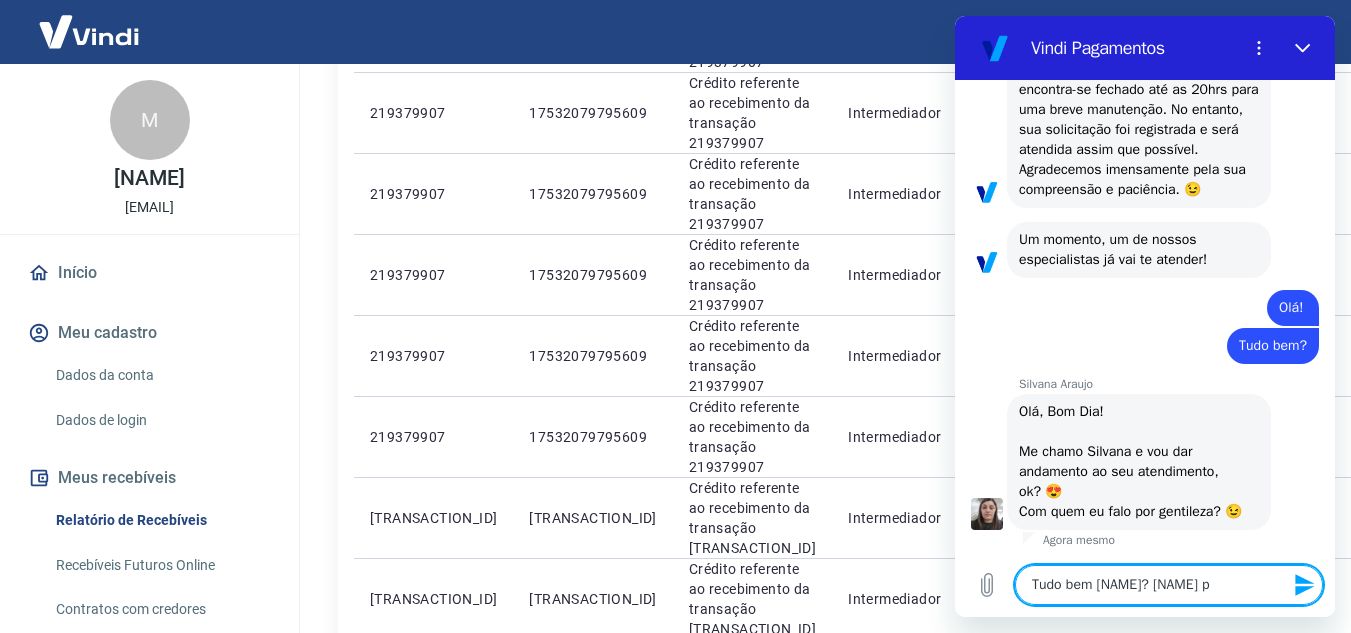 type on "Tudo bem silvana? miguel po" 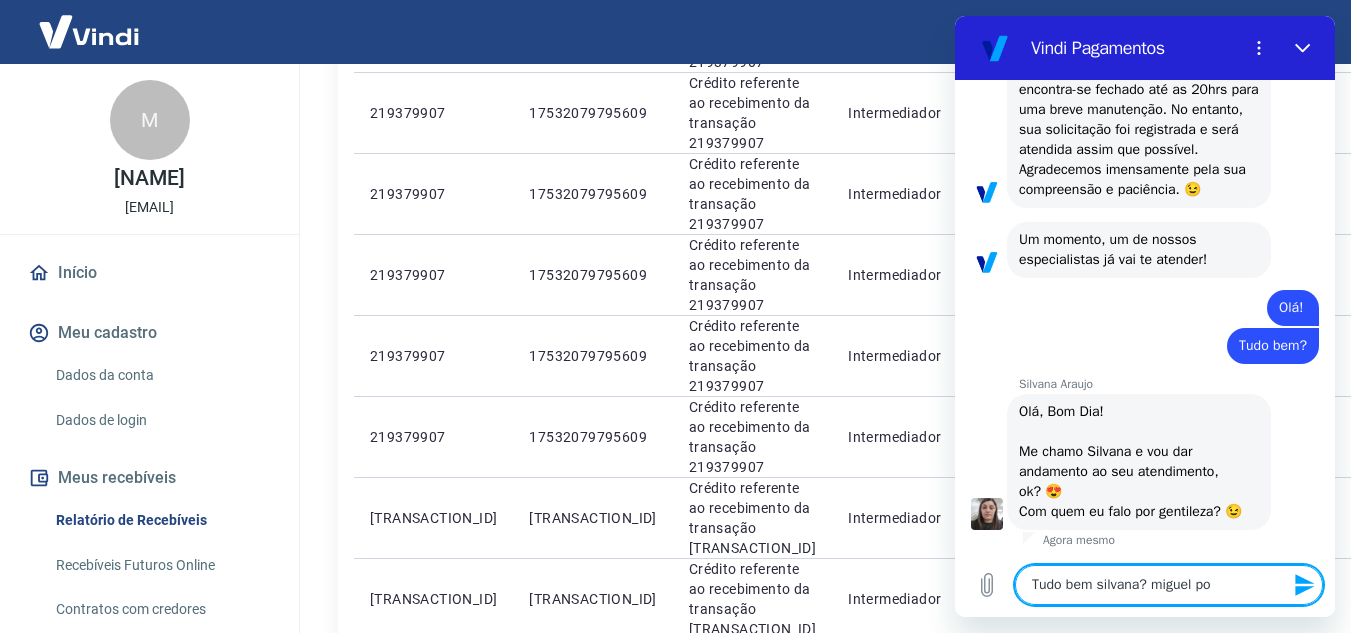 type on "Tudo bem silvana? miguel por" 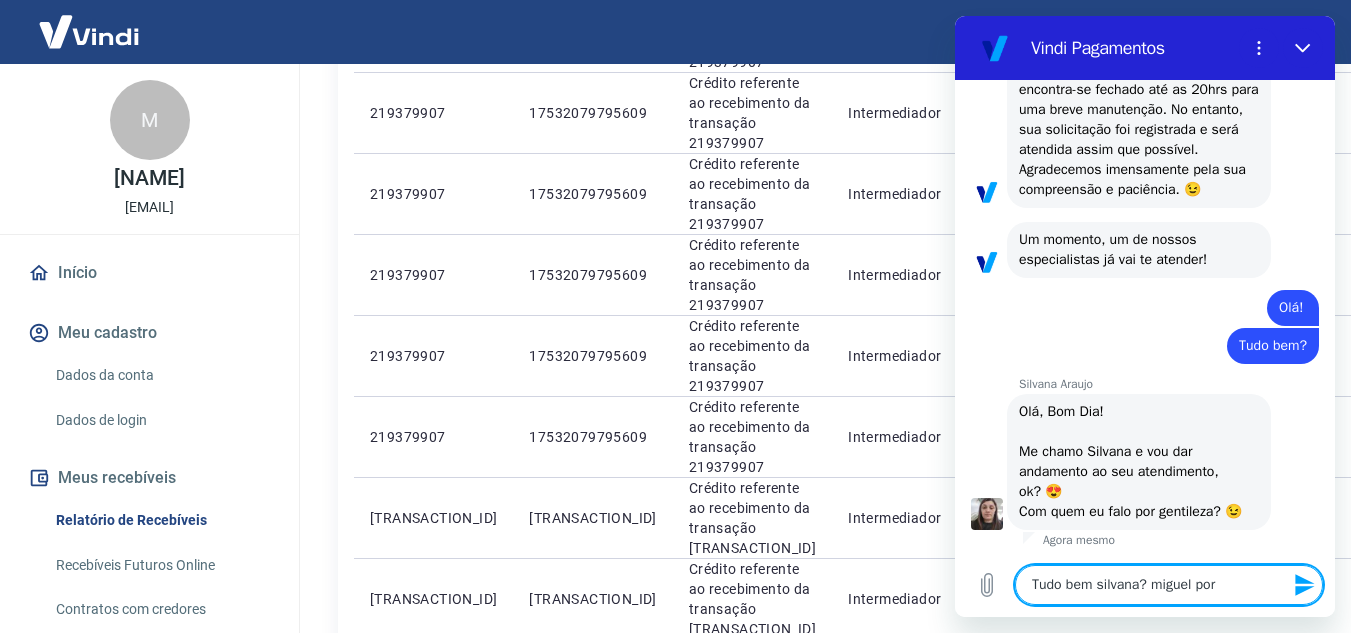 type on "Tudo bem silvana? miguel por" 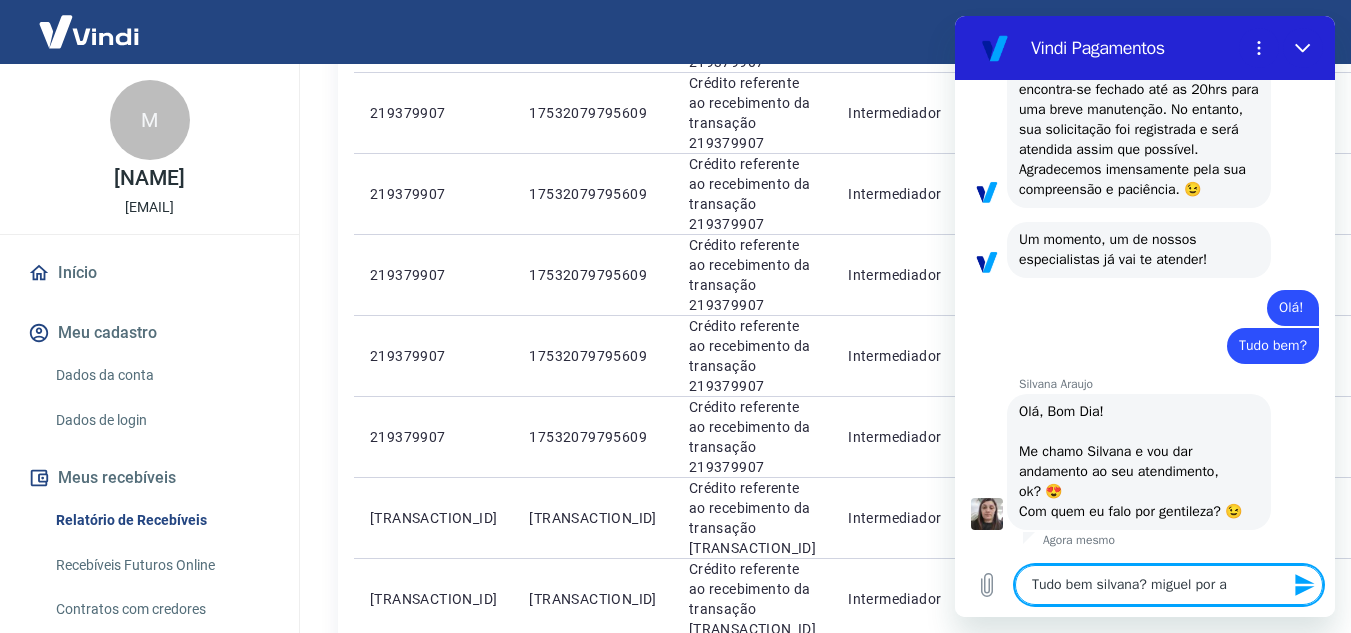 type on "Tudo bem [NAME]? [NAME] por aq" 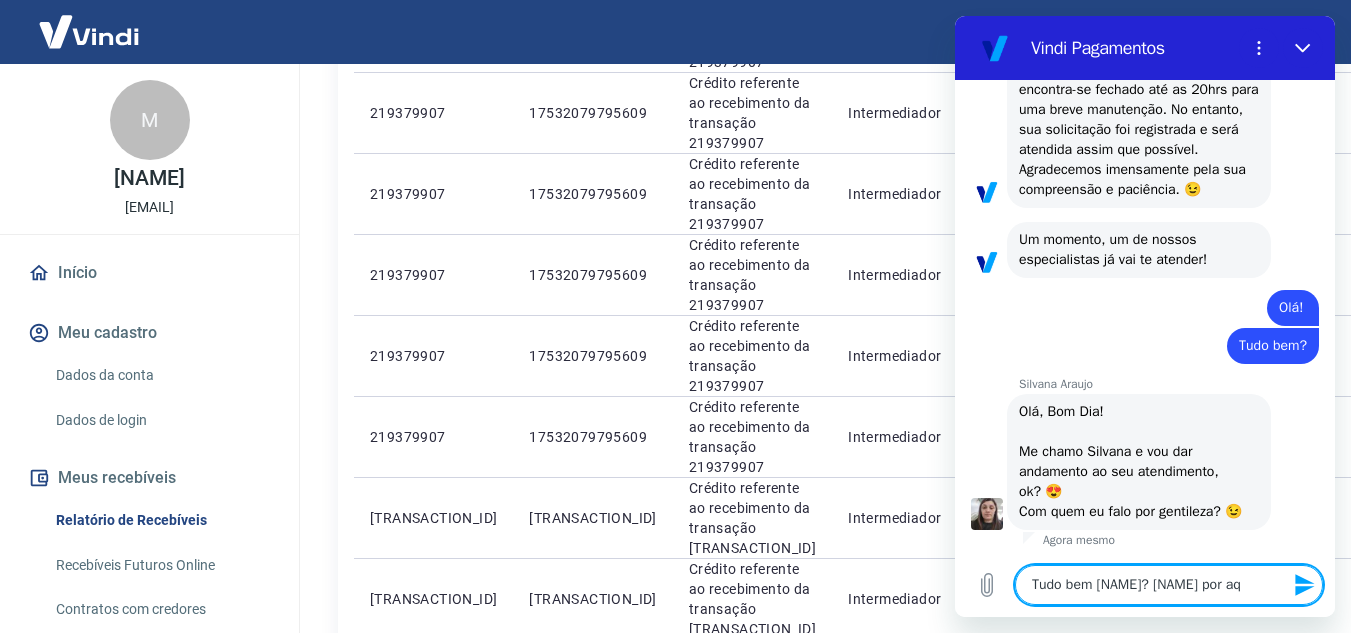 type on "Tudo bem [NAME]? [NAME] por aqu" 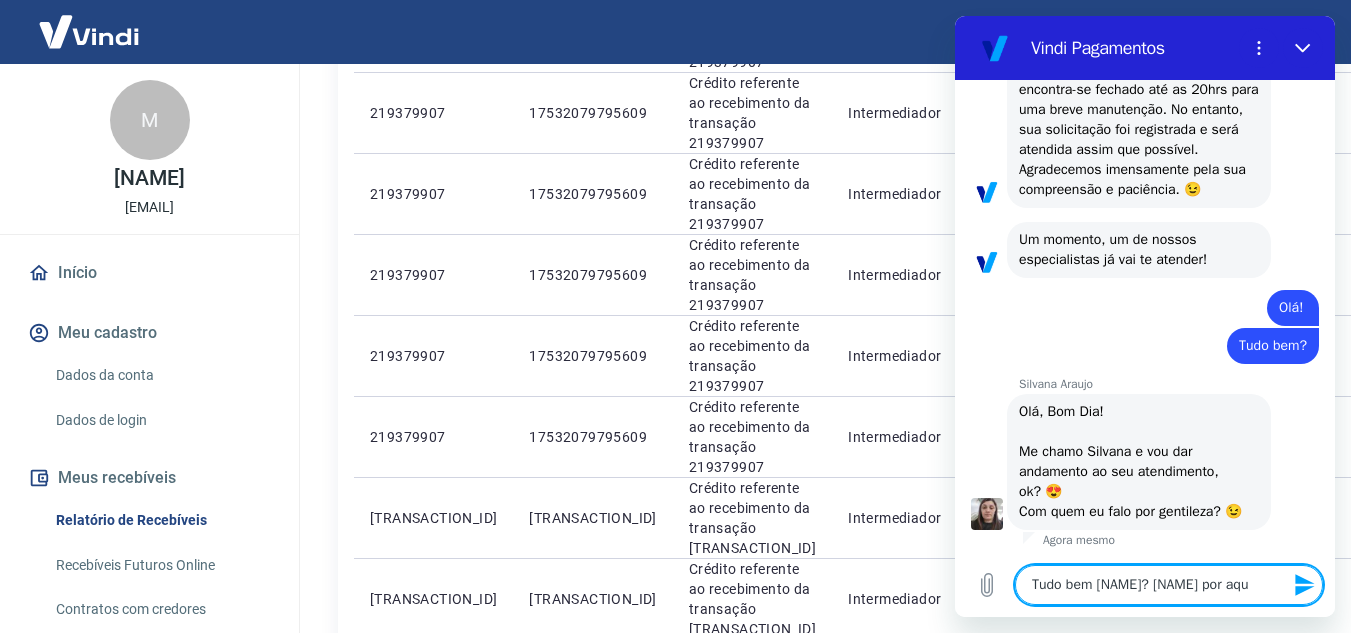 type on "Tudo bem [NAME]? [NAME] por aqui" 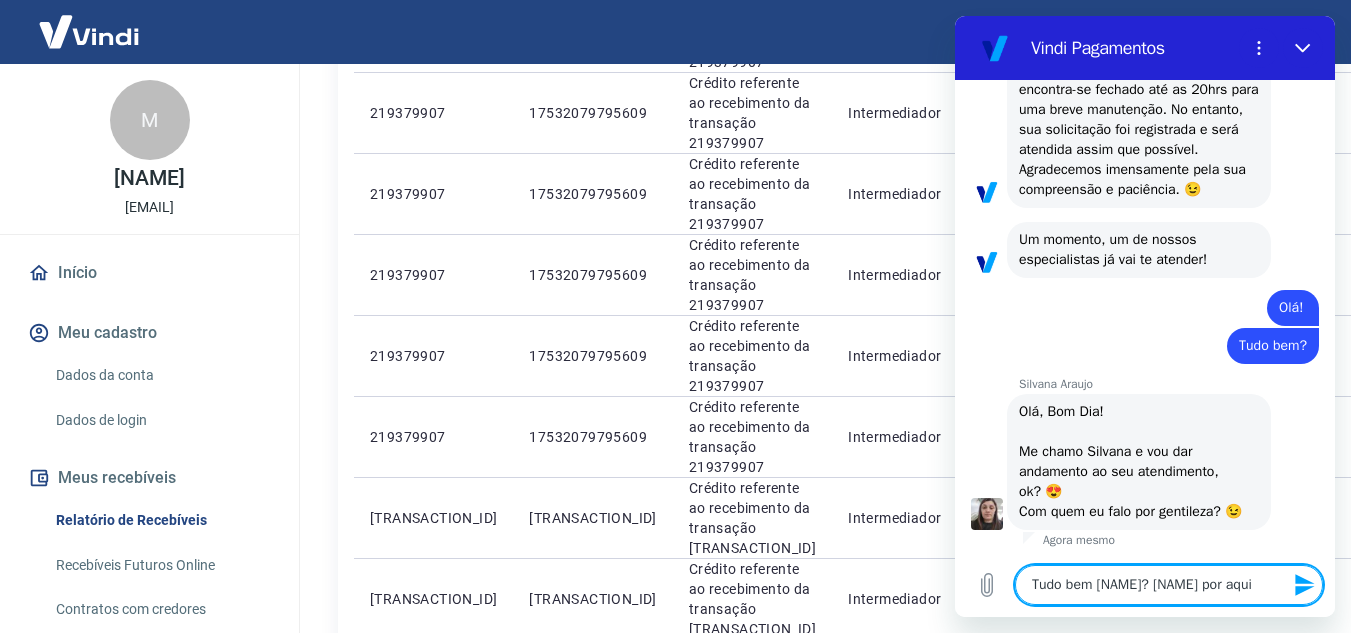 type 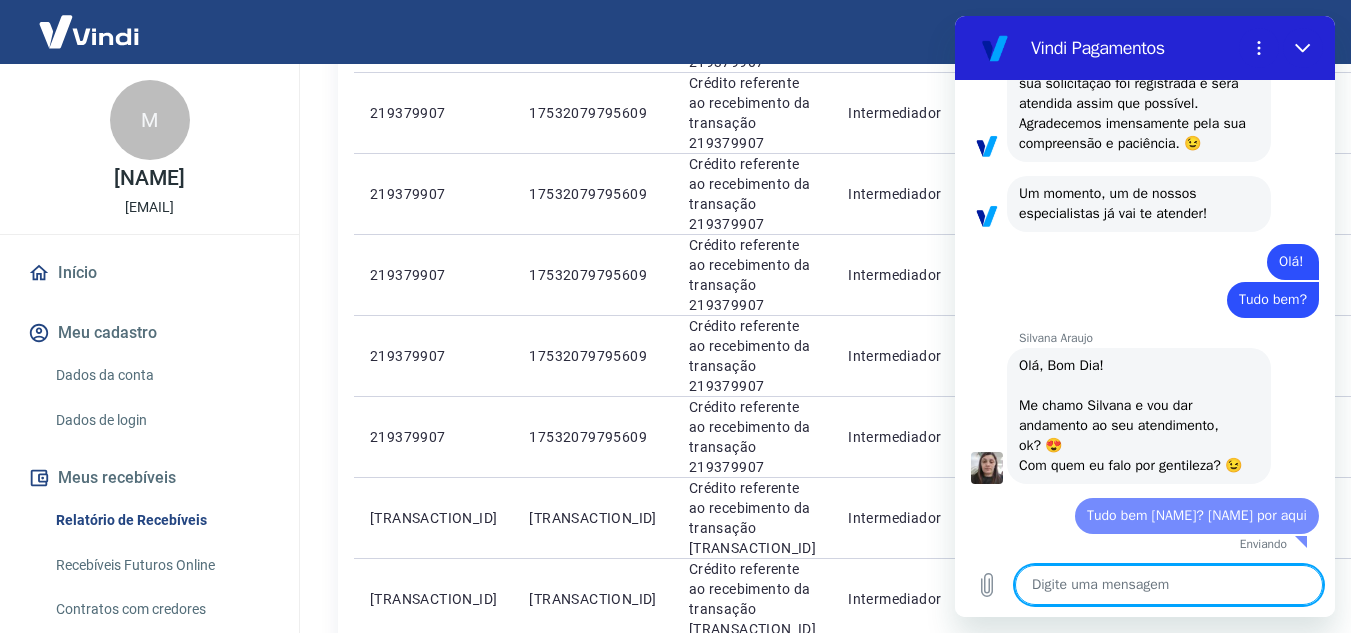 type on "e" 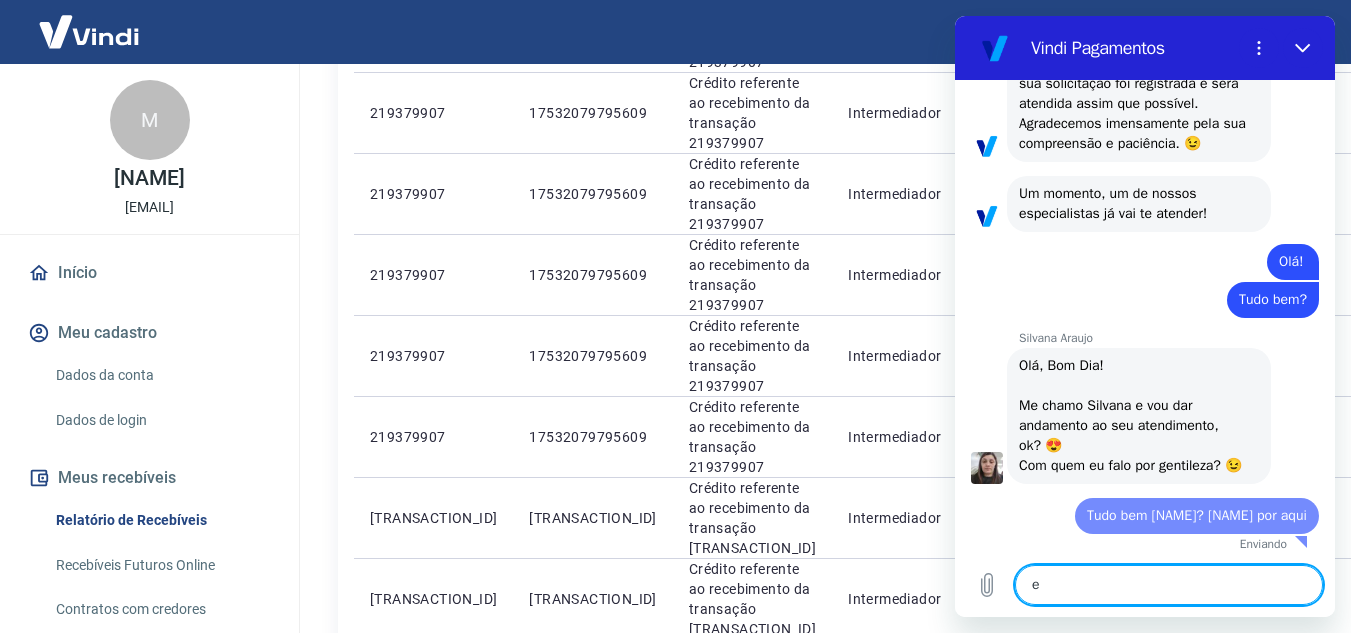 type on "eu" 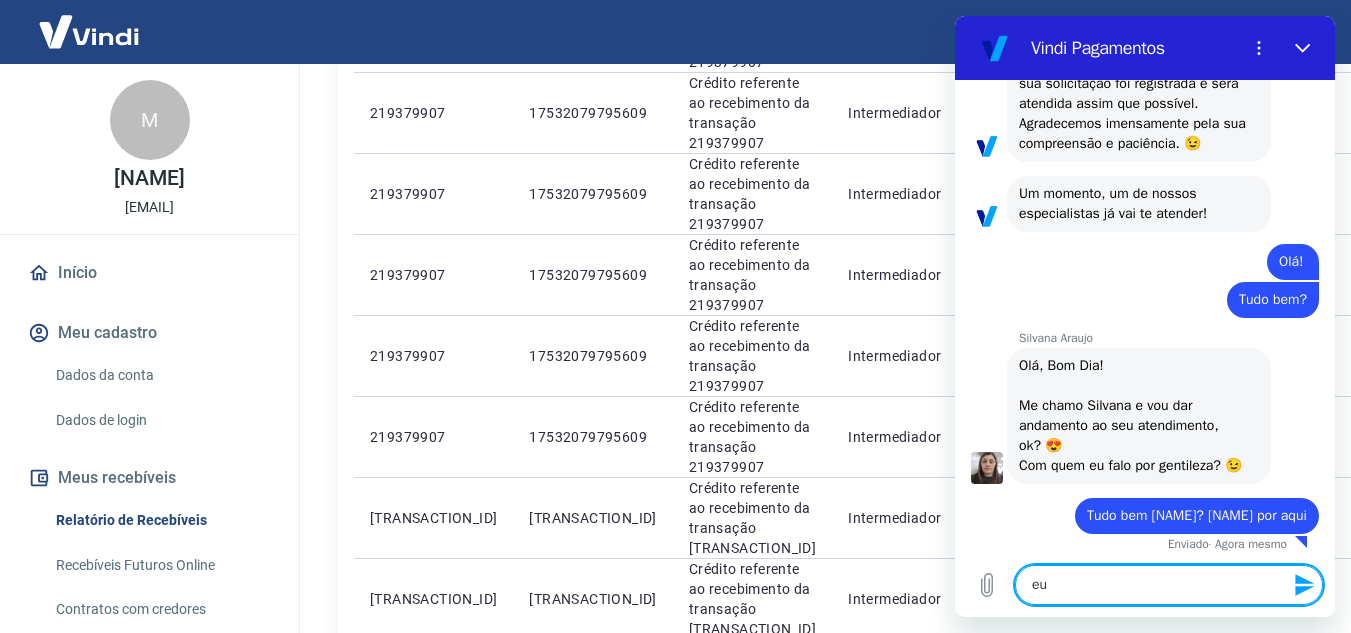 type on "eu" 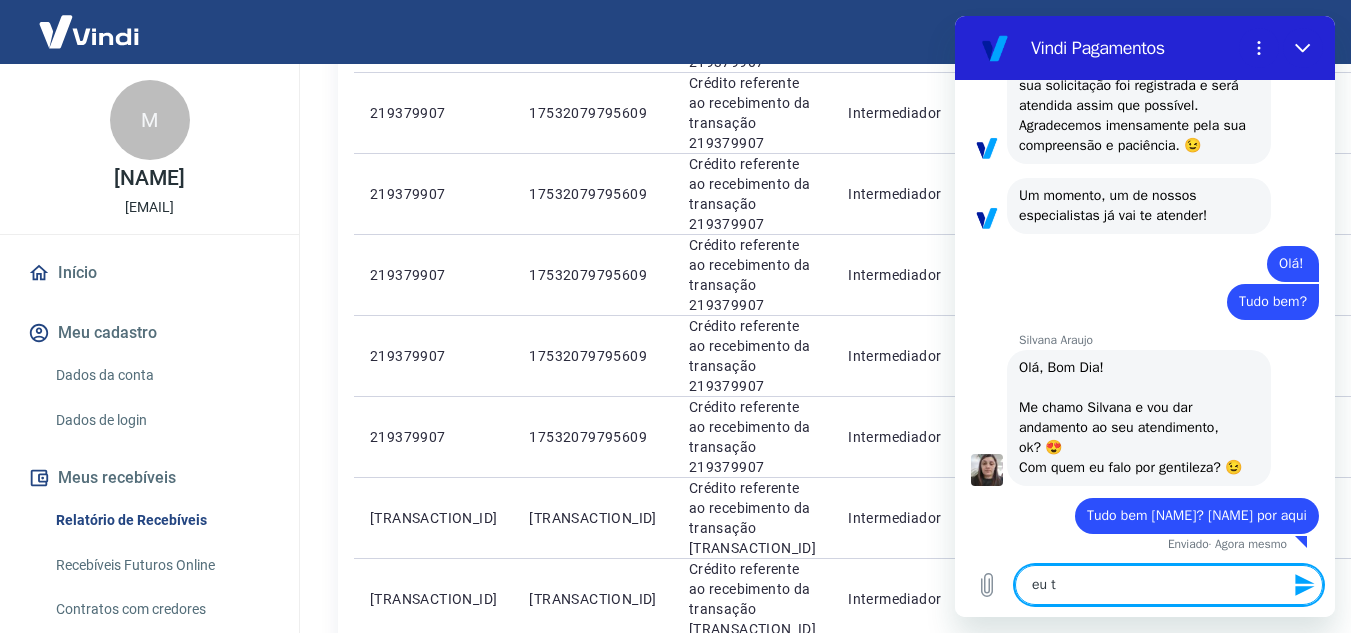 type on "eu to" 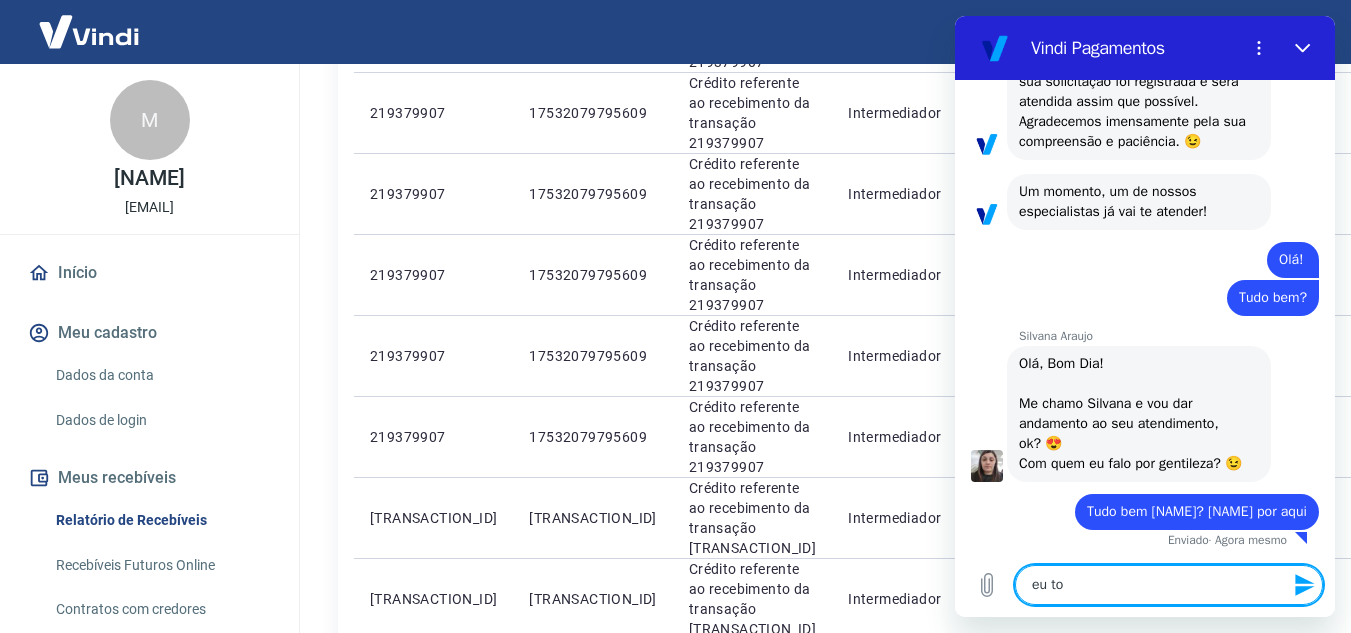 scroll, scrollTop: 1736, scrollLeft: 0, axis: vertical 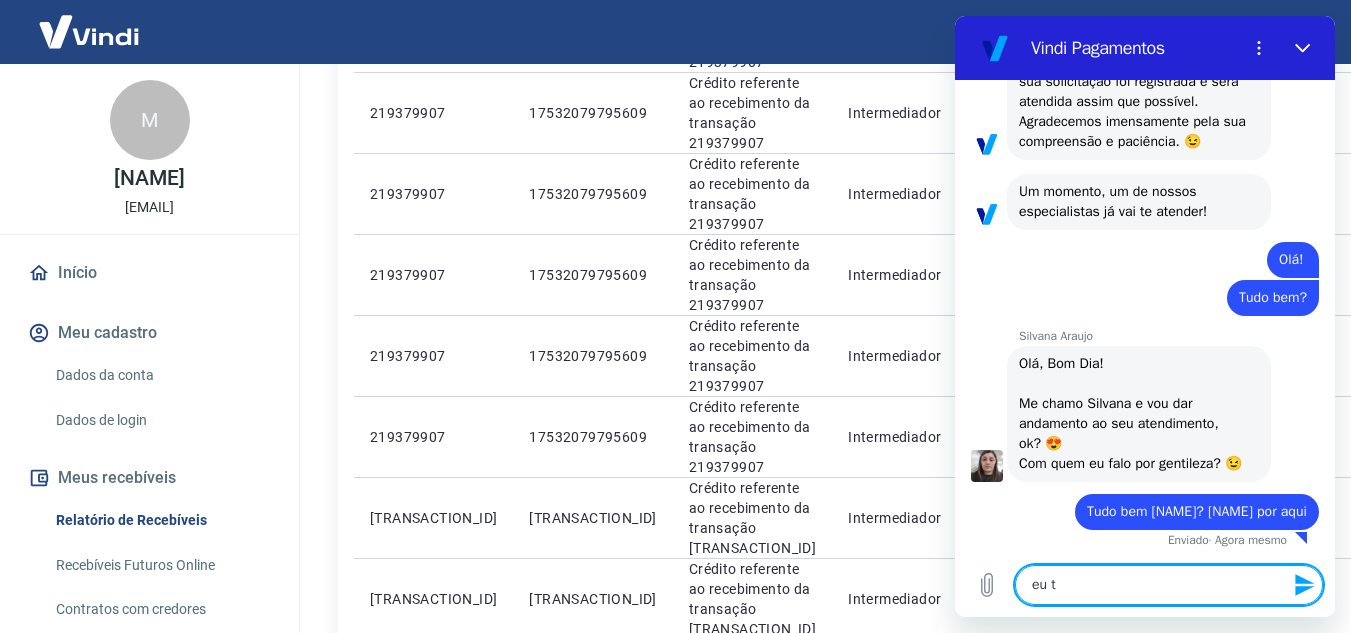 type on "eu" 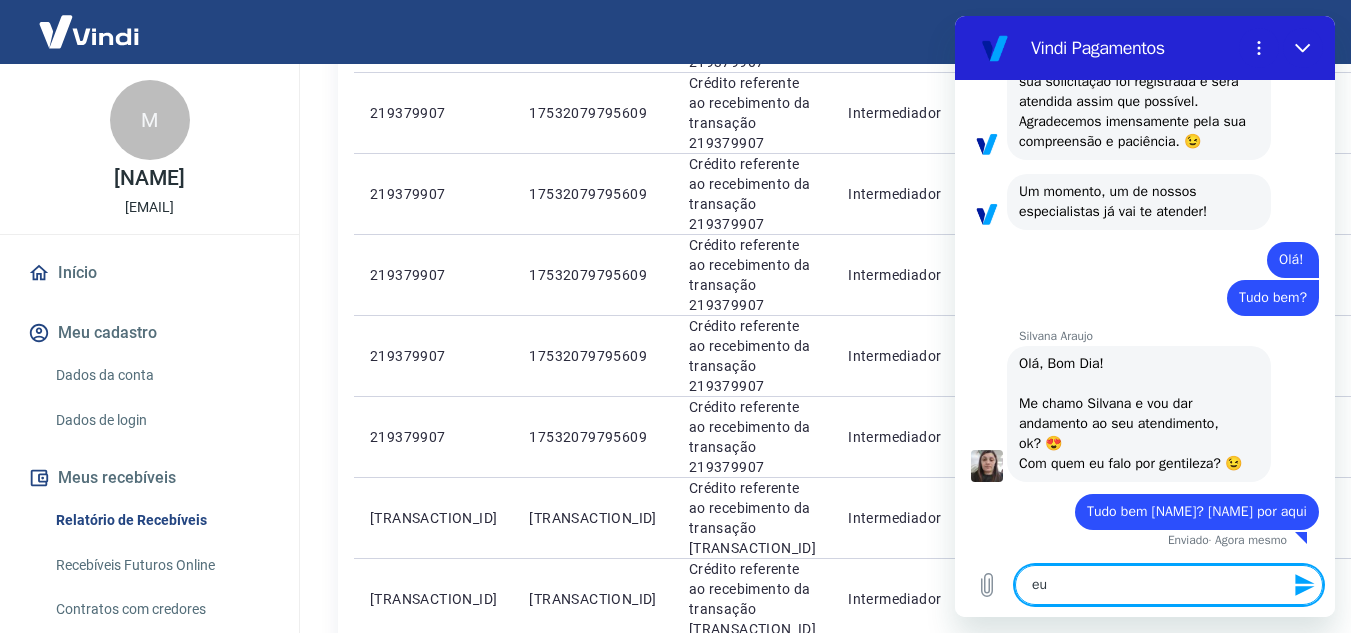 type on "x" 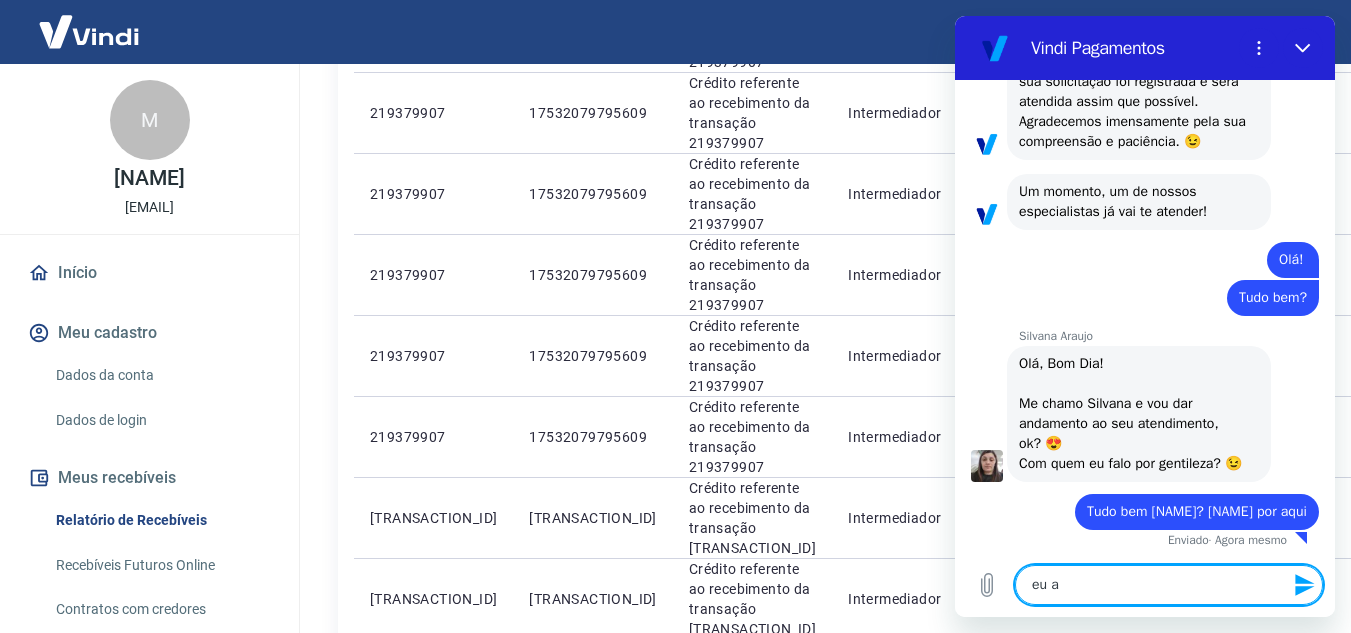 type on "eu ac" 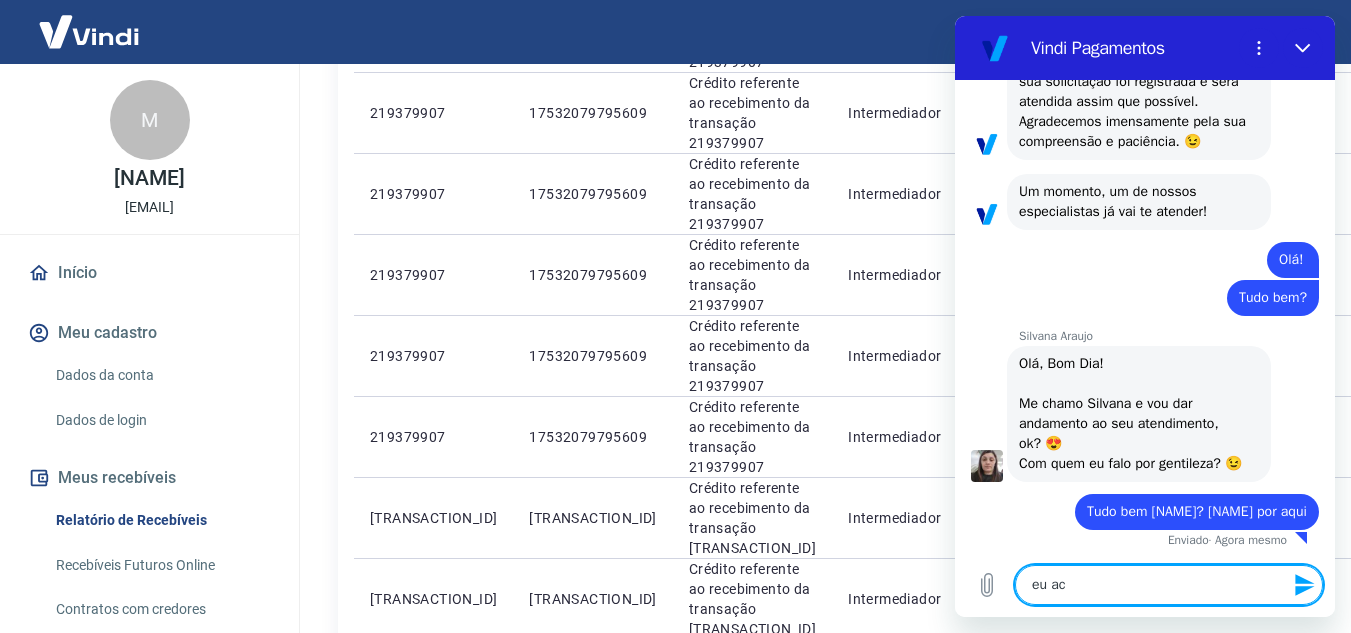 type on "eu ach" 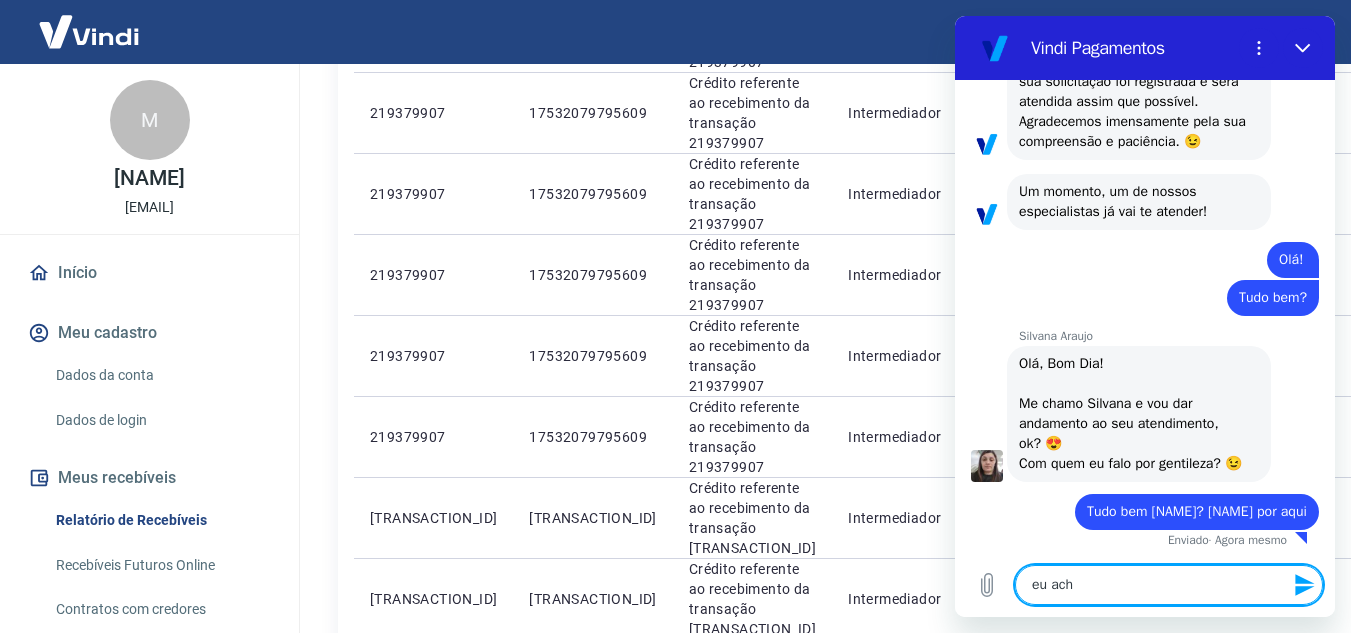 type on "x" 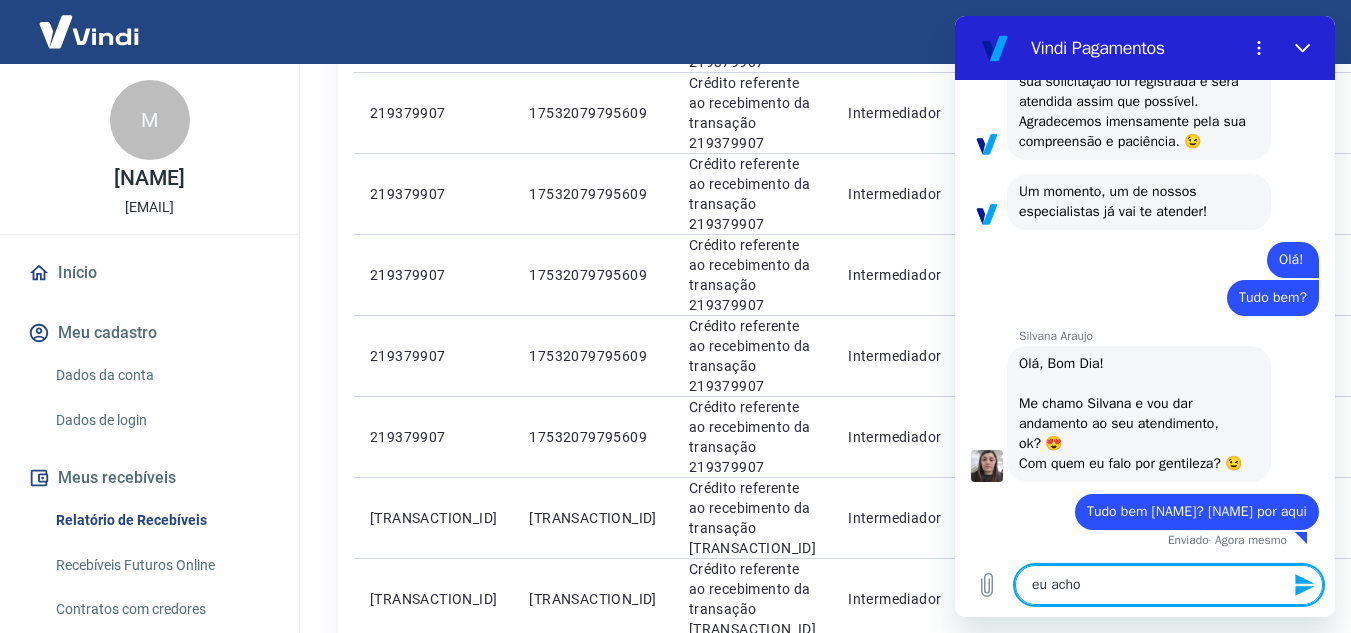 type on "eu acho" 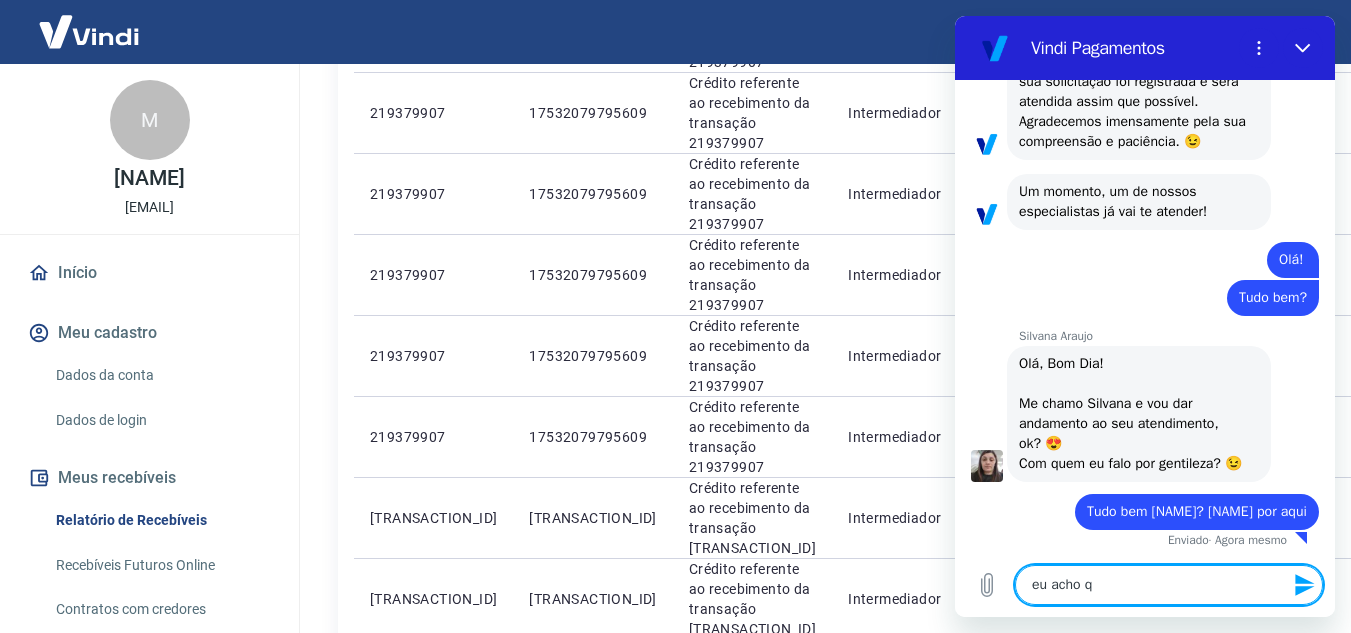 type on "eu acho qu" 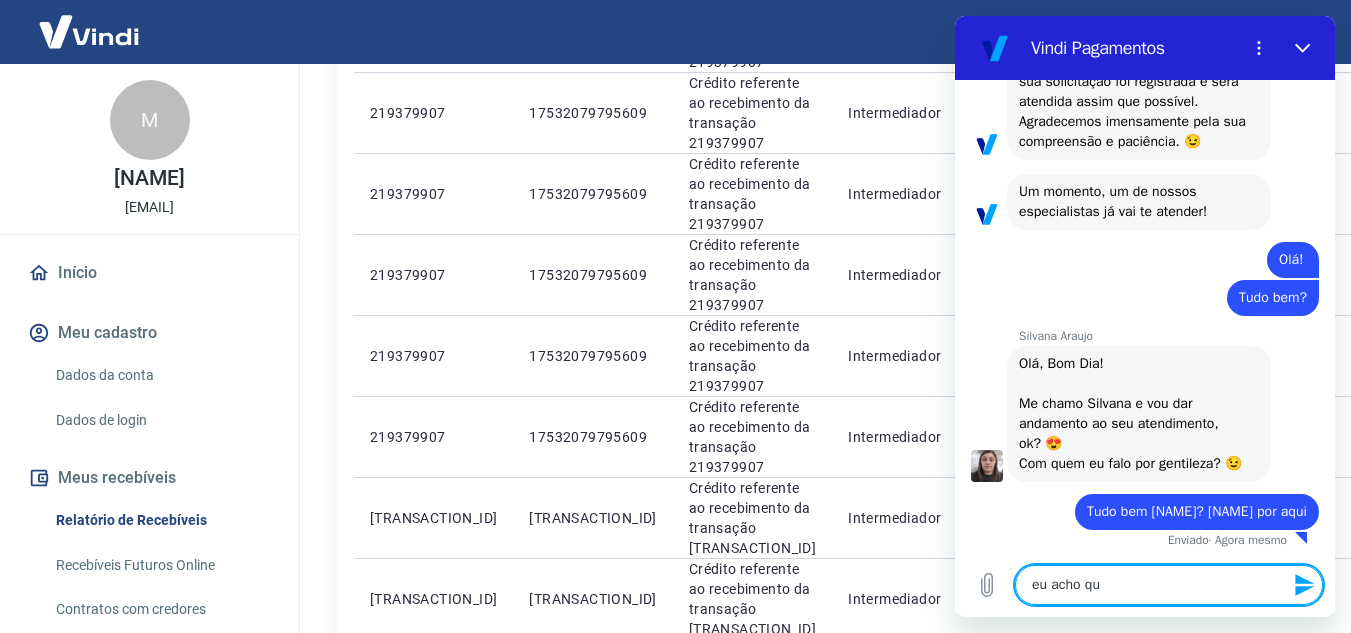 type on "eu acho que" 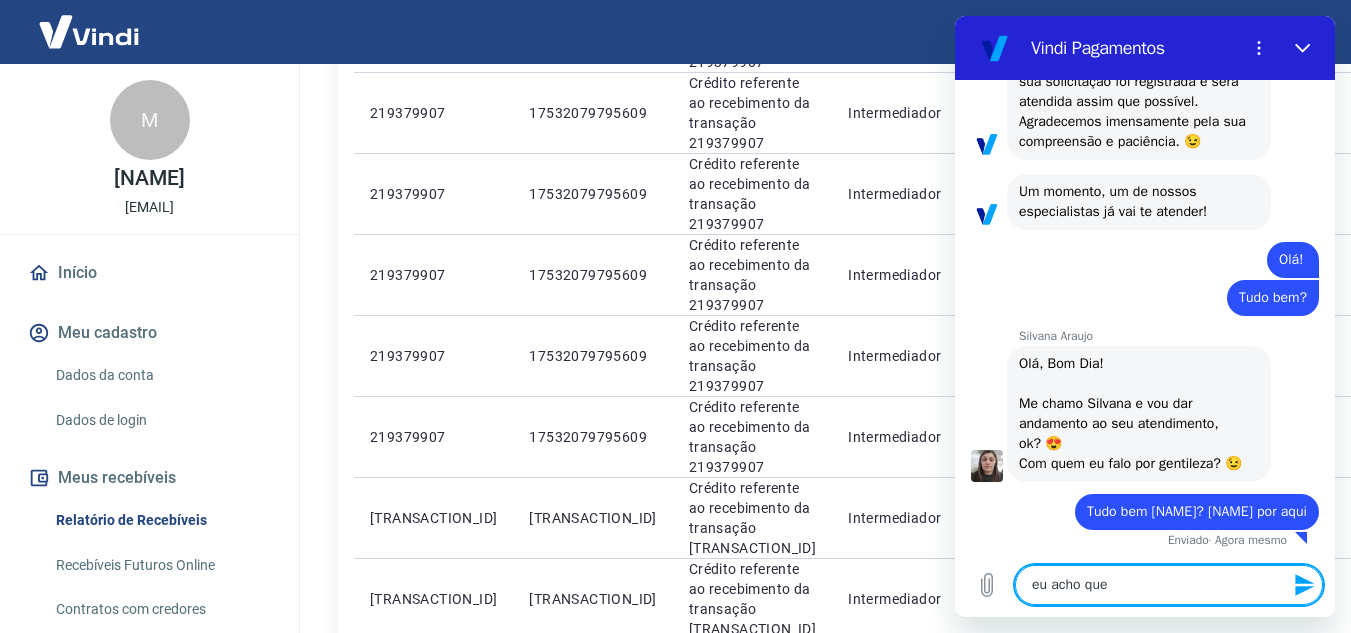 type on "eu acho quet" 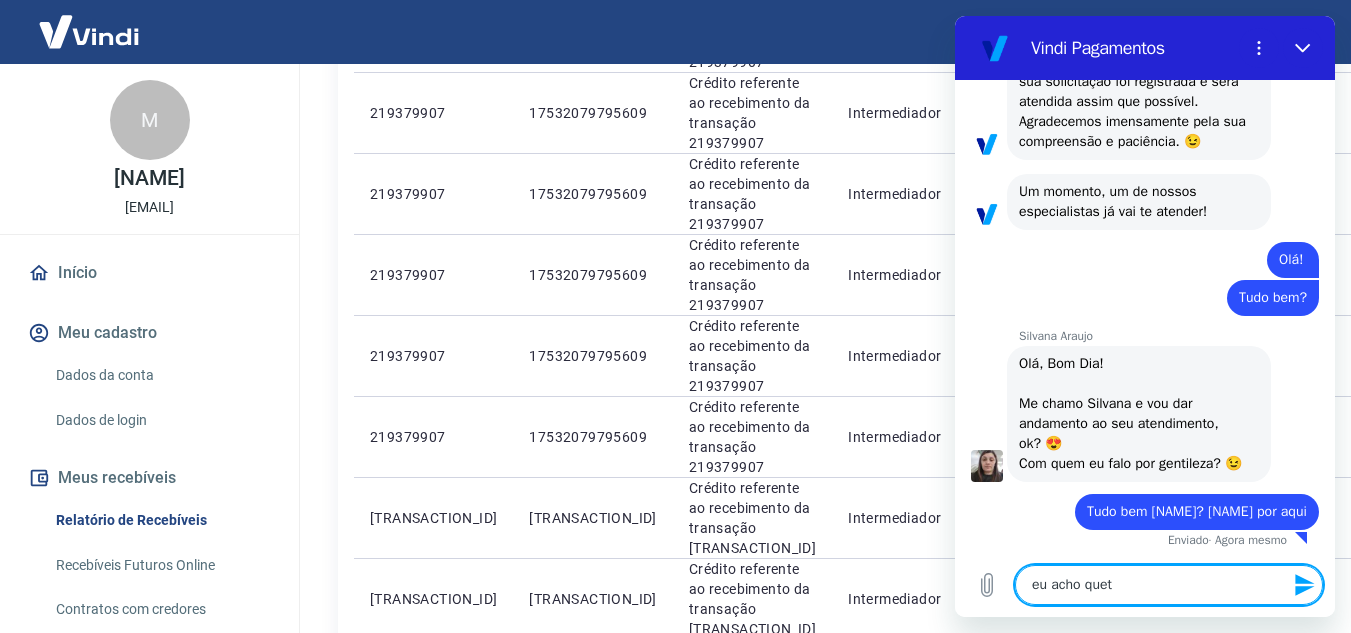 type on "eu acho quete" 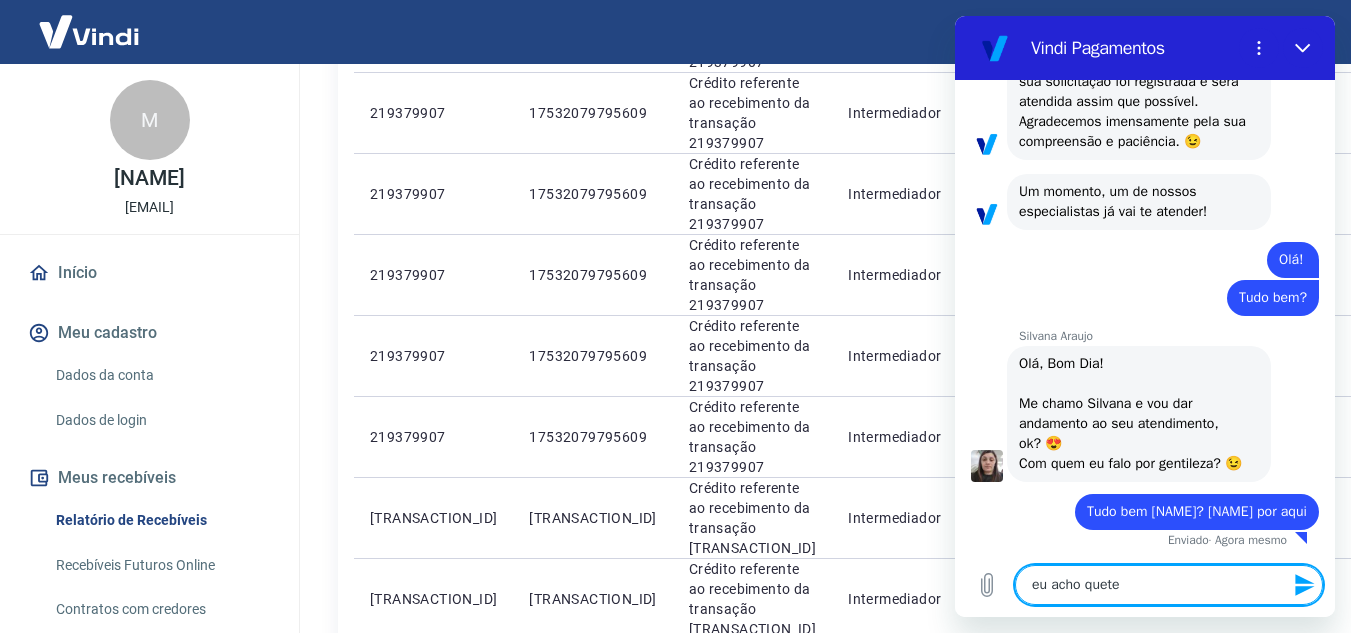 type on "eu acho quet" 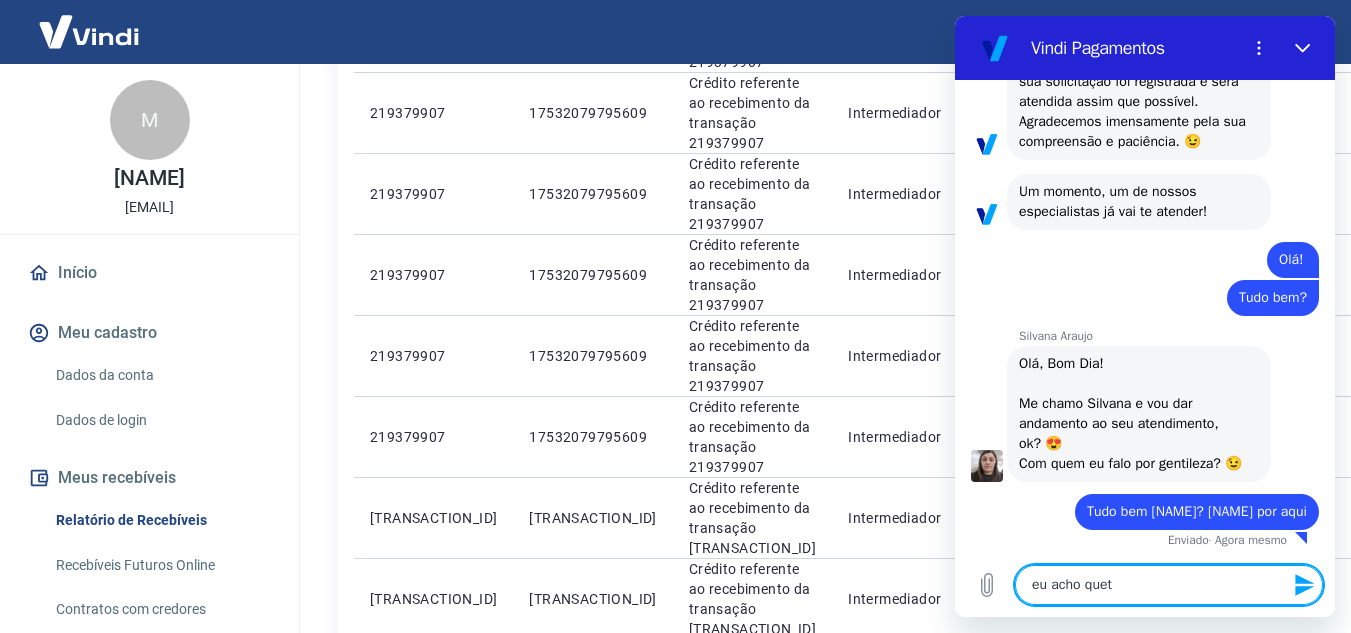 type on "x" 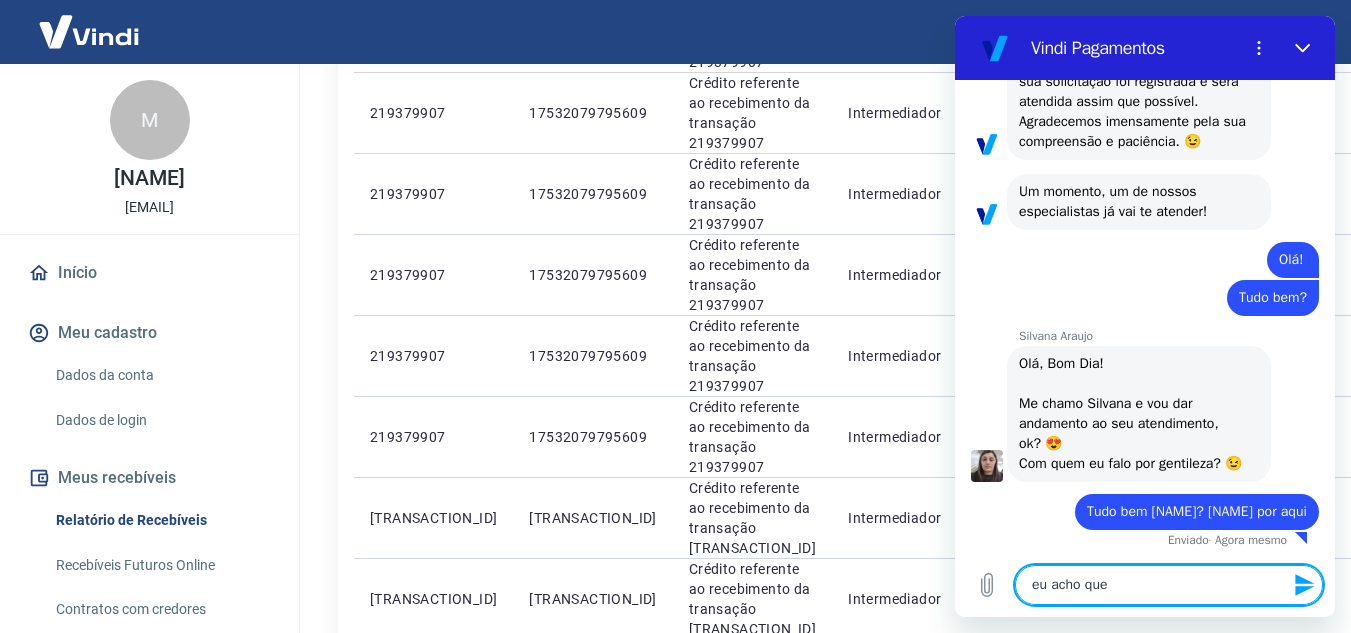 type on "eu acho que" 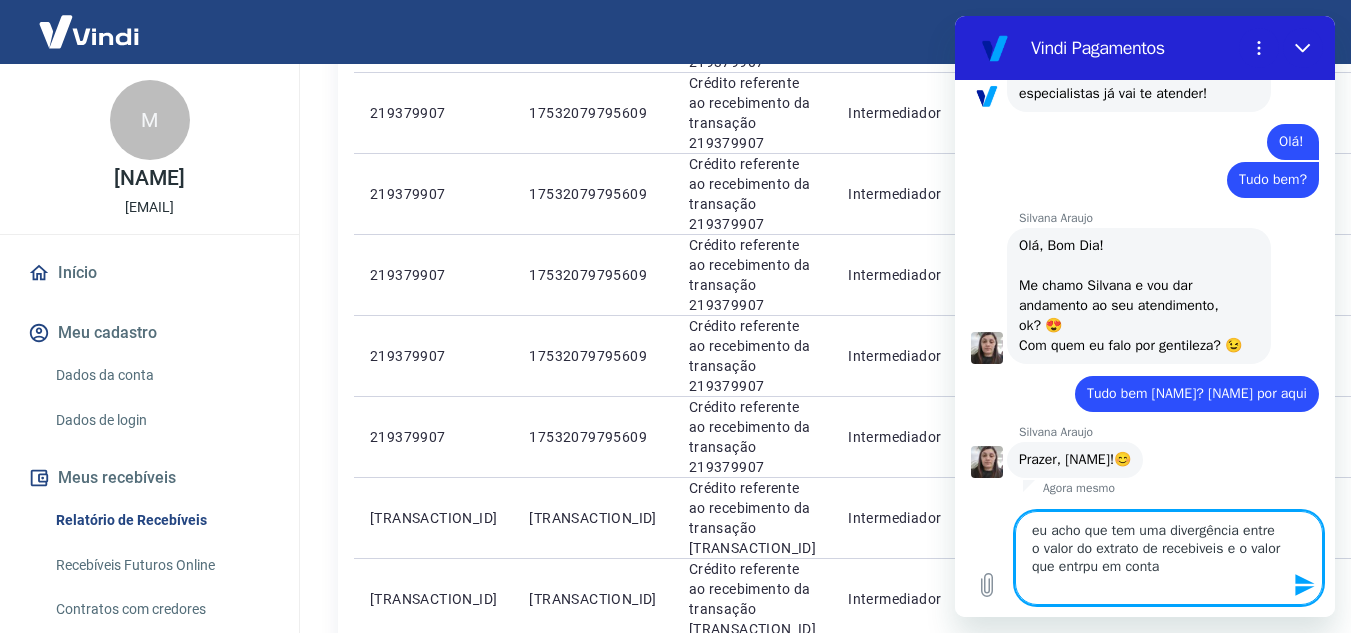 scroll, scrollTop: 1856, scrollLeft: 0, axis: vertical 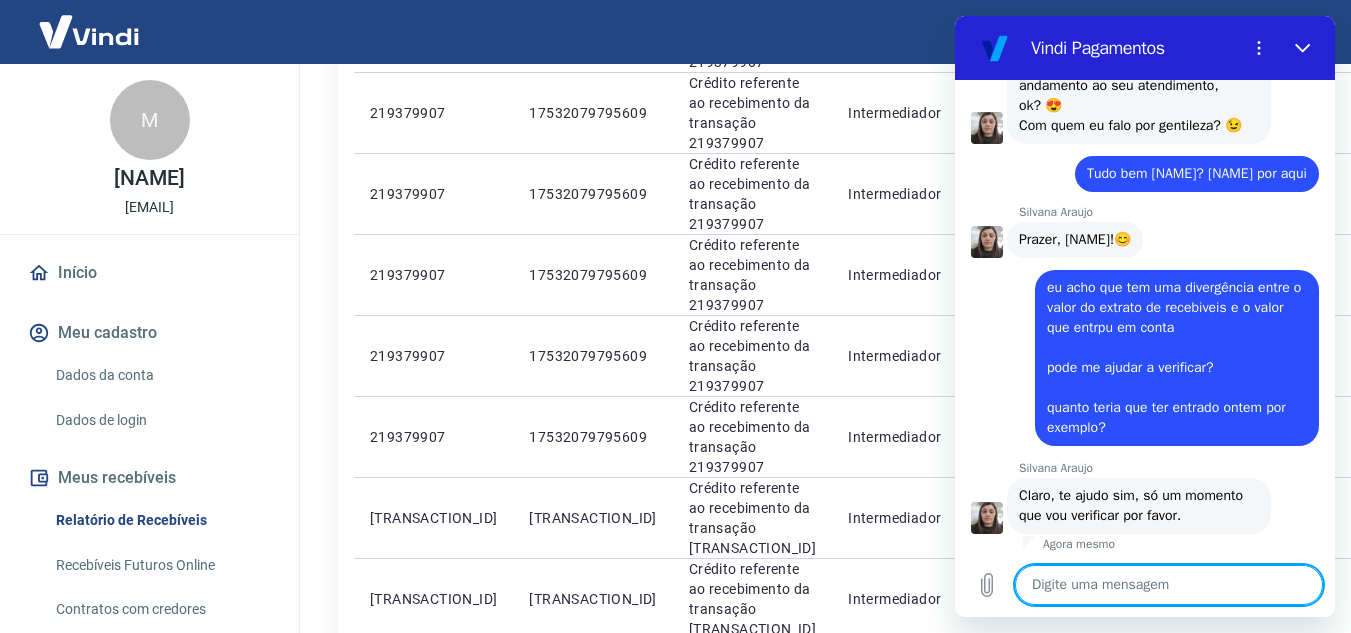 click on "09:47  diz:  olá Enviado  · 09:47 Vindi Vindi diz:  Olá, [NAME]!
Qual a sua dúvida? 🤔 09:47  diz:  Extrato e Recebíveis Enviado  · 09:47 Vindi Vindi diz:  Agora temos uma nova visualização de extrato dentro do seu portal da Vindi Pagamentos.
Nesse link, explicamos como está funcionando sua visualização de vendas, saques, conciliação e muito mais 09:47 Como visualizar e conciliar os valores no relatório de recebíveis? Como visualizar e conciliar os valores no relatório de recebíveis? O relatório de recebíveis concentra as movimentações de todos os métodos de pagamentos que você utiliza... Exibir artigo Vindi diz:  Ainda precisa de ajuda? 09:47  diz:  Sim Enviado  · 09:47 Vindi Vindi diz:  Olá, [NAME]!
Qual a sua dúvida? 🤔 09:48  diz:  Extrato e Recebíveis Enviado  · 09:48 Vindi Vindi diz:  Agora temos uma nova visualização de extrato dentro do seu portal da Vindi Pagamentos.
09:48 Exibir artigo Vindi diz:  Ainda precisa de ajuda?" at bounding box center [1145, 316] 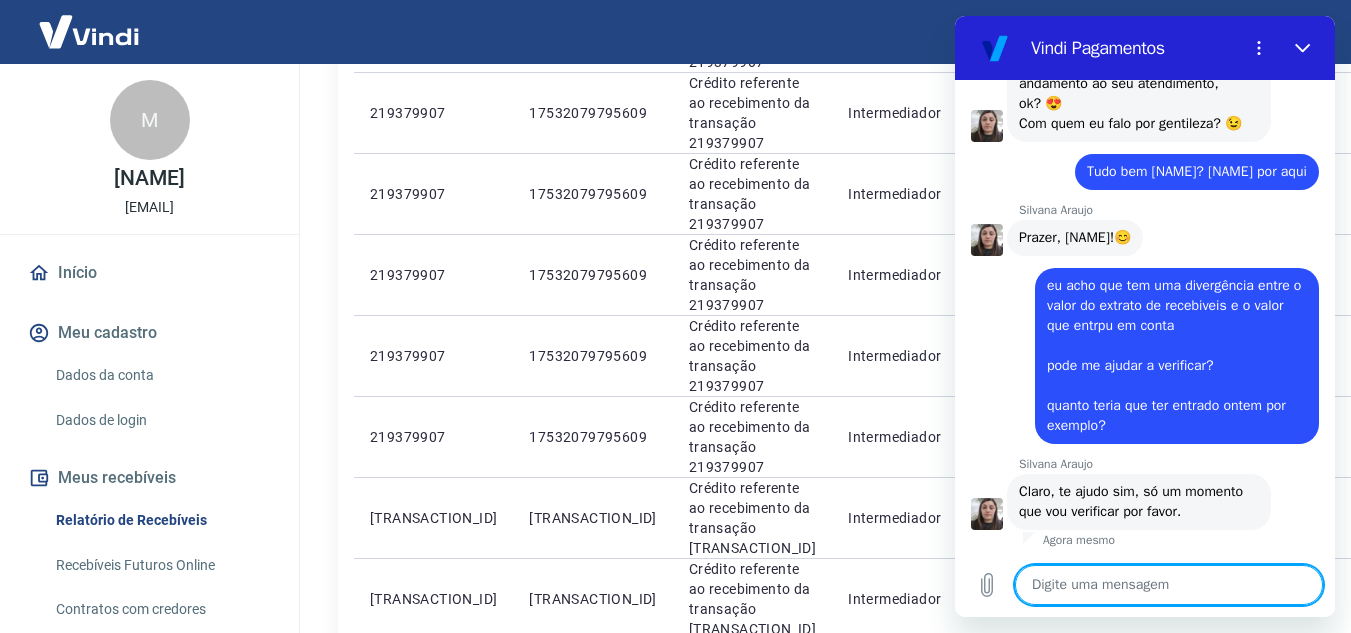 scroll, scrollTop: 2076, scrollLeft: 0, axis: vertical 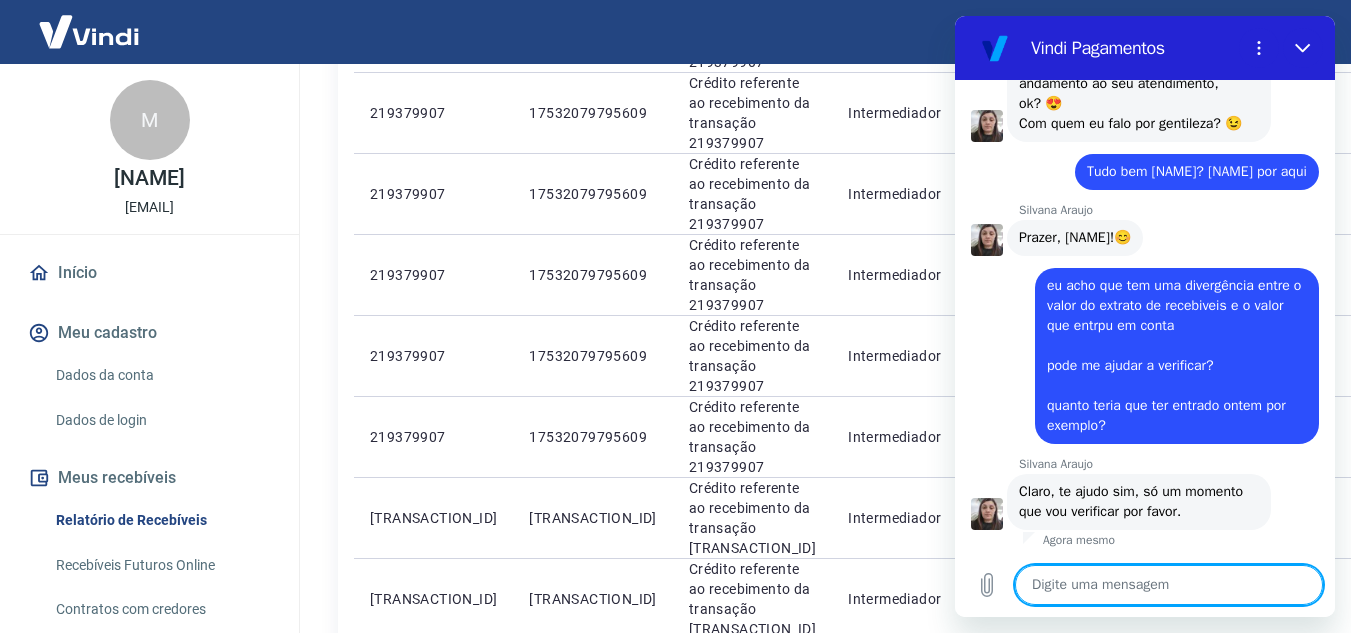 click at bounding box center [1169, 585] 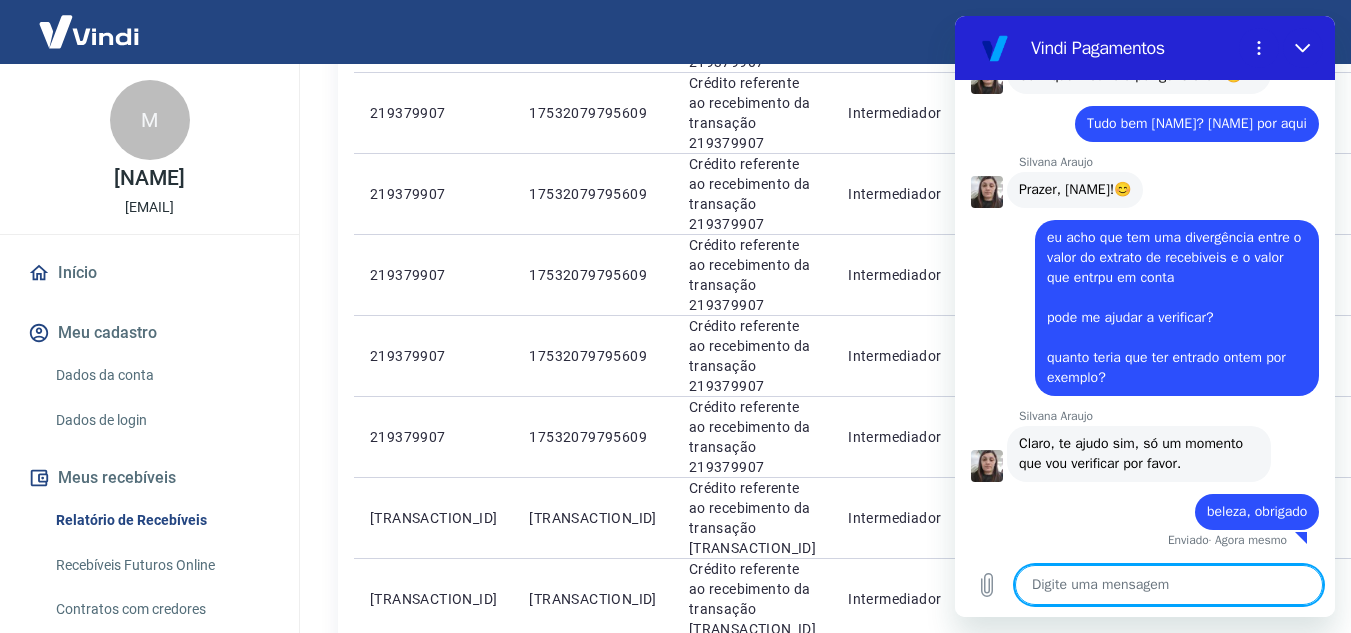 scroll, scrollTop: 2124, scrollLeft: 0, axis: vertical 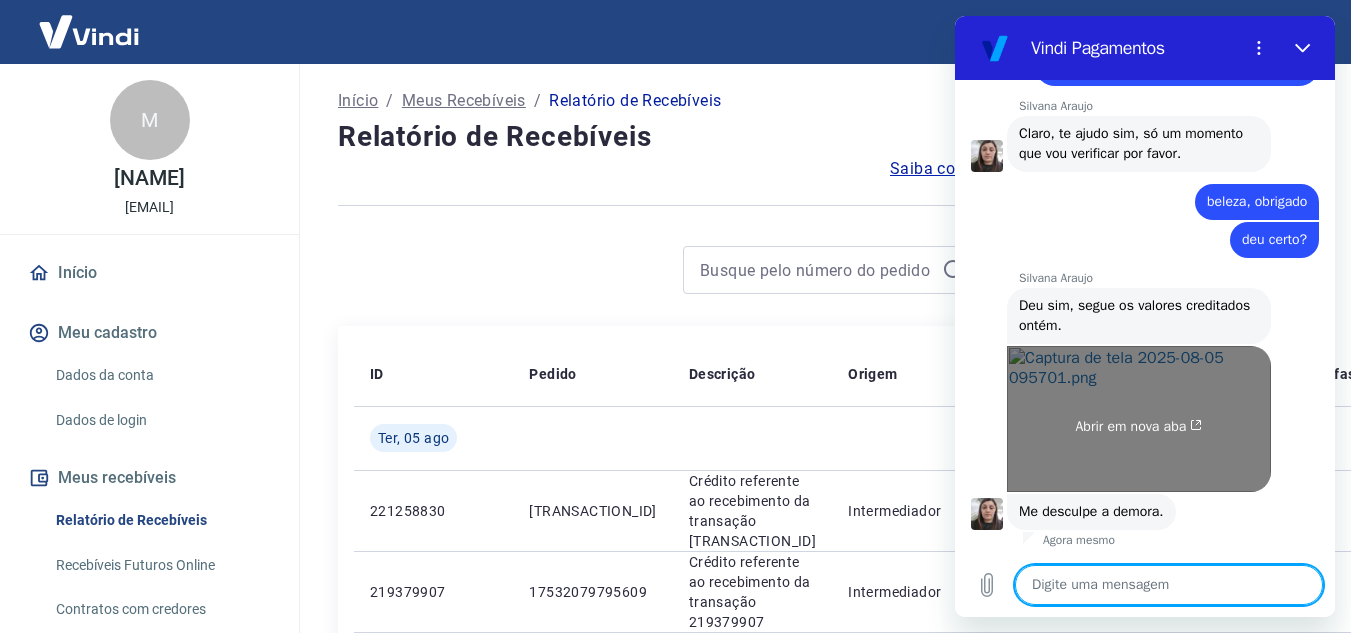 click on "Abrir em nova aba" at bounding box center [1139, 419] 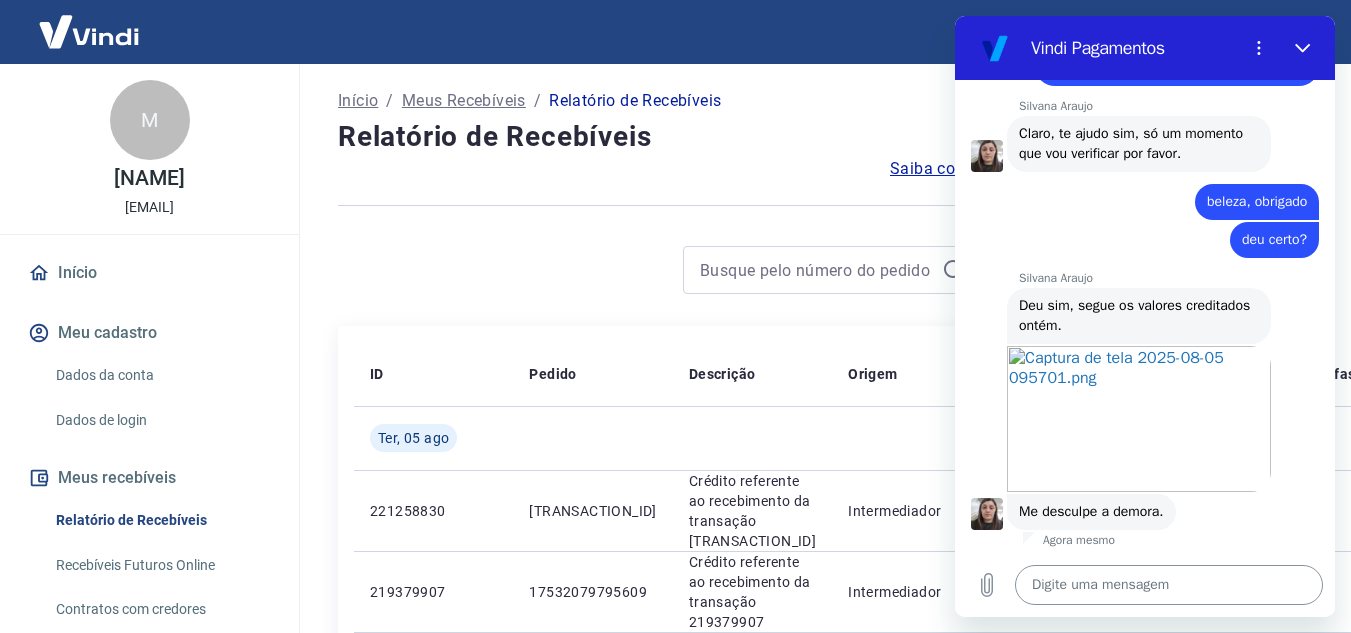 click at bounding box center [1169, 585] 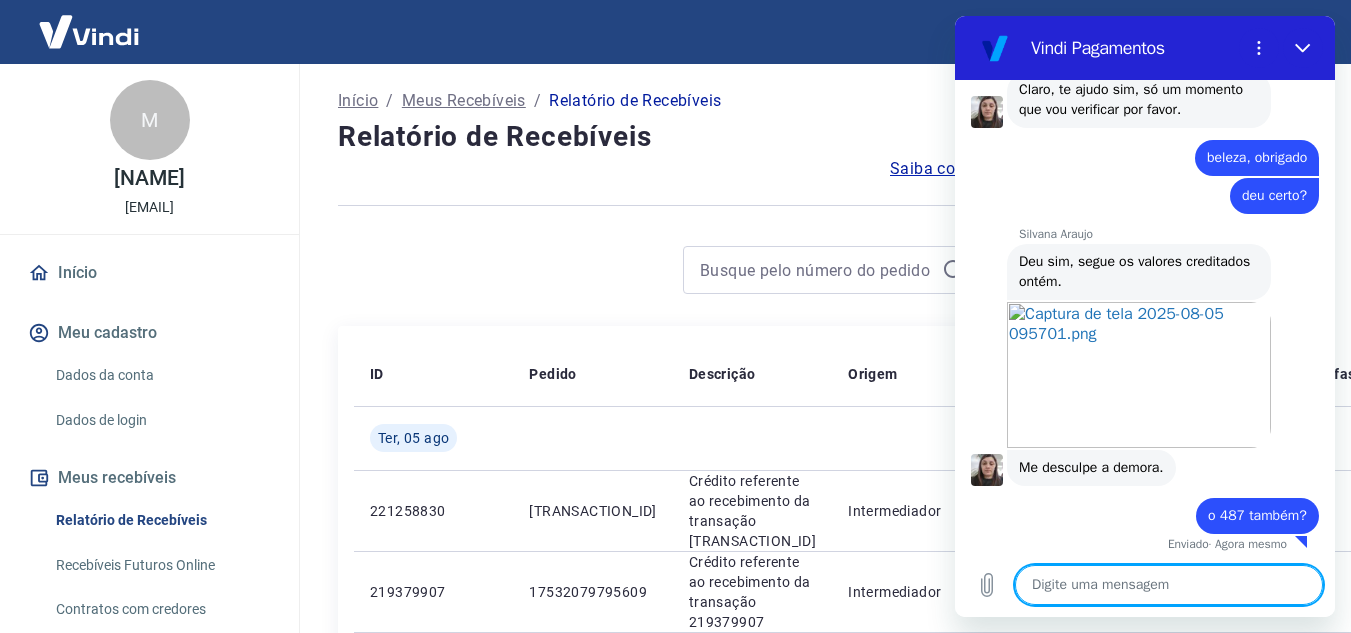 scroll, scrollTop: 2482, scrollLeft: 0, axis: vertical 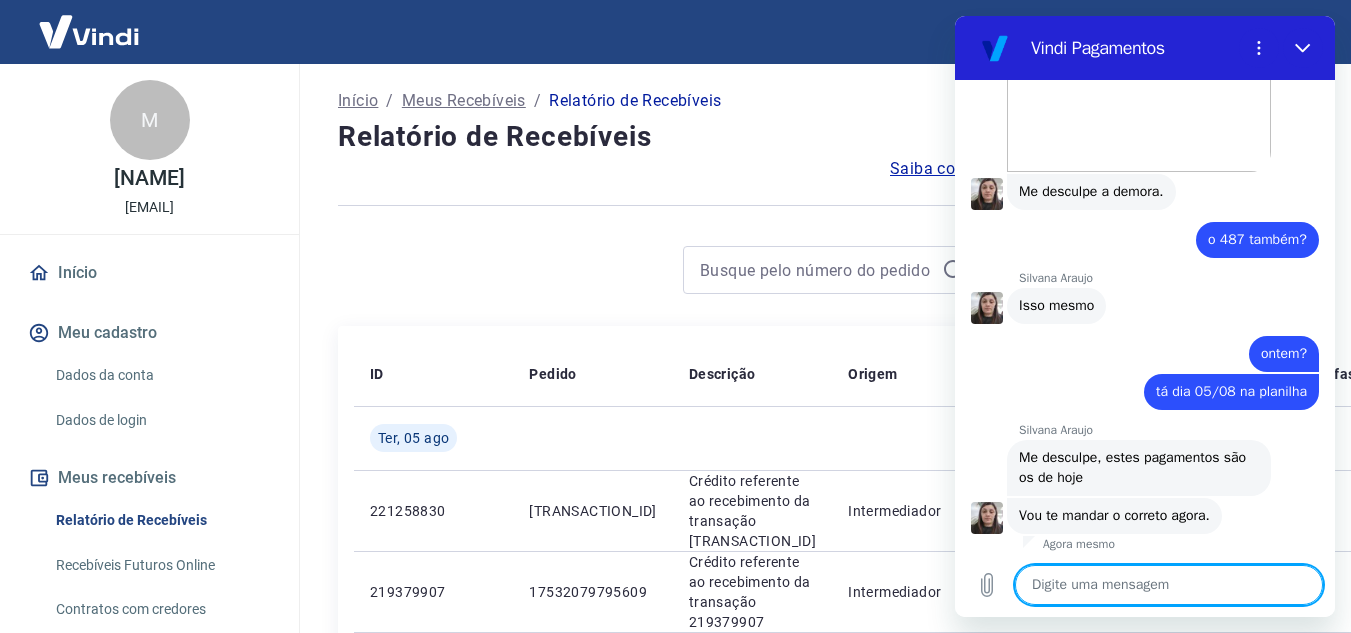 click at bounding box center (1169, 585) 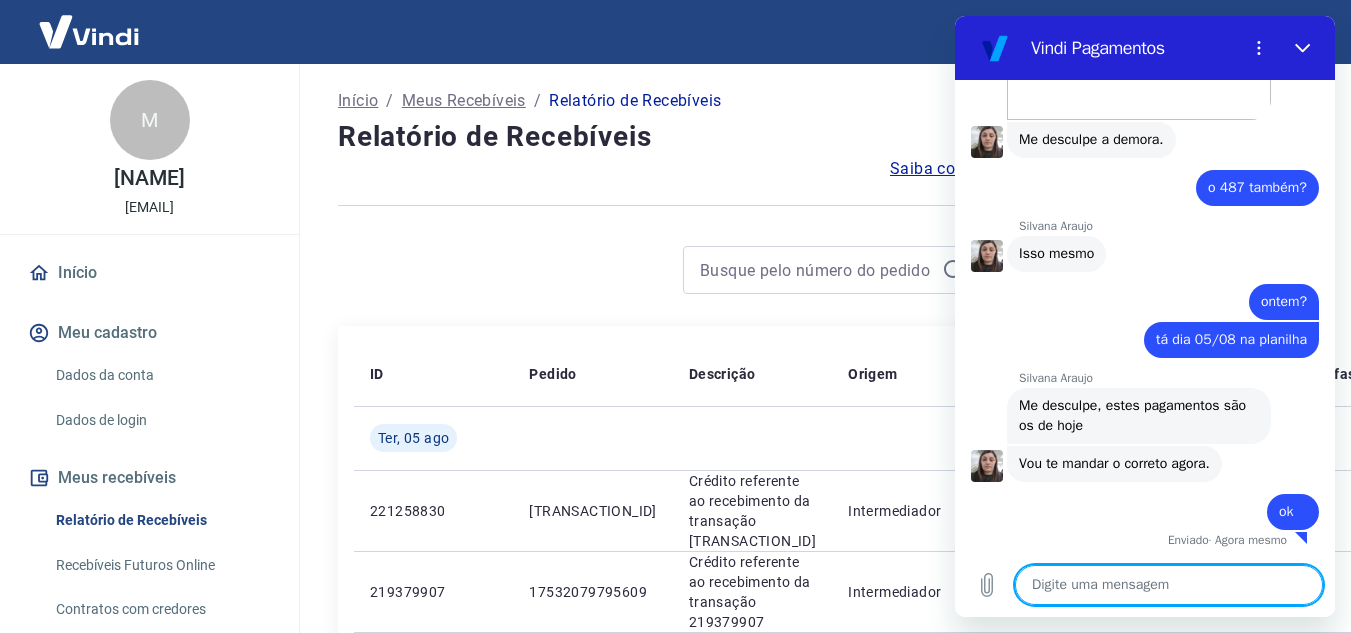 scroll, scrollTop: 2806, scrollLeft: 0, axis: vertical 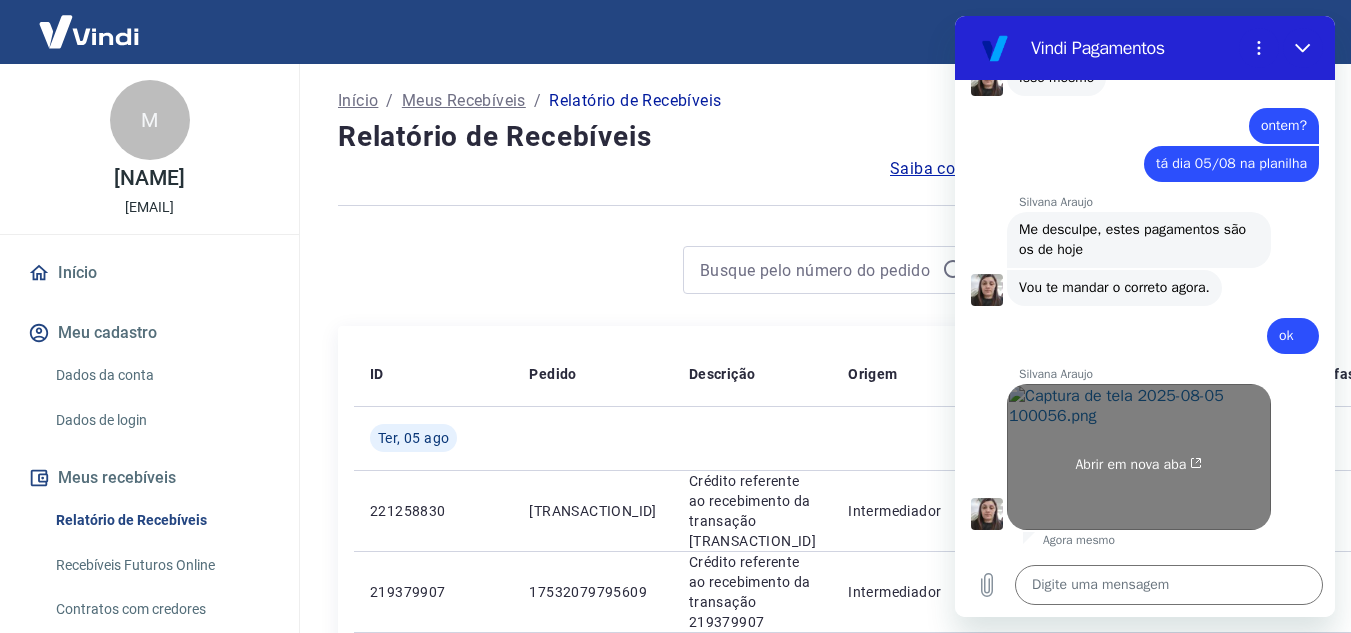 click on "Abrir em nova aba" at bounding box center [1139, 457] 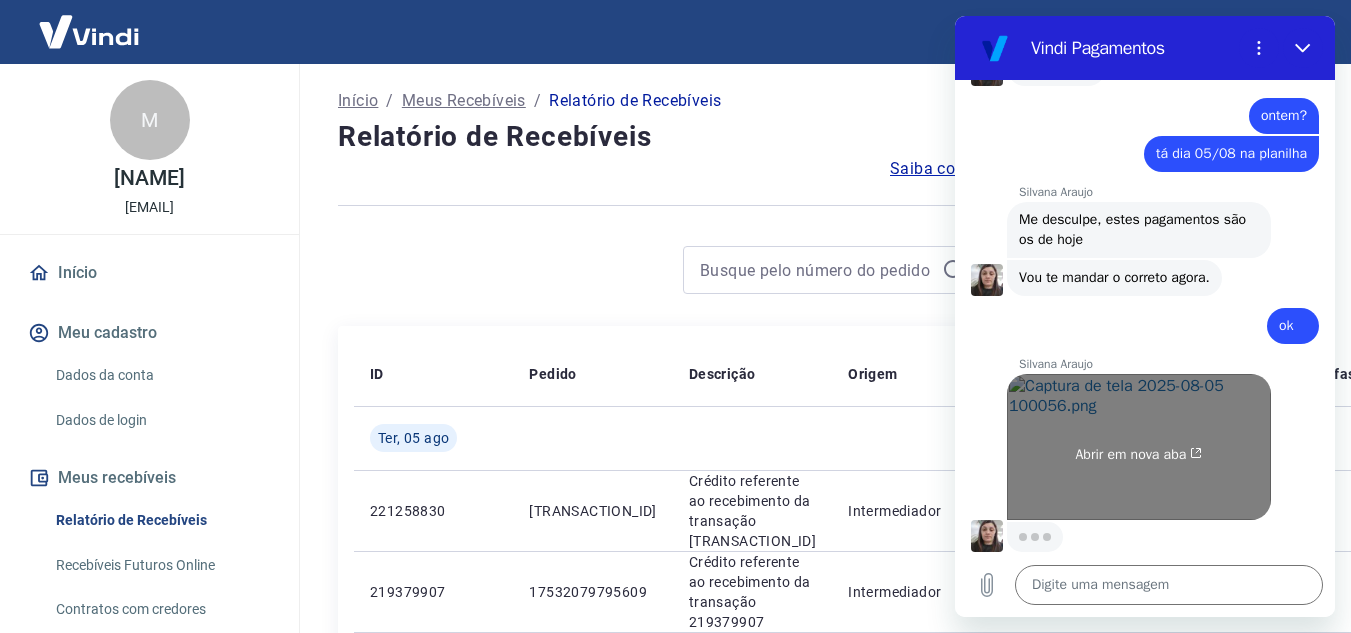 scroll, scrollTop: 2992, scrollLeft: 0, axis: vertical 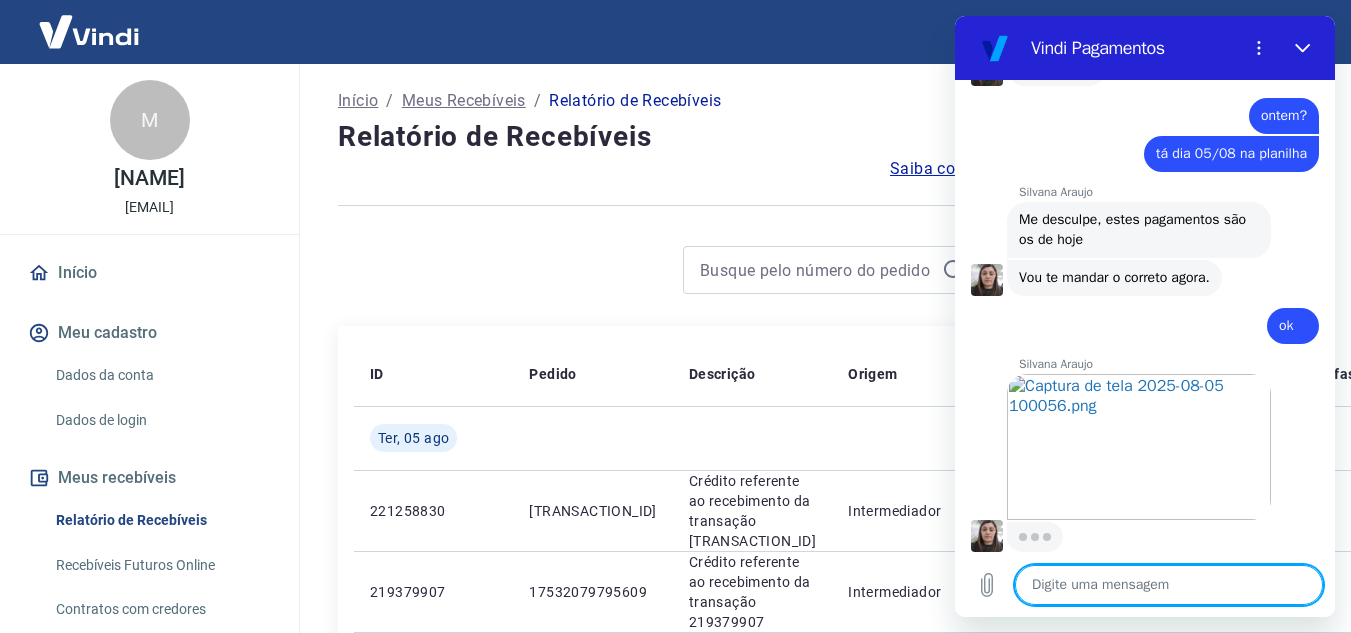 click at bounding box center [1169, 585] 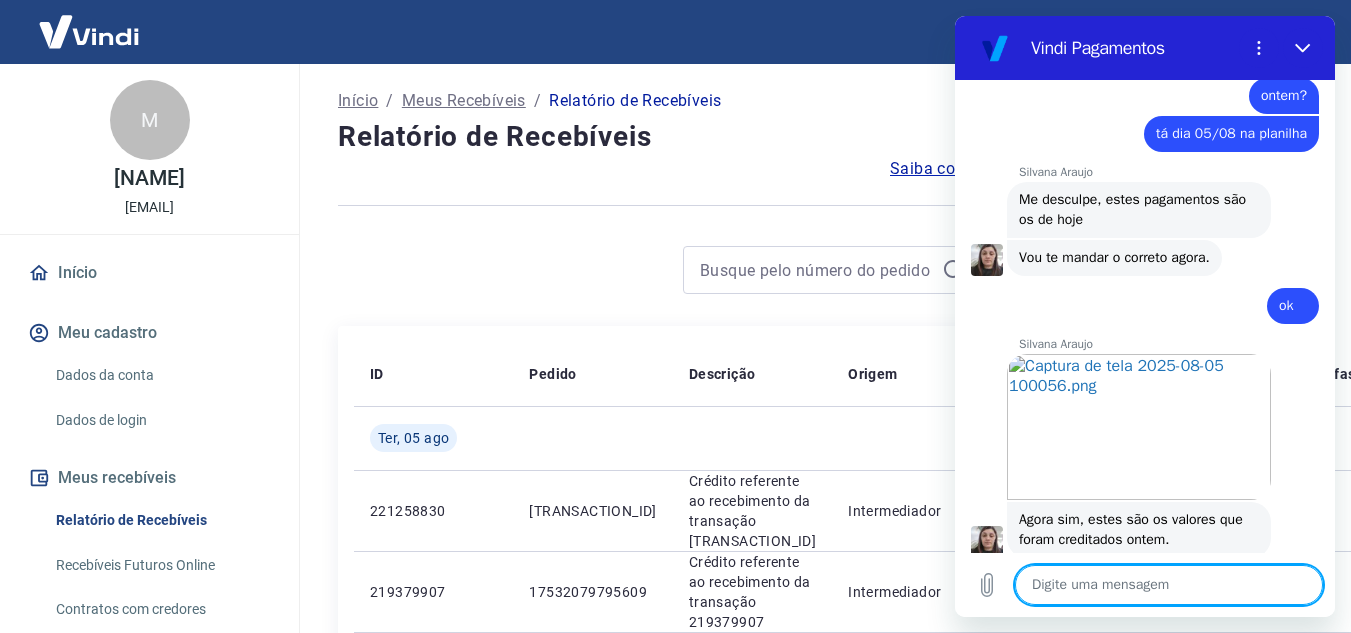 scroll, scrollTop: 3040, scrollLeft: 0, axis: vertical 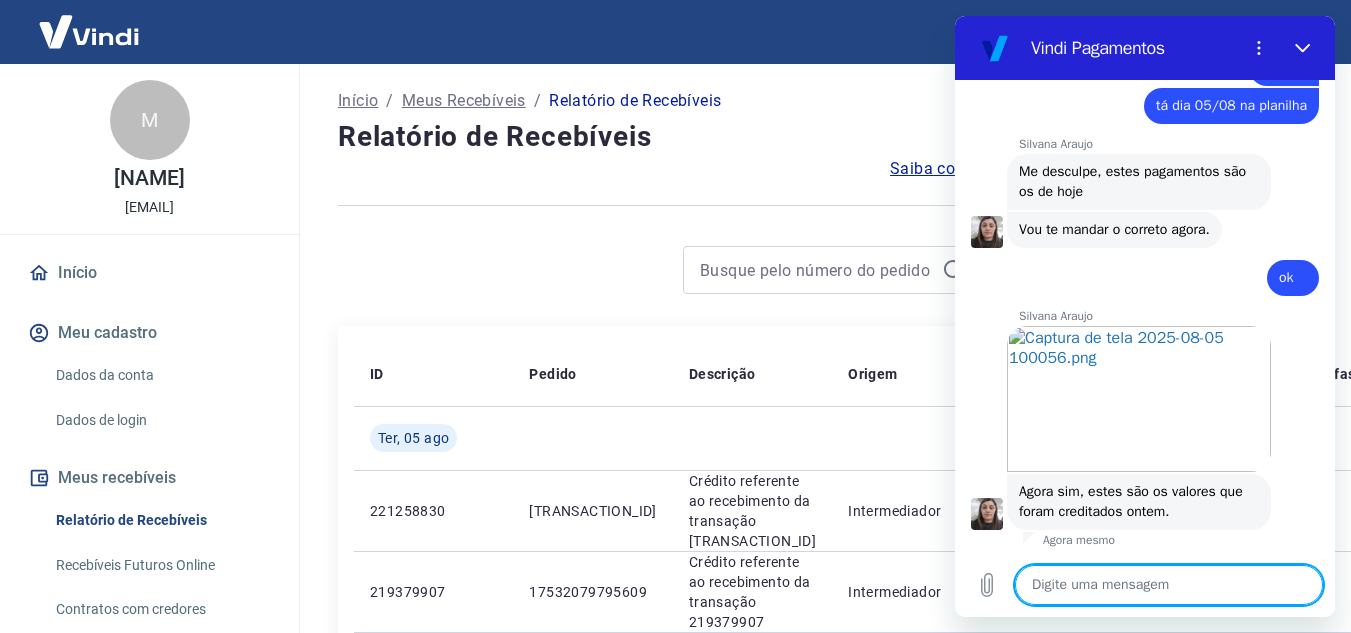 click at bounding box center [1169, 585] 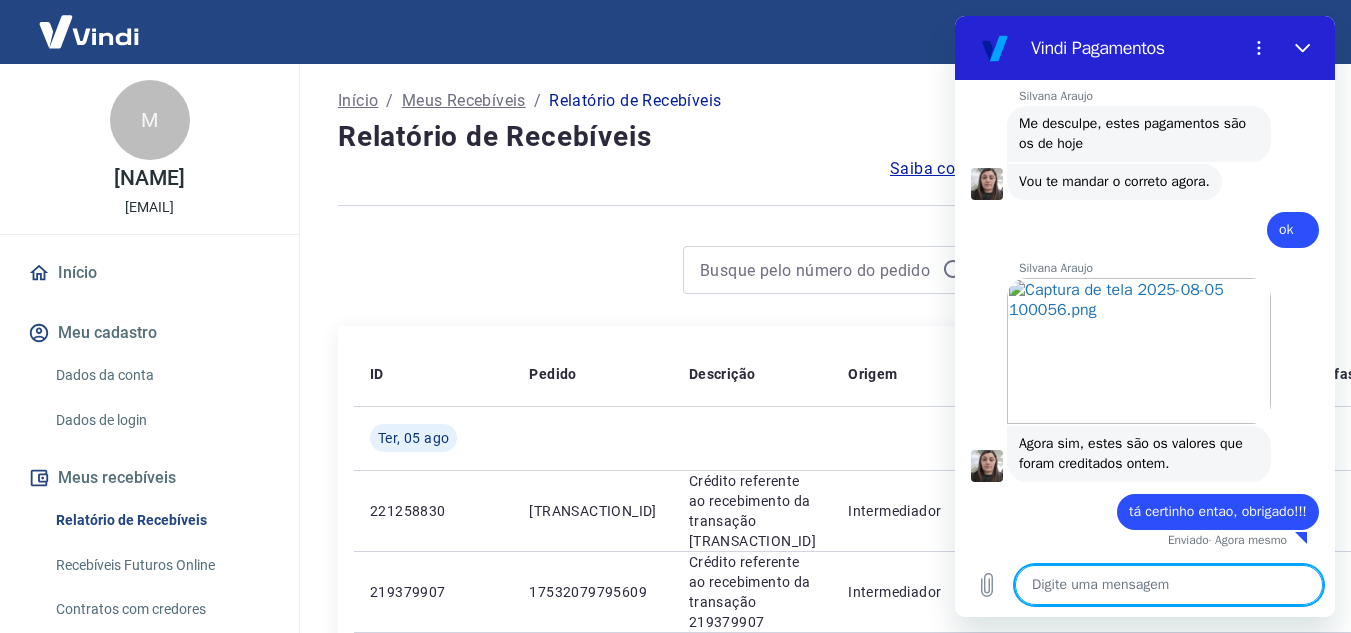 scroll, scrollTop: 3088, scrollLeft: 0, axis: vertical 